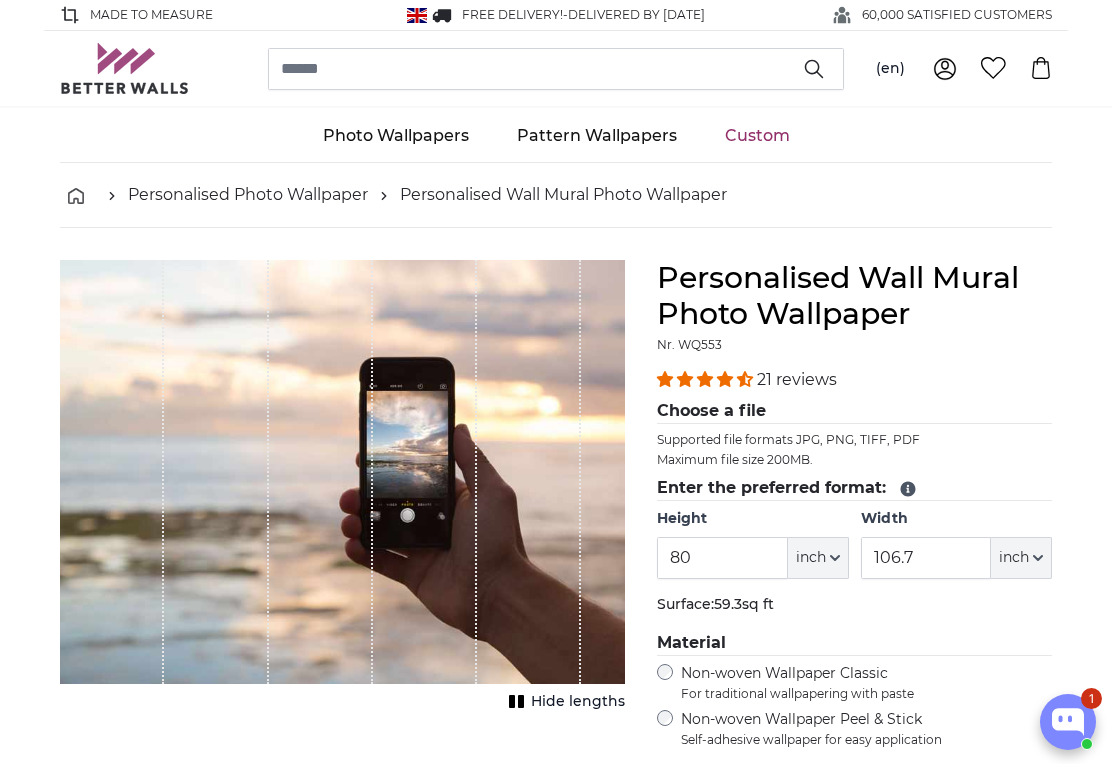 scroll, scrollTop: 0, scrollLeft: 0, axis: both 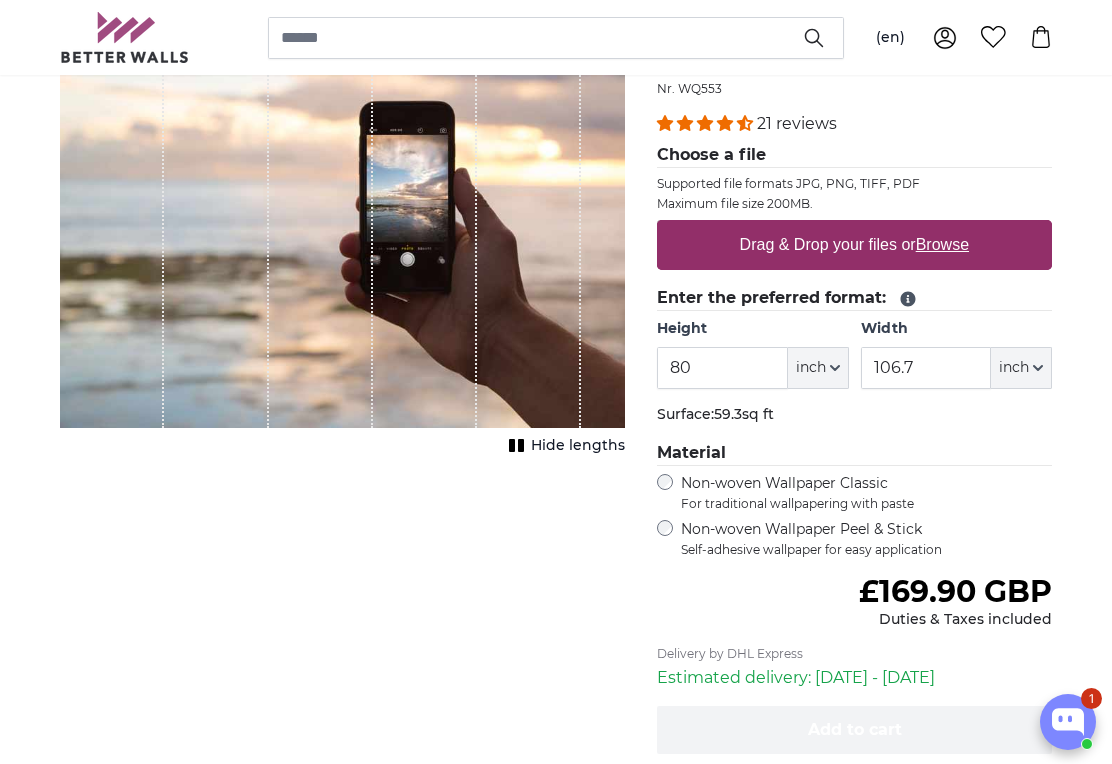 click on "Drag & Drop your files or  Browse" at bounding box center (854, 245) 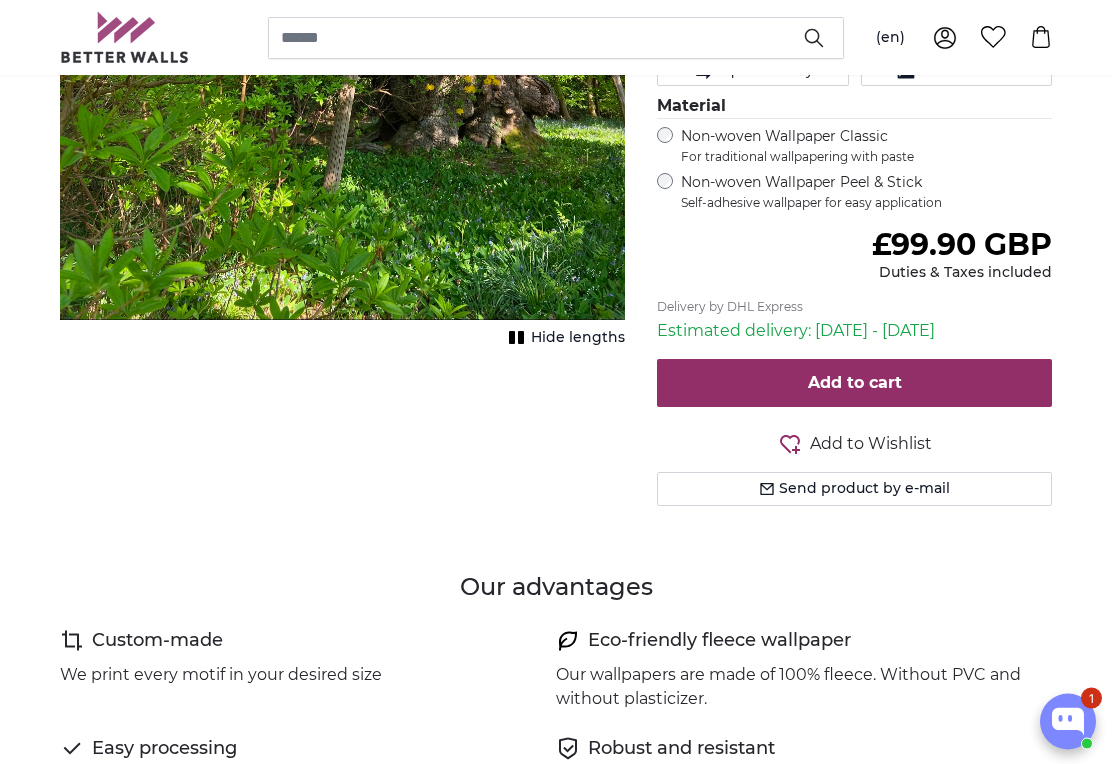type on "60" 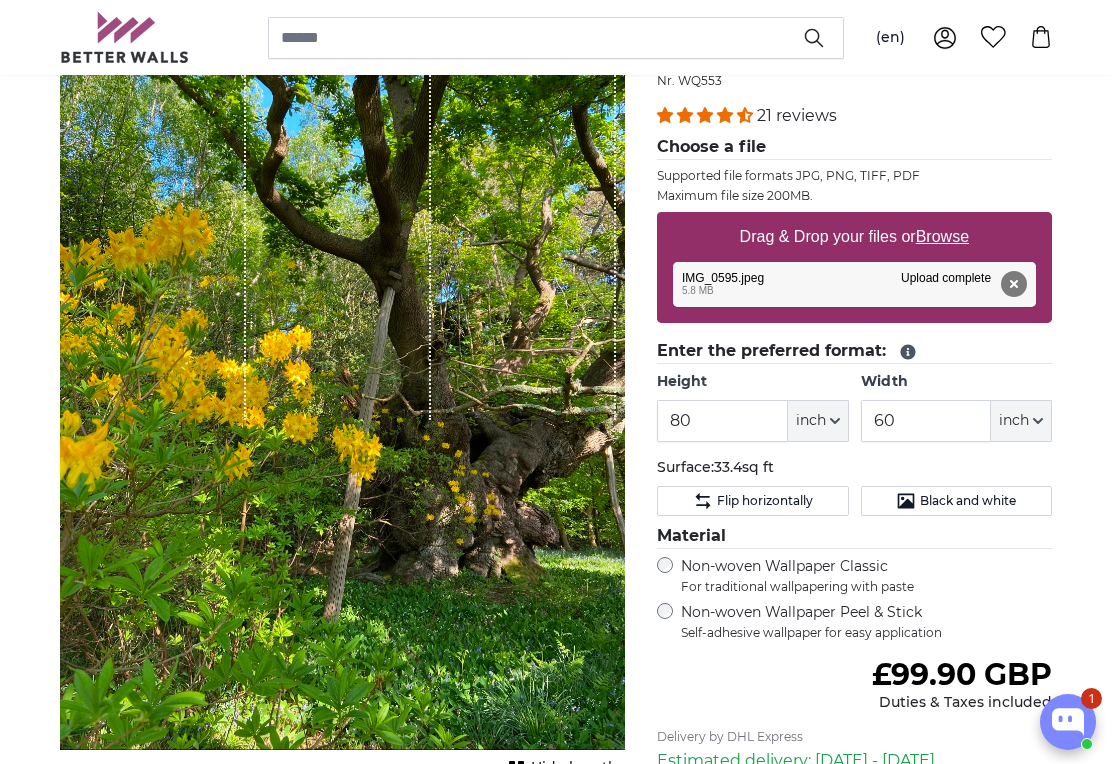 scroll, scrollTop: 263, scrollLeft: 0, axis: vertical 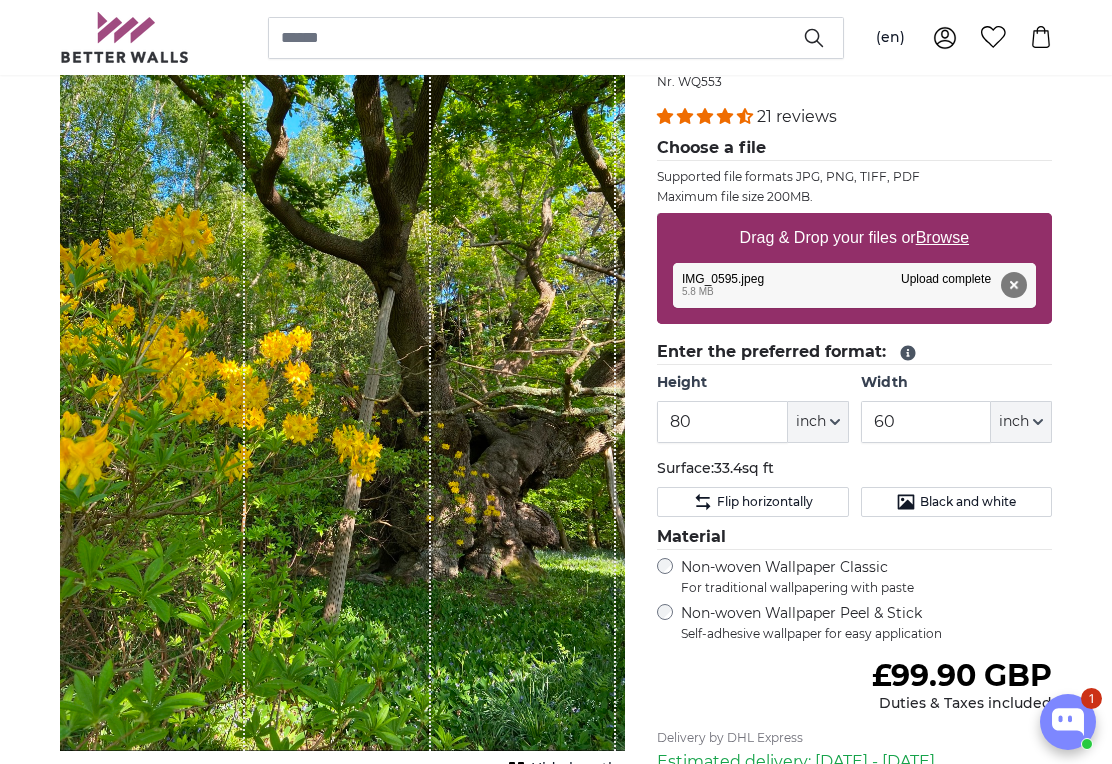 click on "inch" 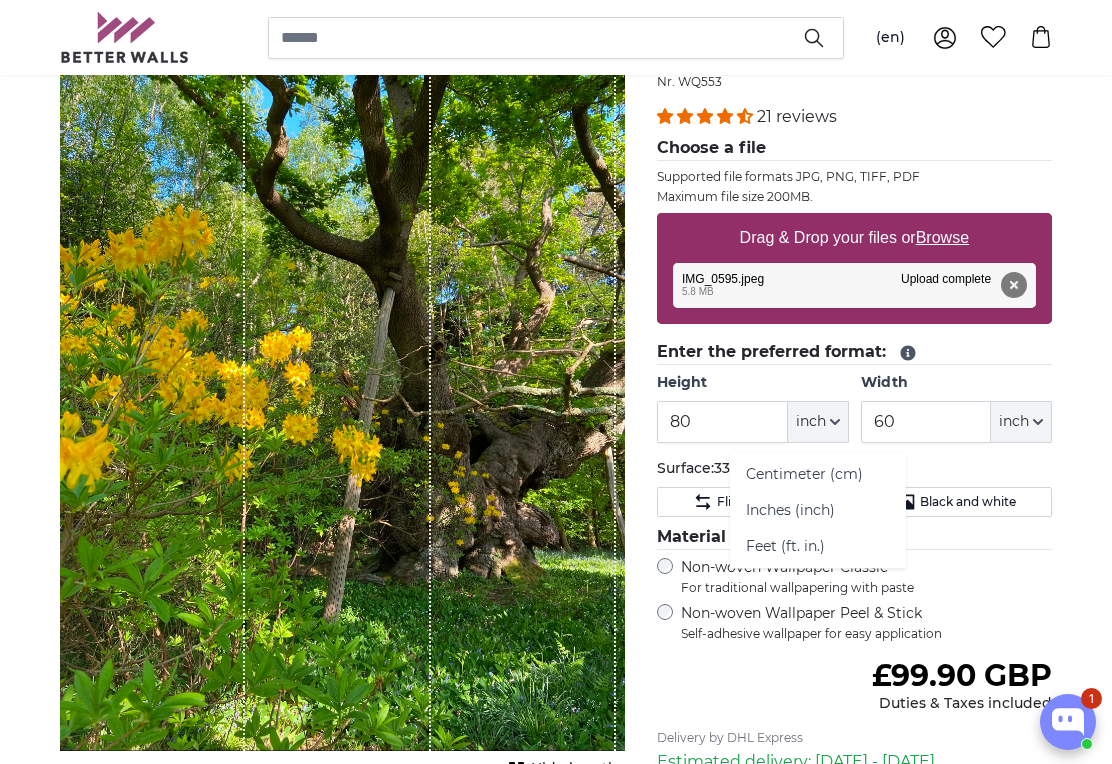 click on "Feet (ft. in.)" 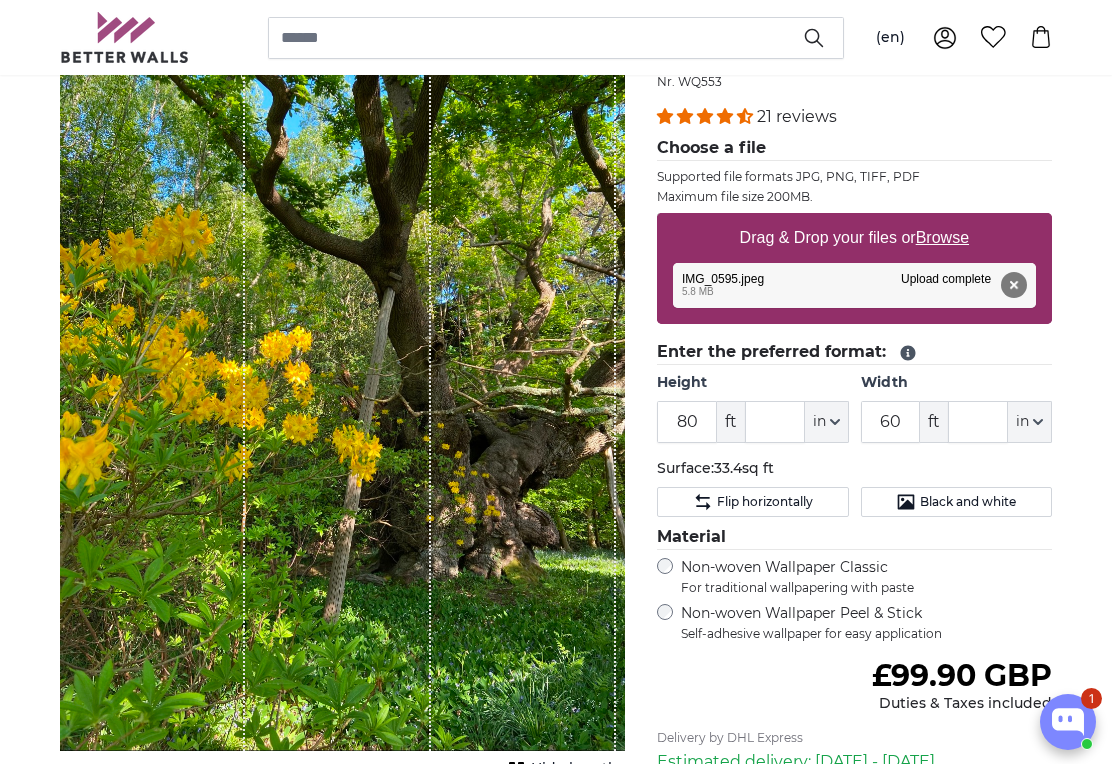 type on "6" 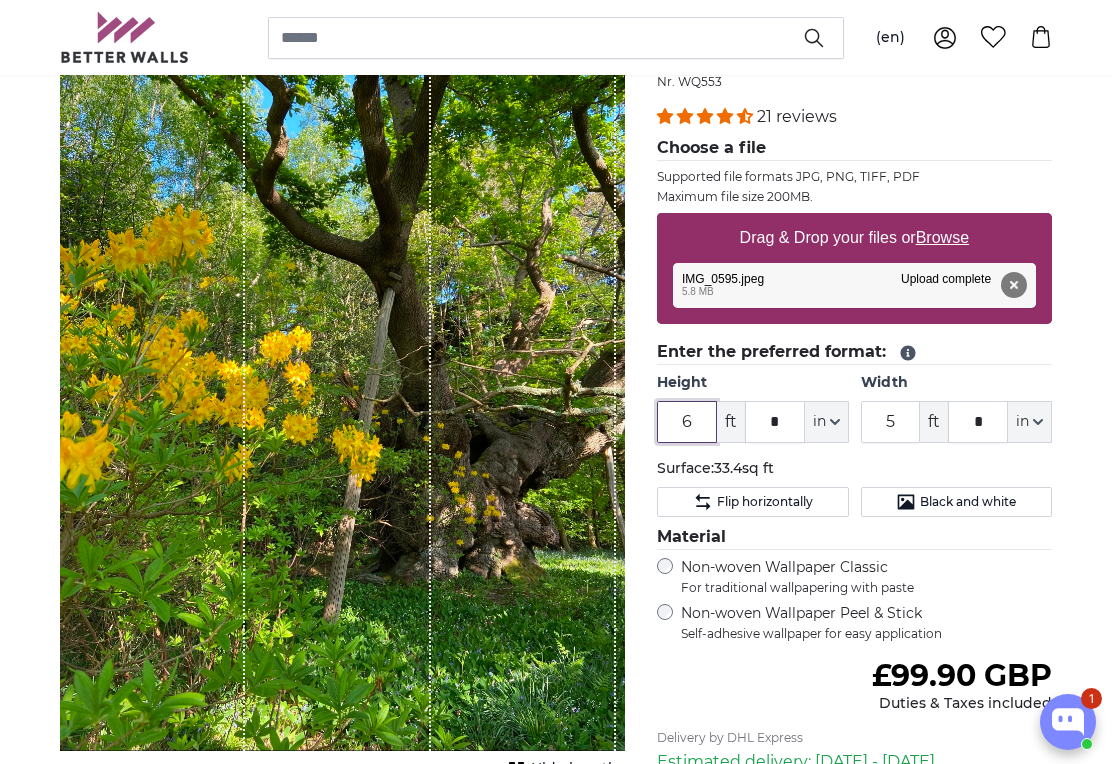 click on "6" at bounding box center (687, 422) 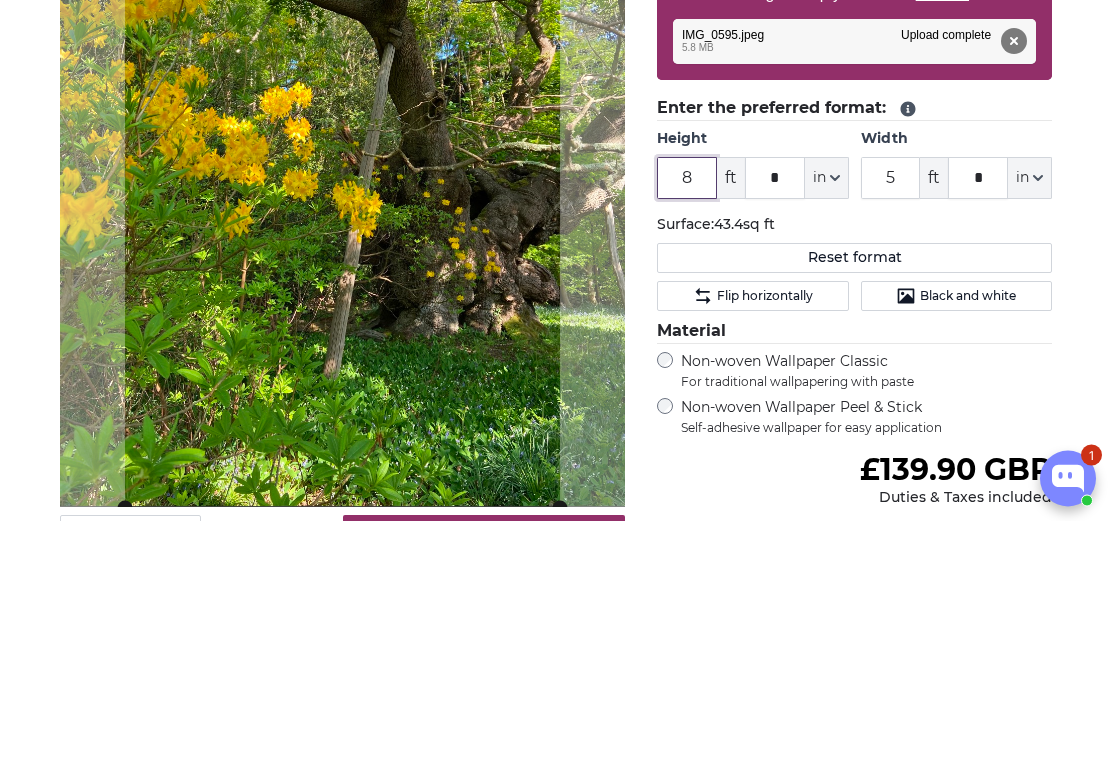 type on "8" 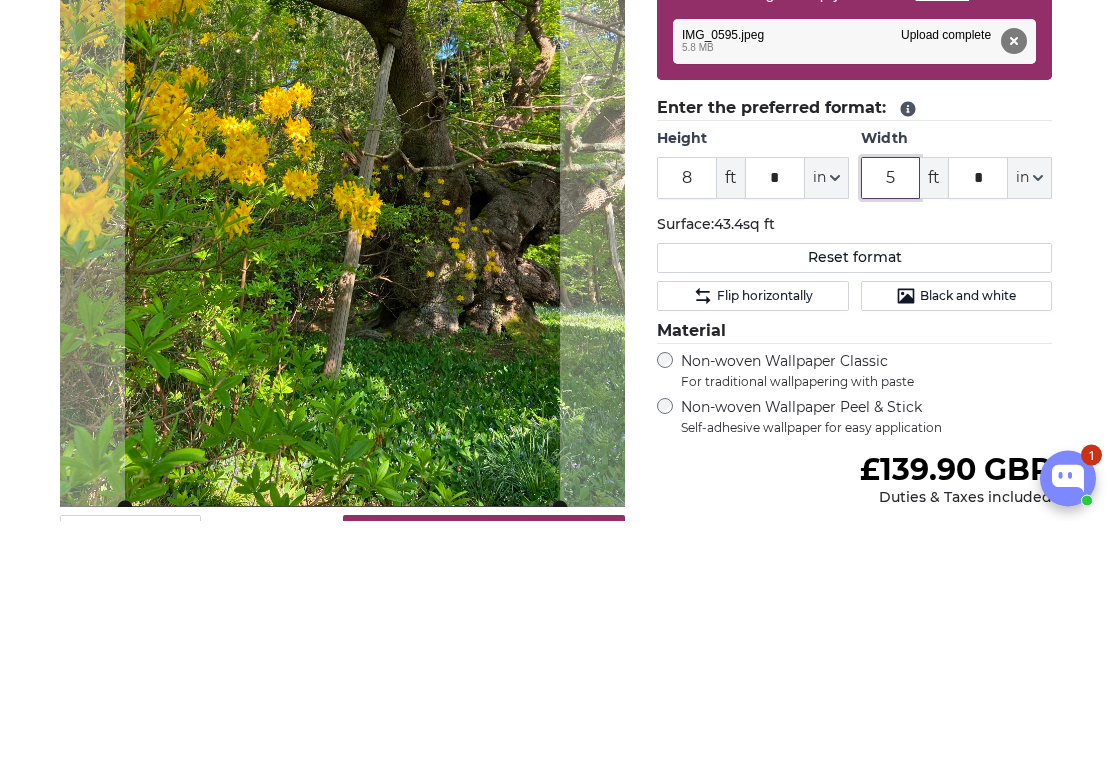 click on "5" at bounding box center [891, 422] 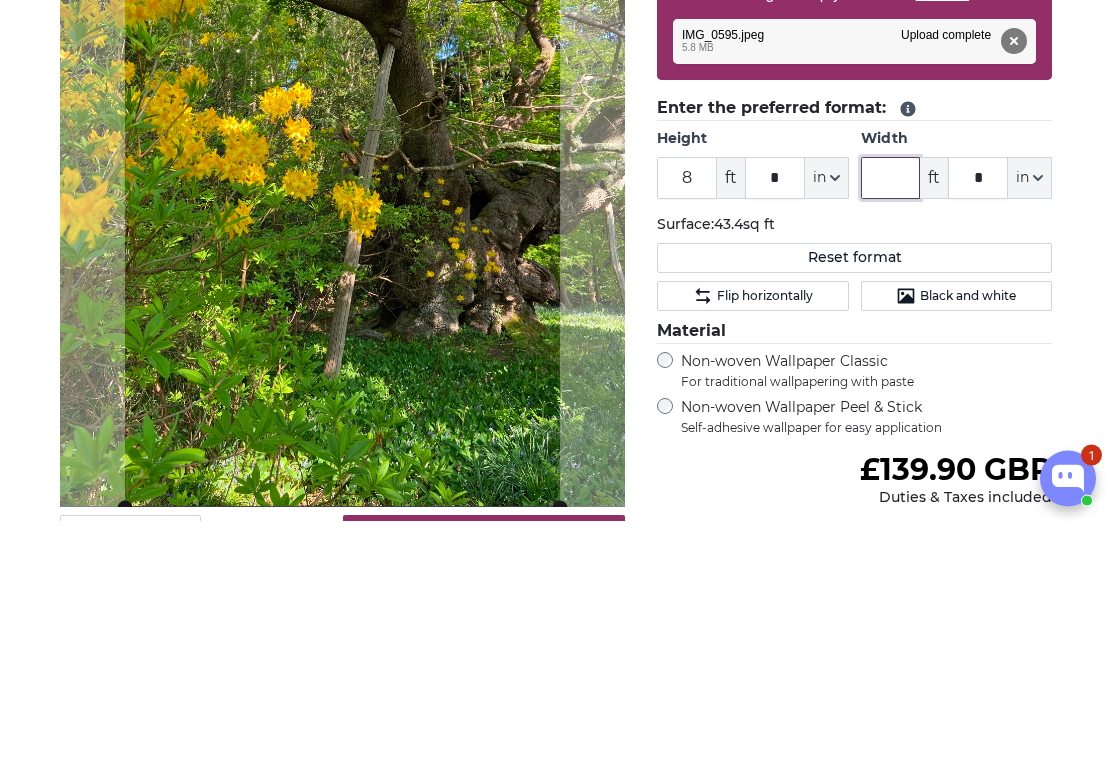 type on "6" 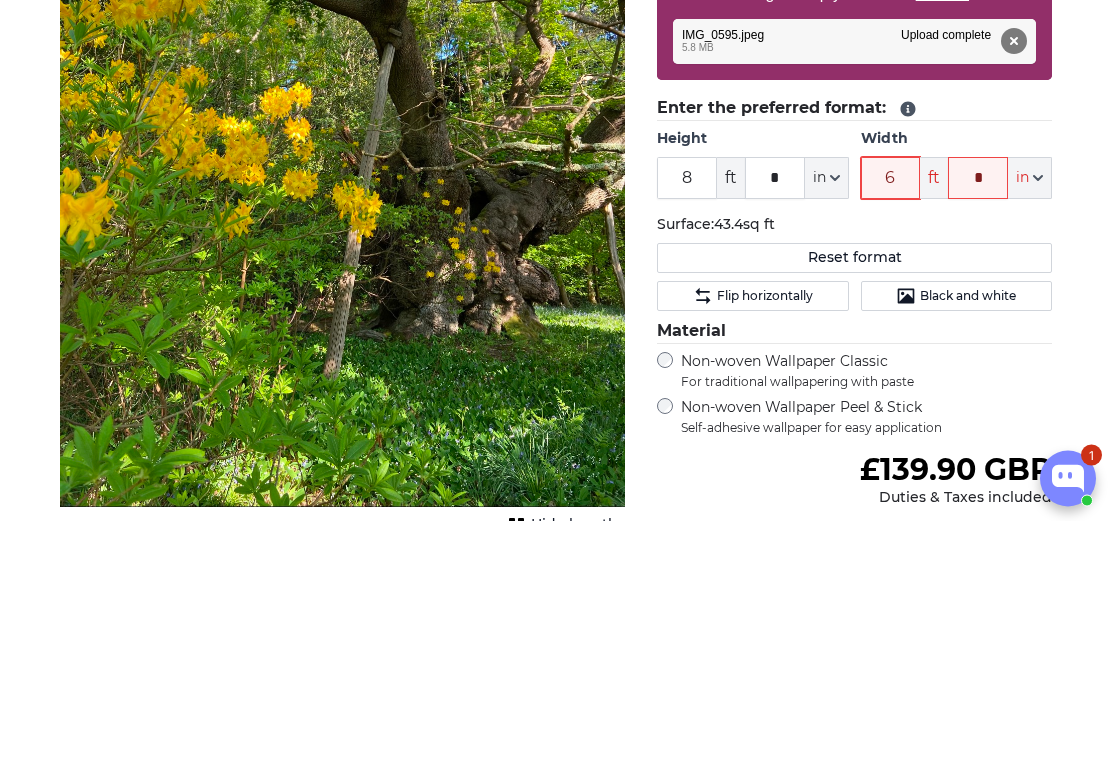 type 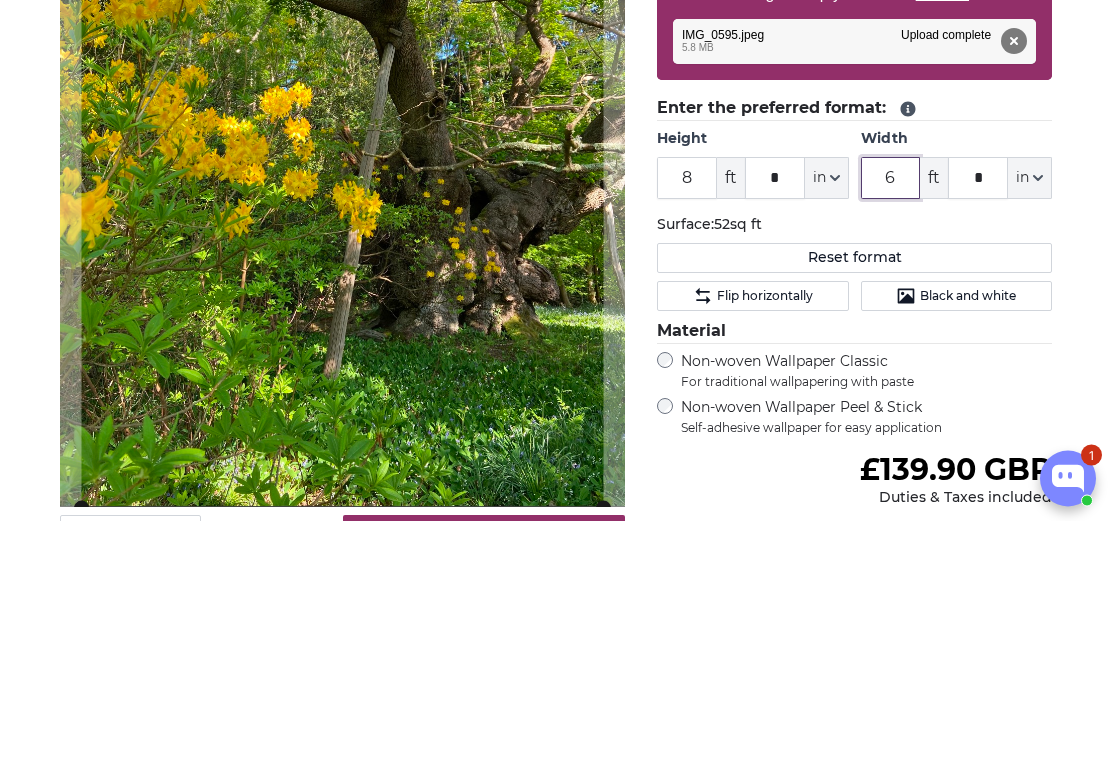 type on "6" 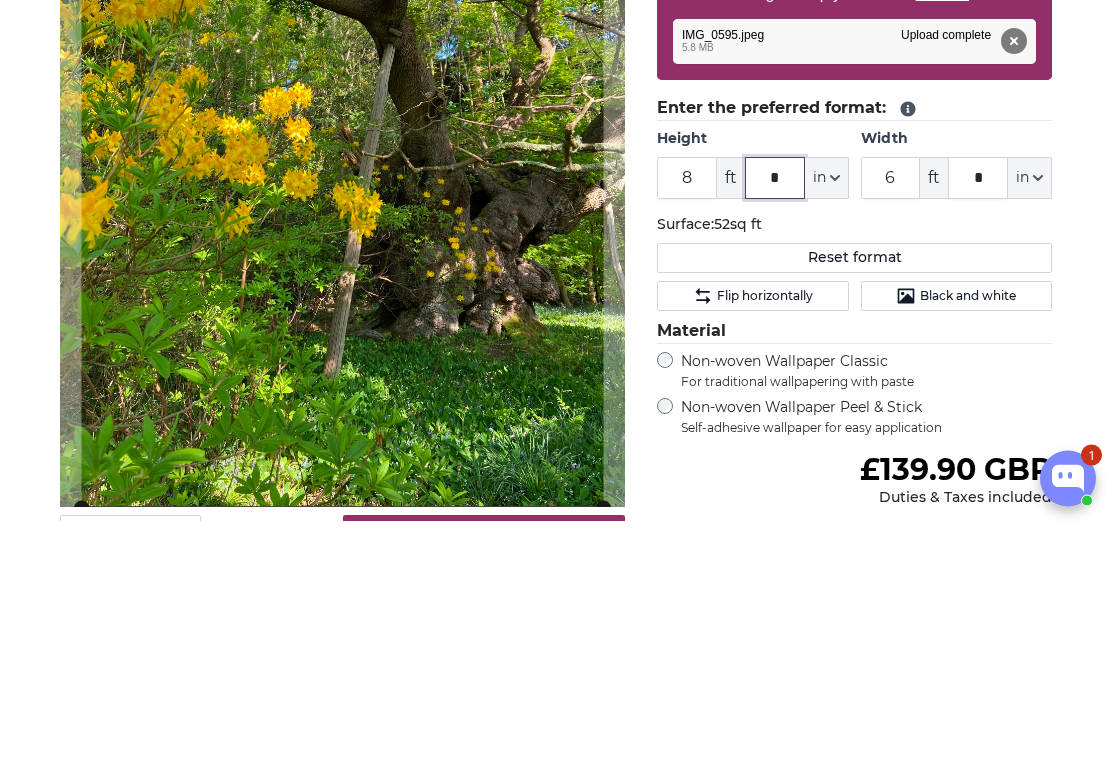 click on "*" 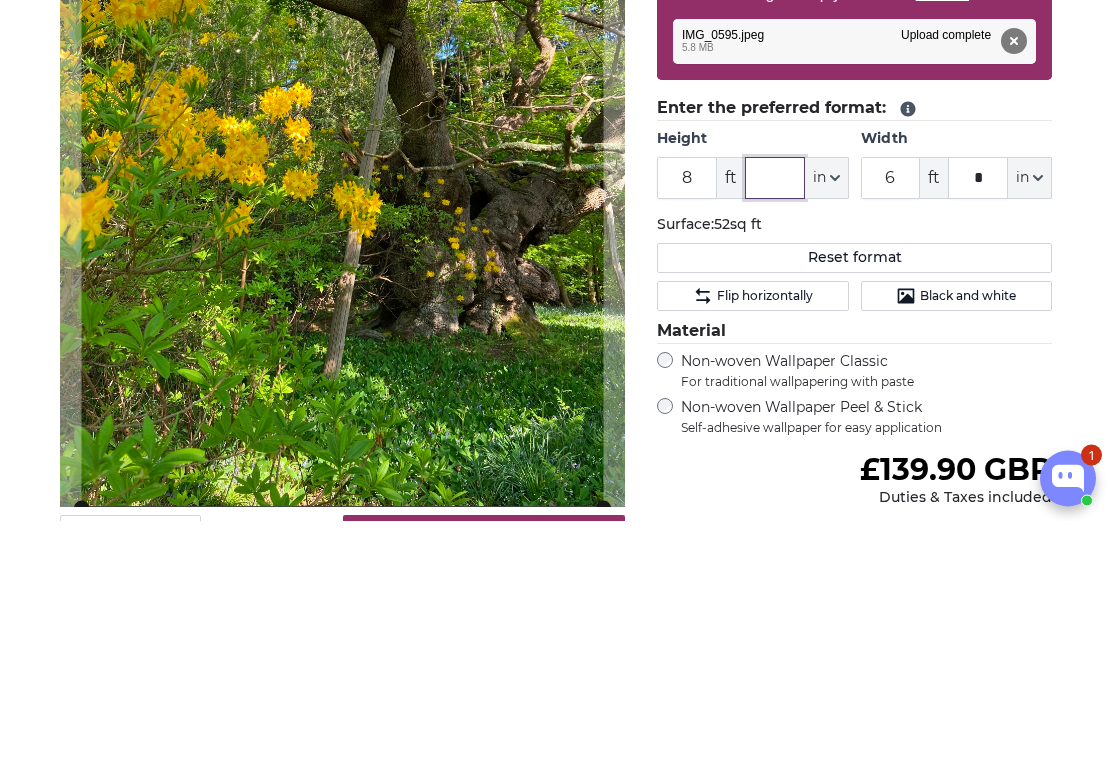 type on "*" 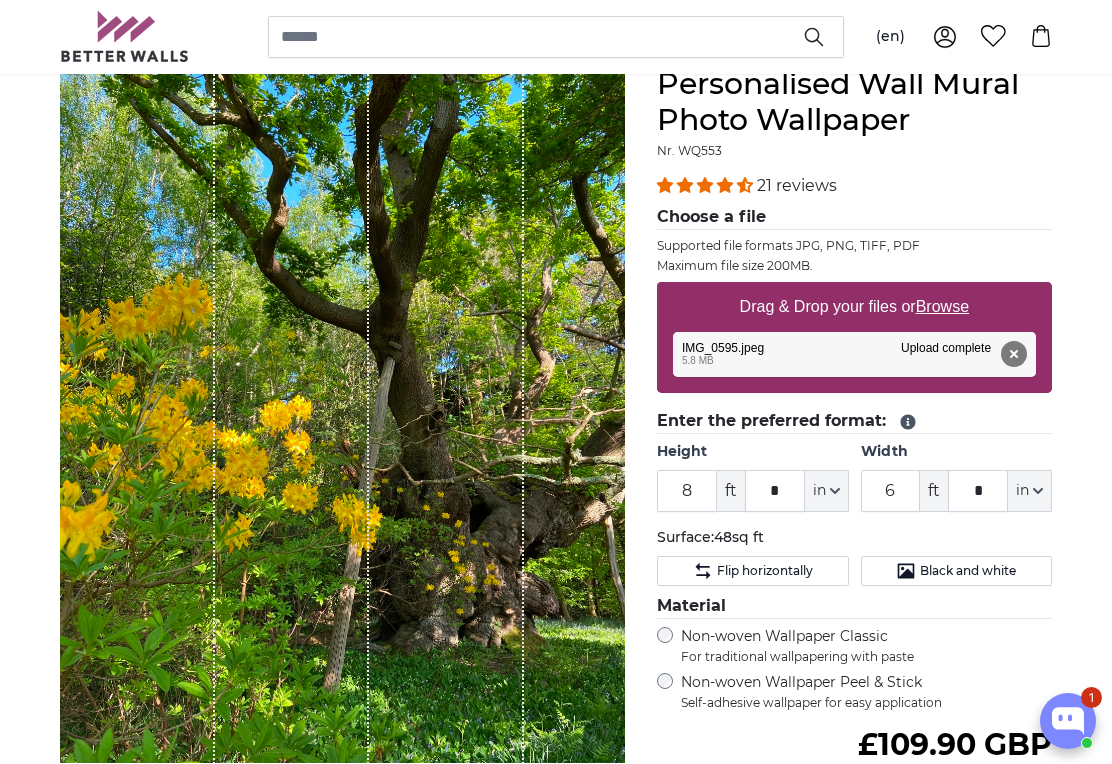 scroll, scrollTop: 194, scrollLeft: 0, axis: vertical 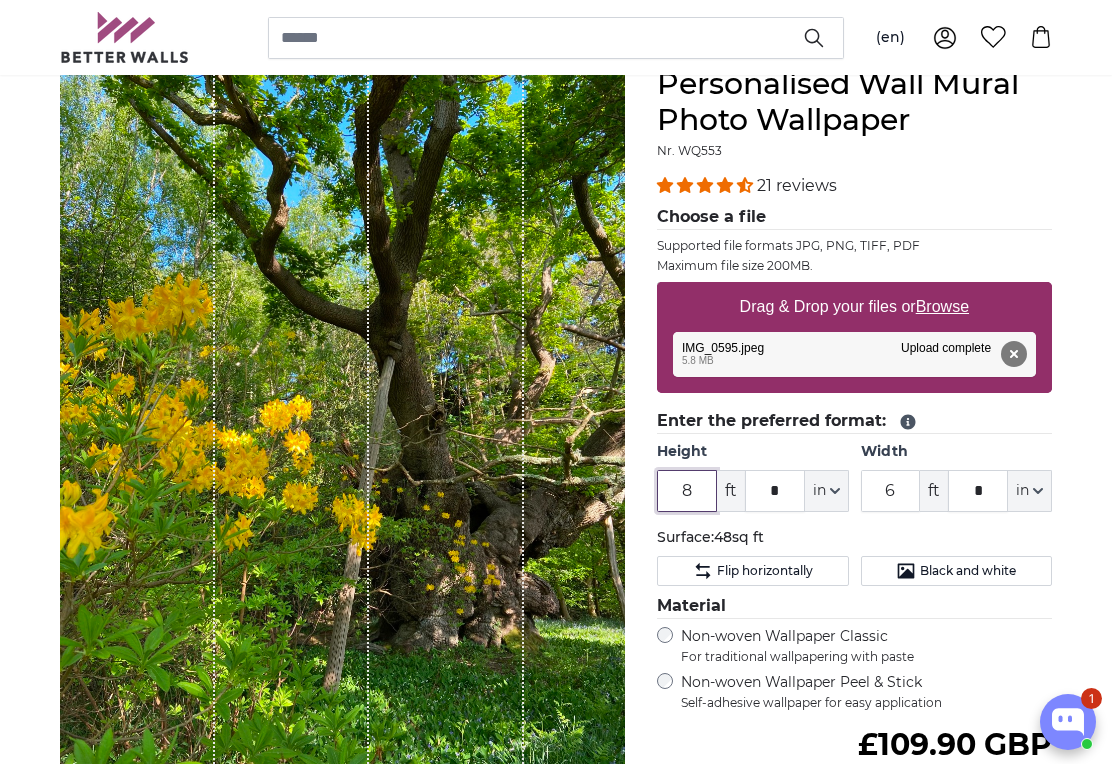 click on "8" at bounding box center (687, 491) 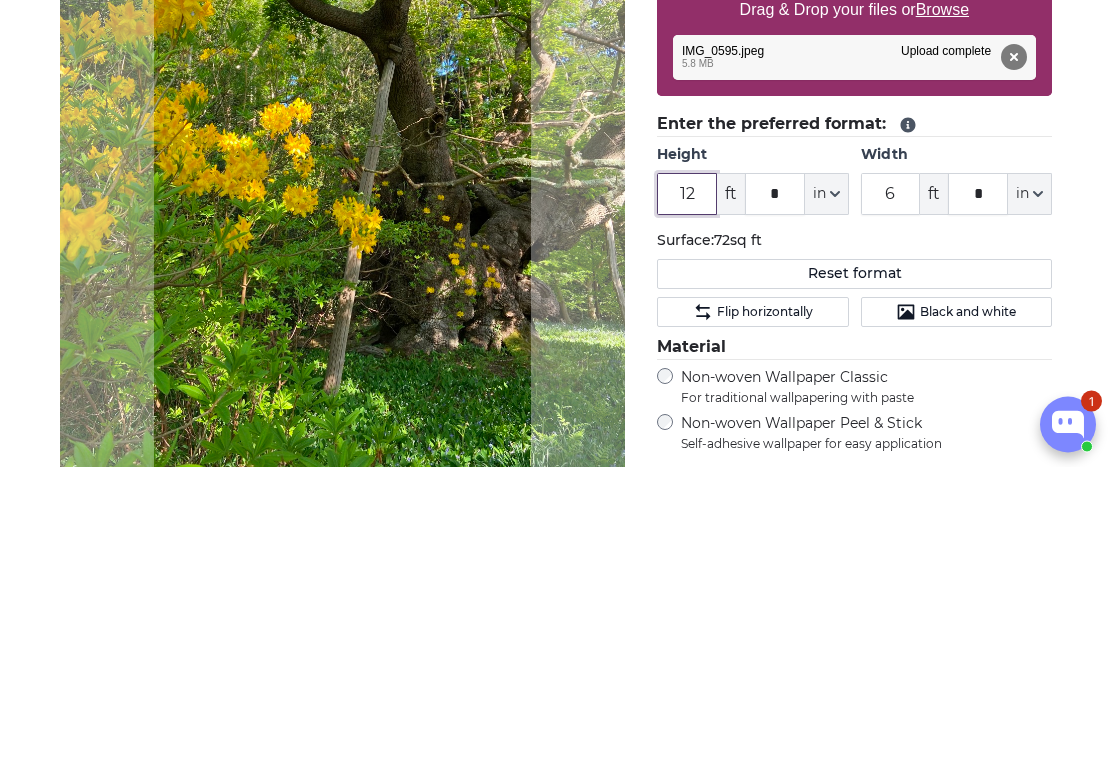 type on "1" 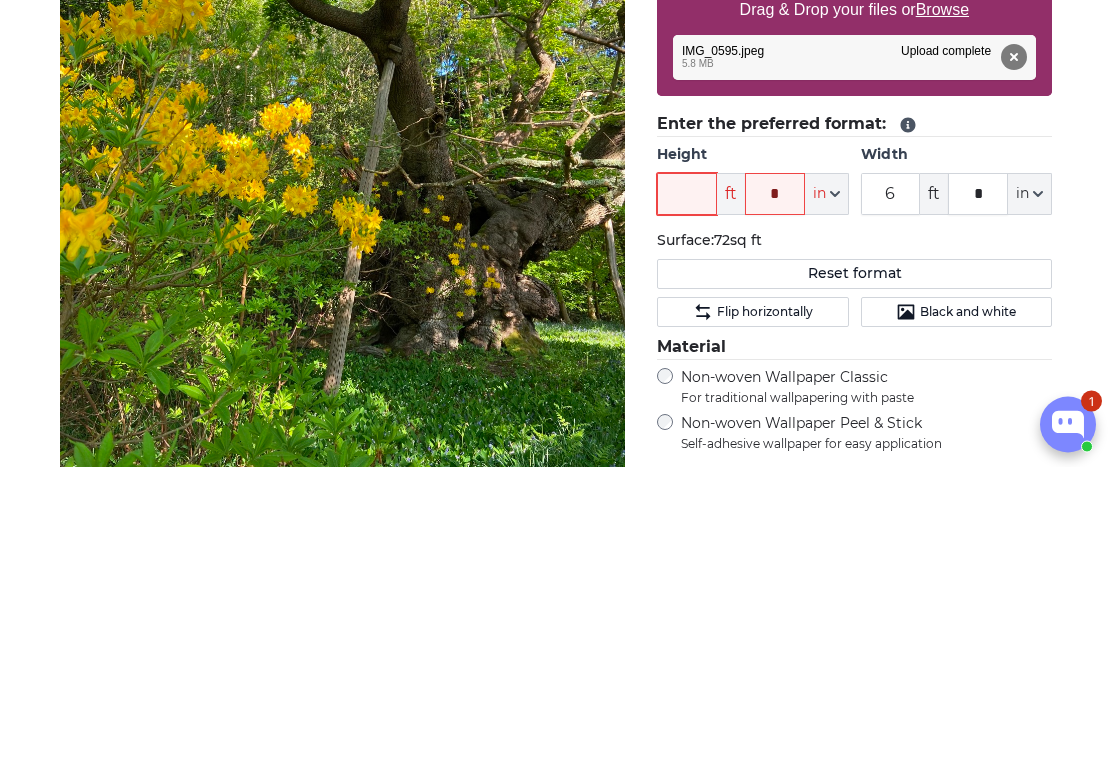 type on "8" 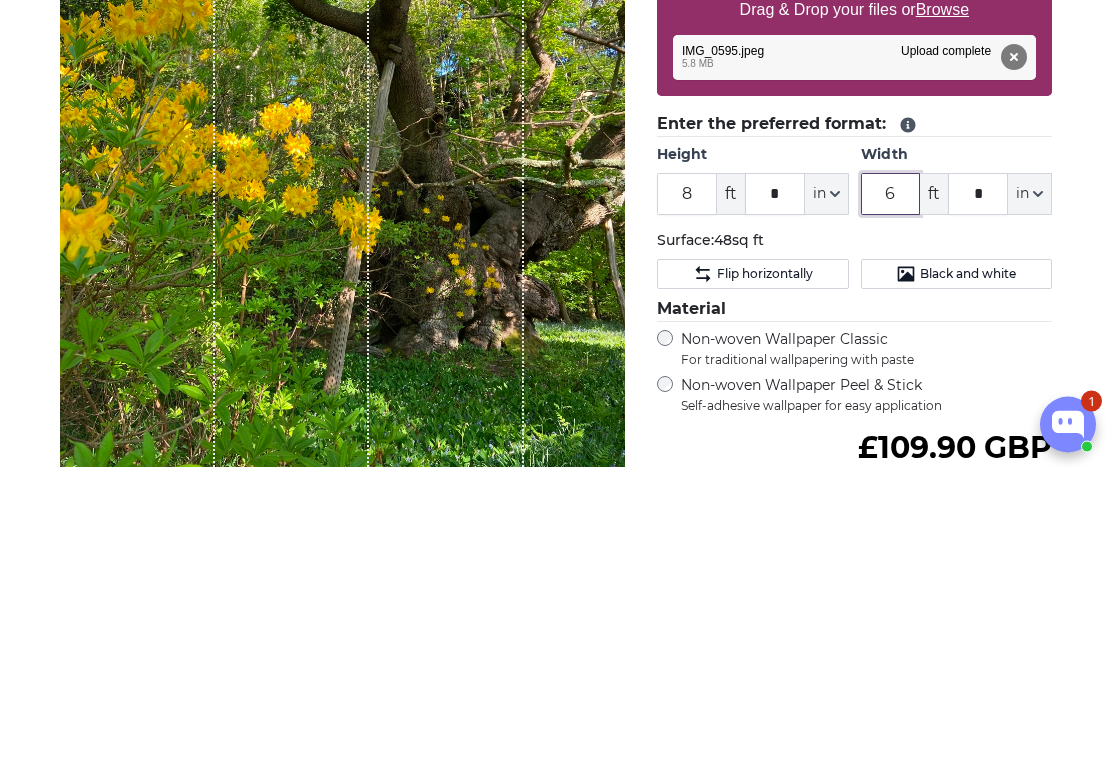 click on "6" at bounding box center (891, 492) 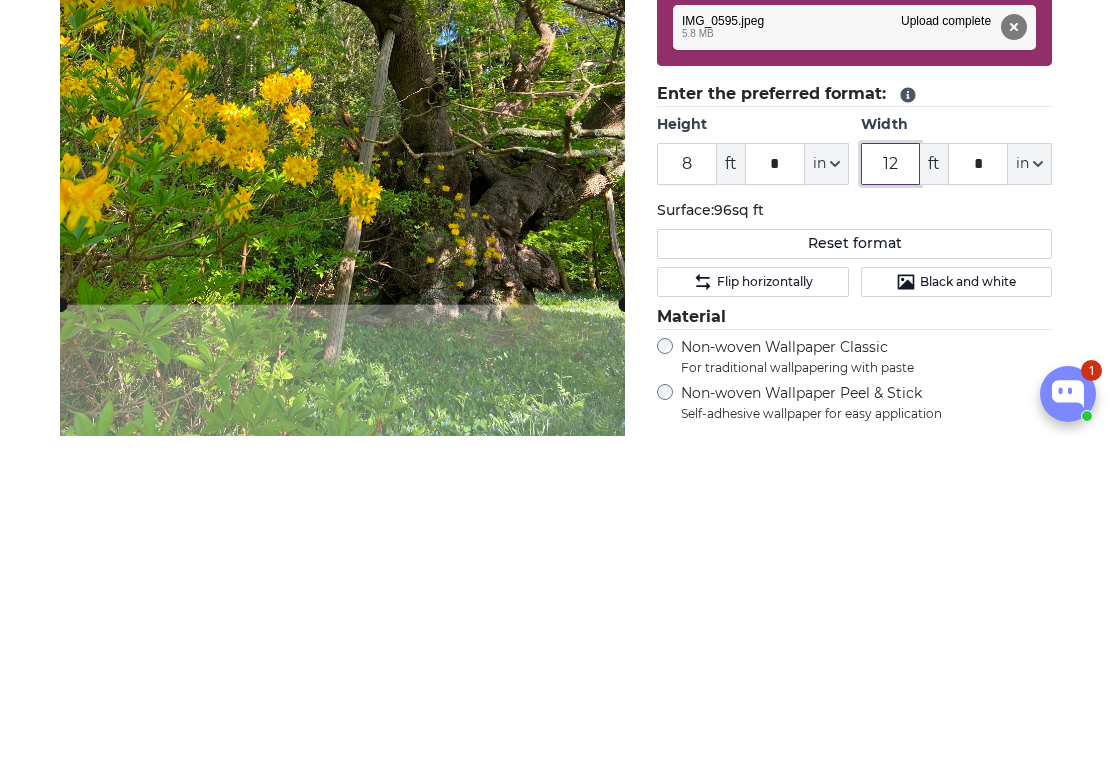 type on "12" 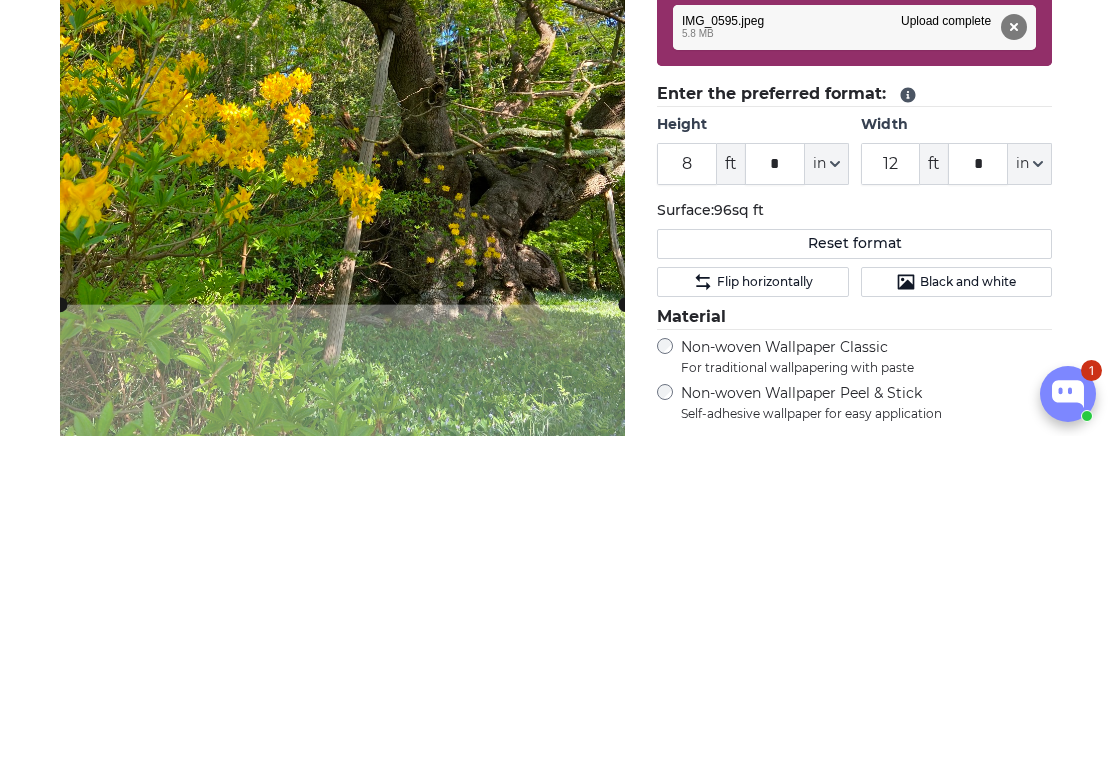 click on "Personalised Photo Wallpaper
Personalised Wall Mural Photo Wallpaper
Personalised Wall Mural Photo Wallpaper
Cancel
Crop image" at bounding box center [556, 2709] 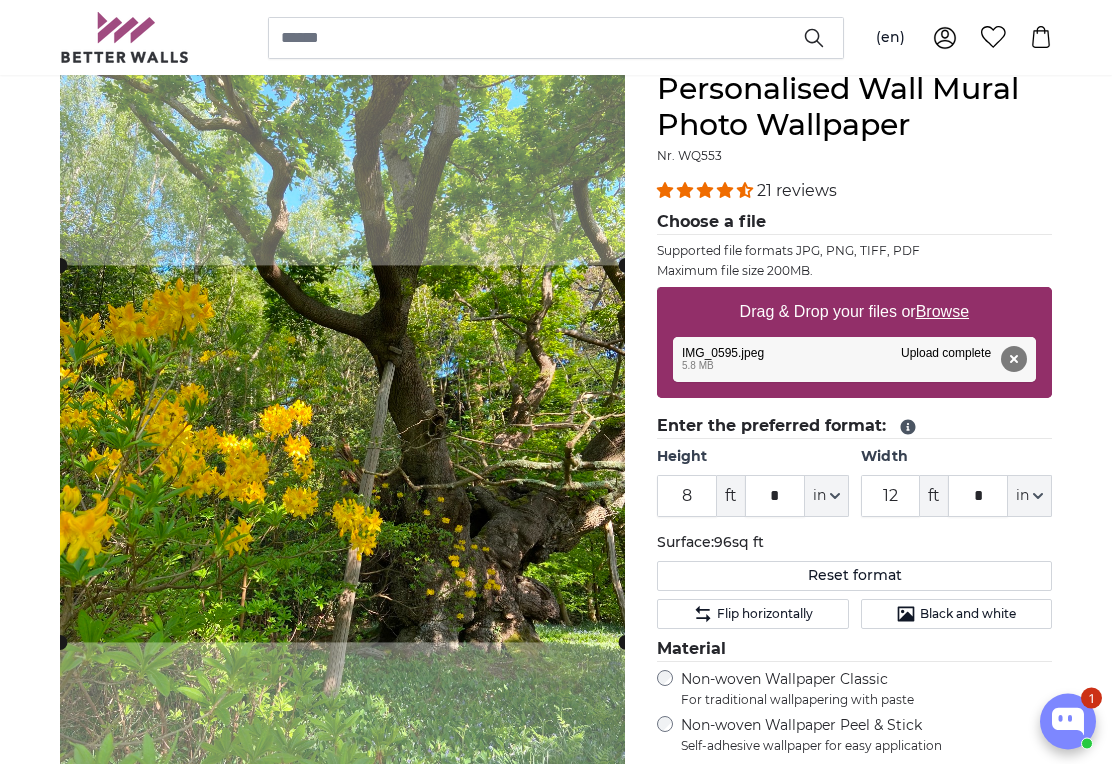scroll, scrollTop: 189, scrollLeft: 0, axis: vertical 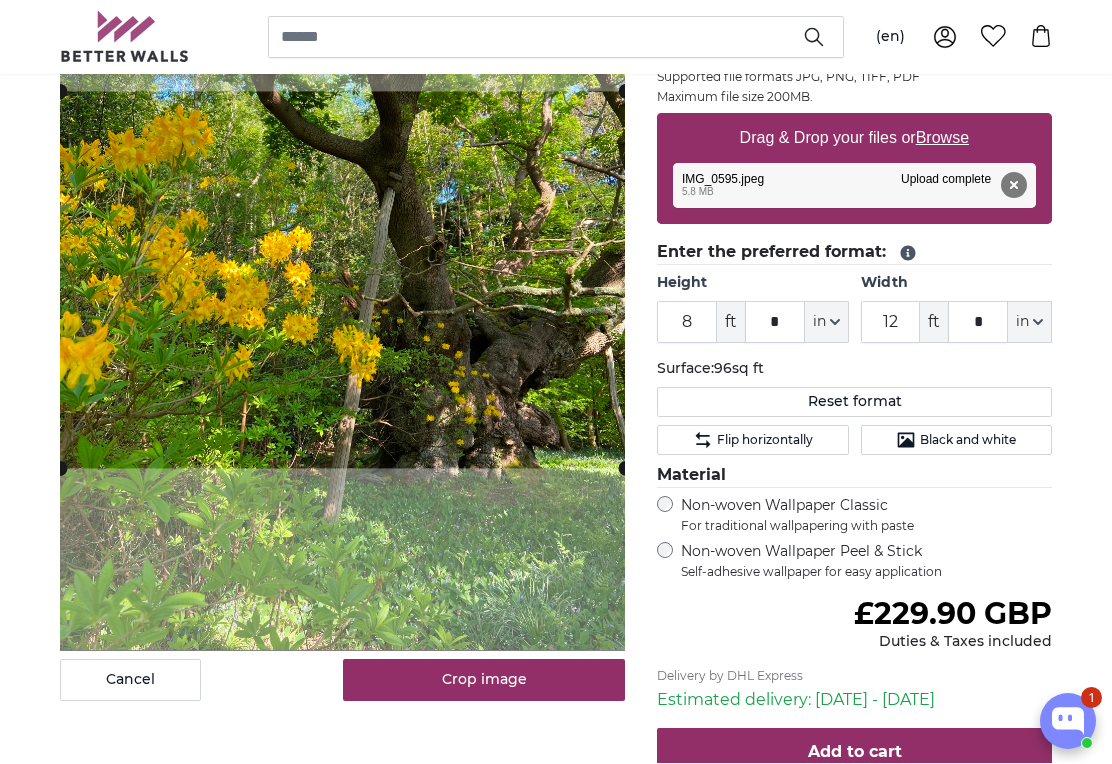 click on "Flip horizontally" 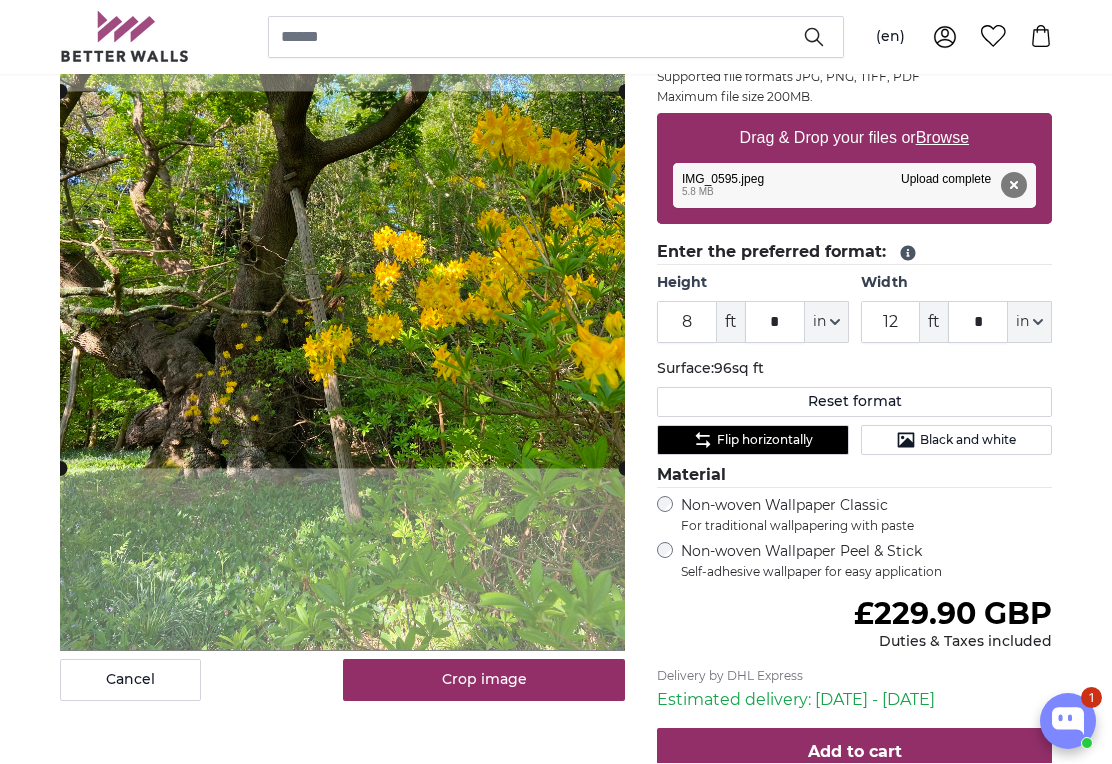 scroll, scrollTop: 363, scrollLeft: 0, axis: vertical 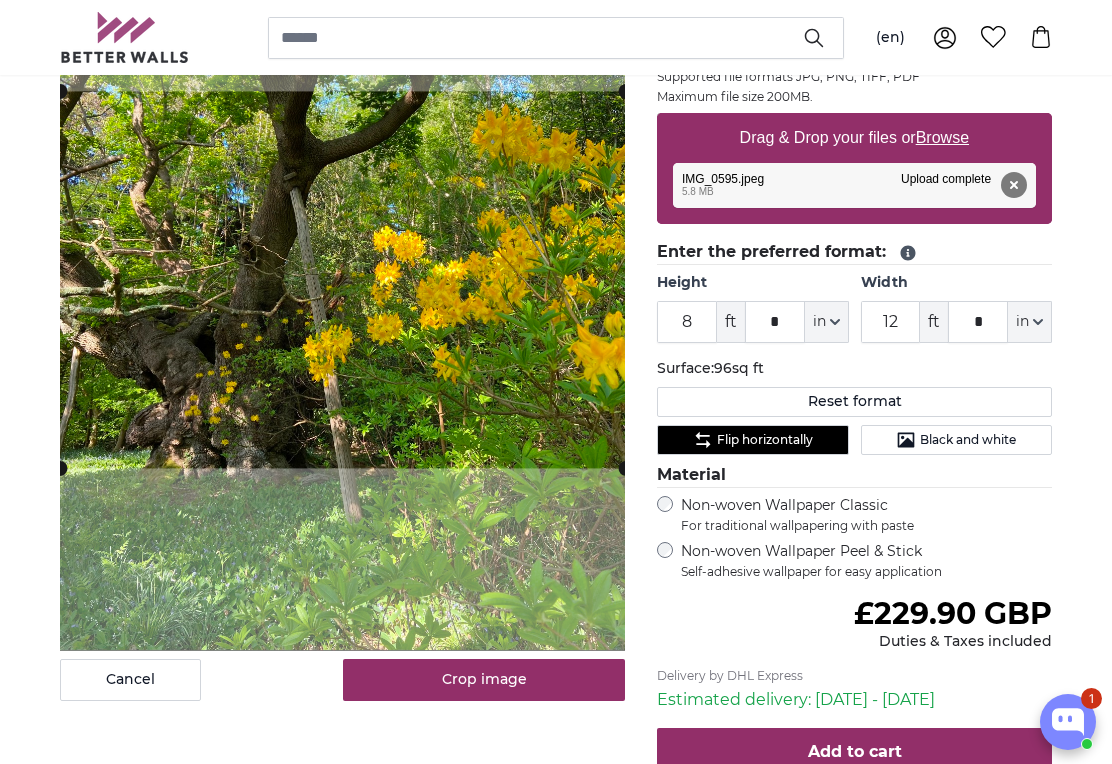click on "Flip horizontally" 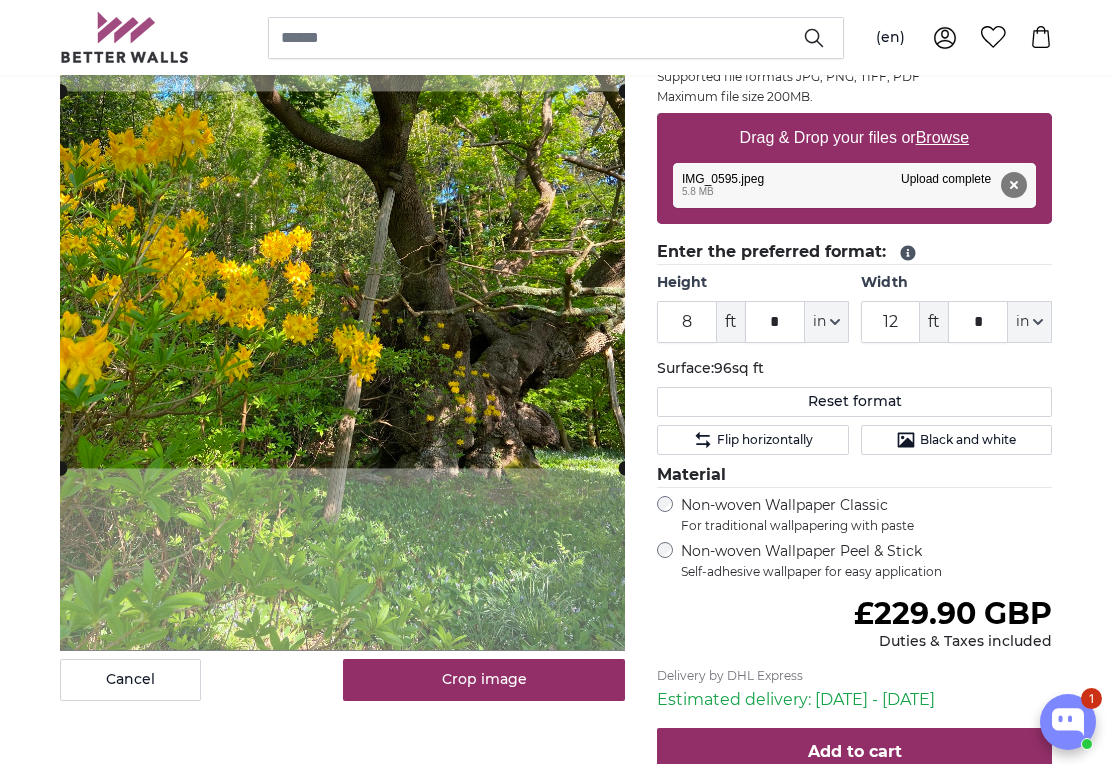 click on "Flip horizontally" 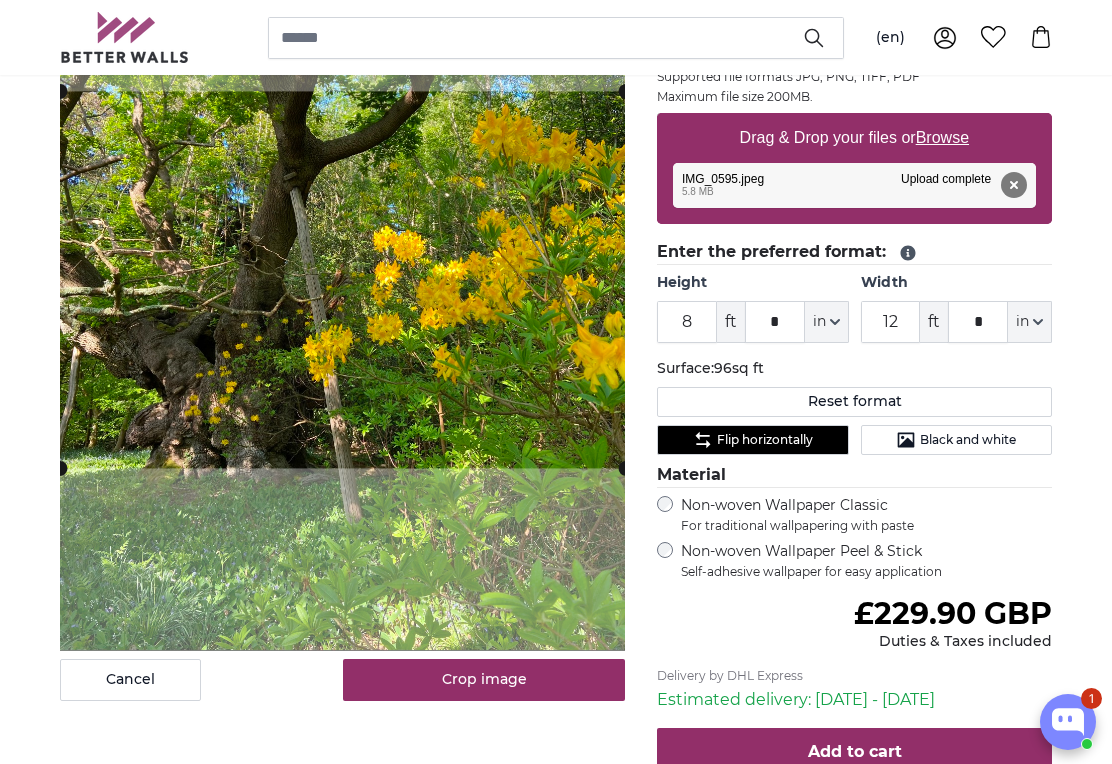 click on "Black and white" 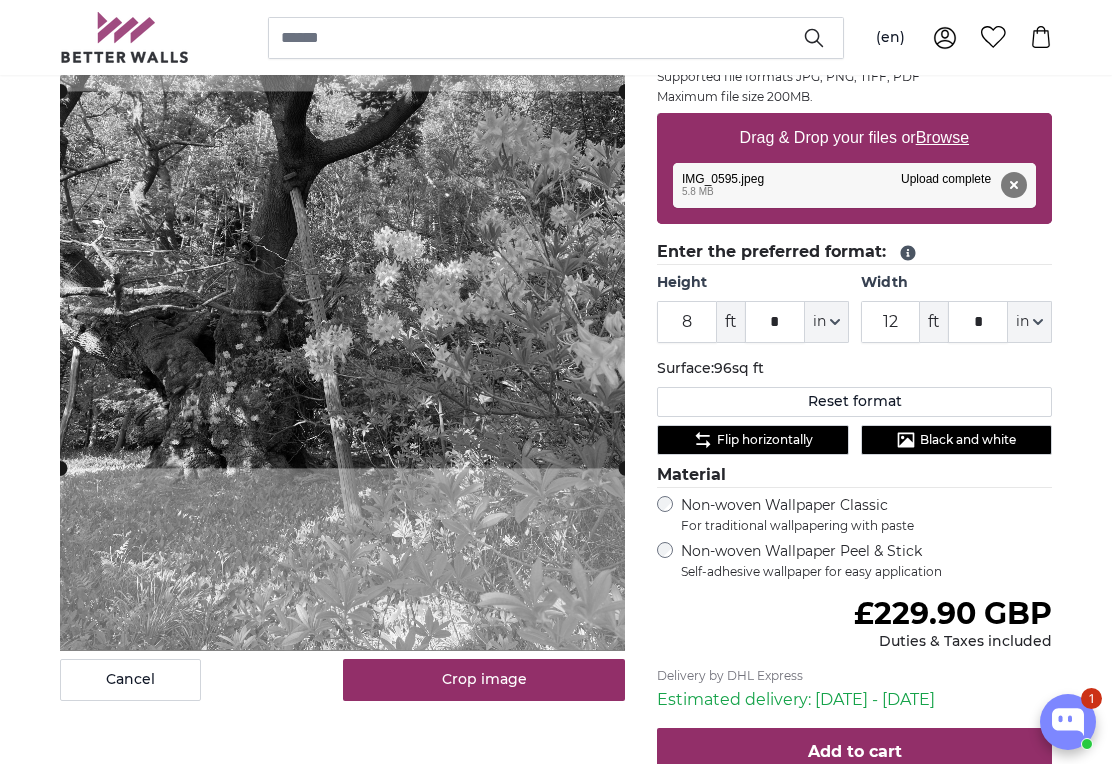 click on "Flip horizontally" 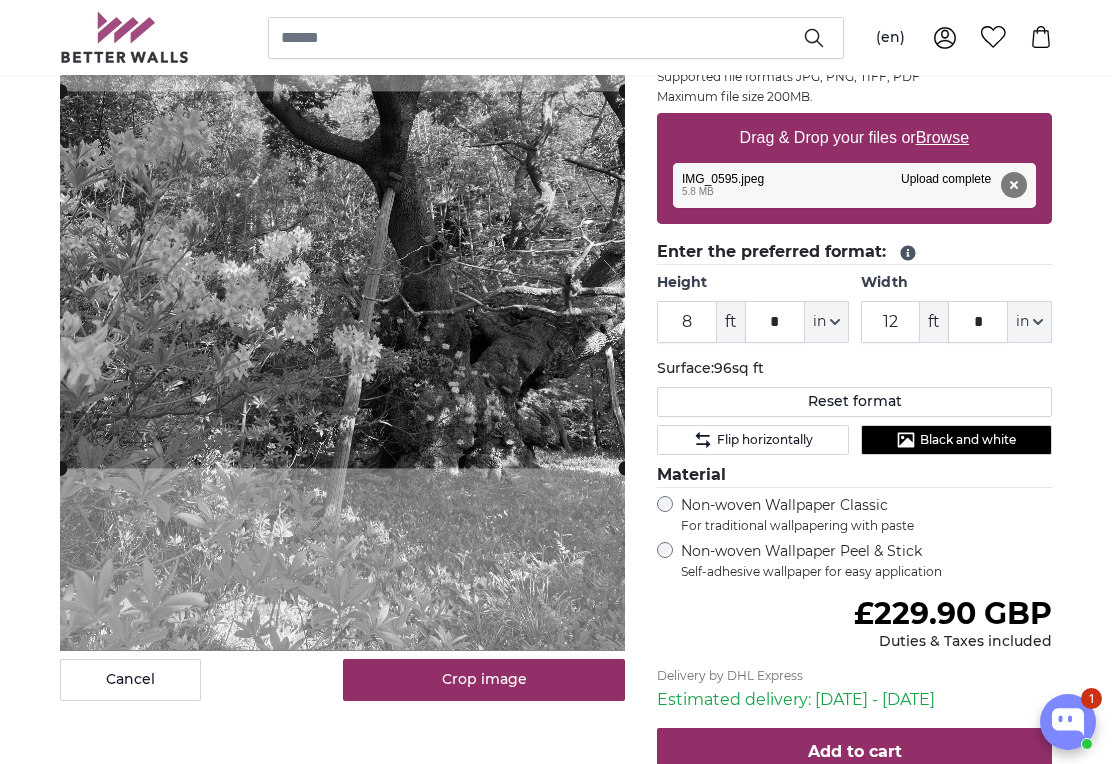 click on "Flip horizontally" 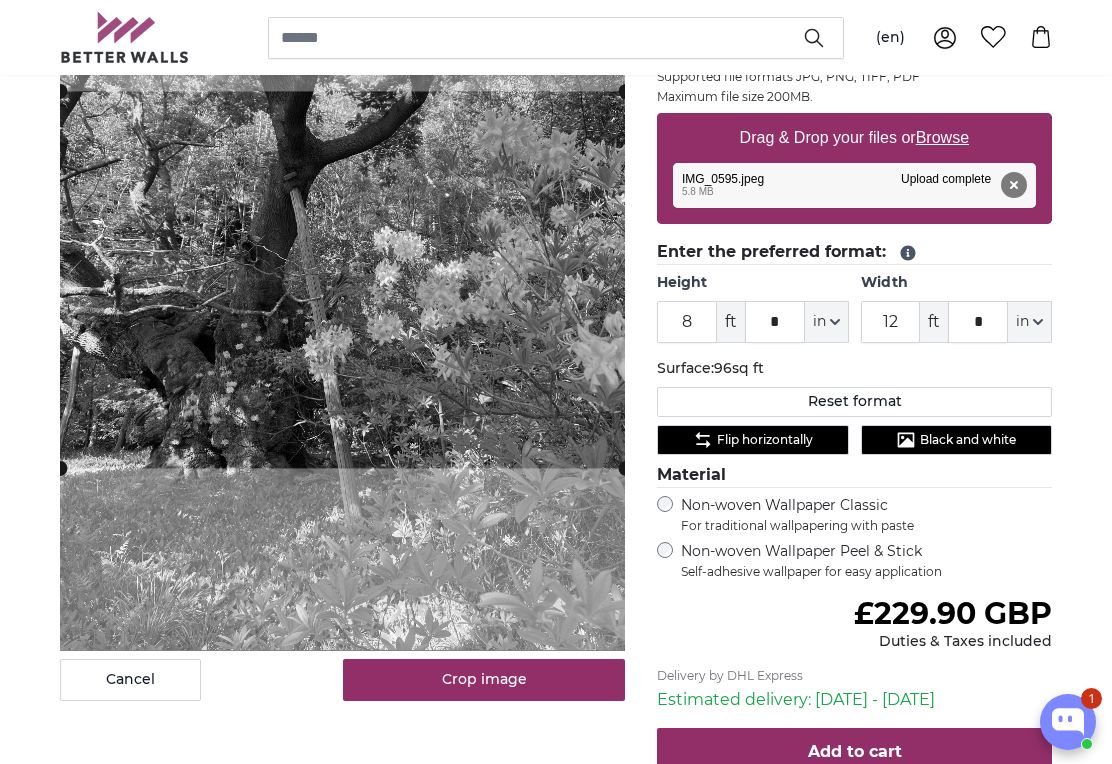 click on "Flip horizontally" 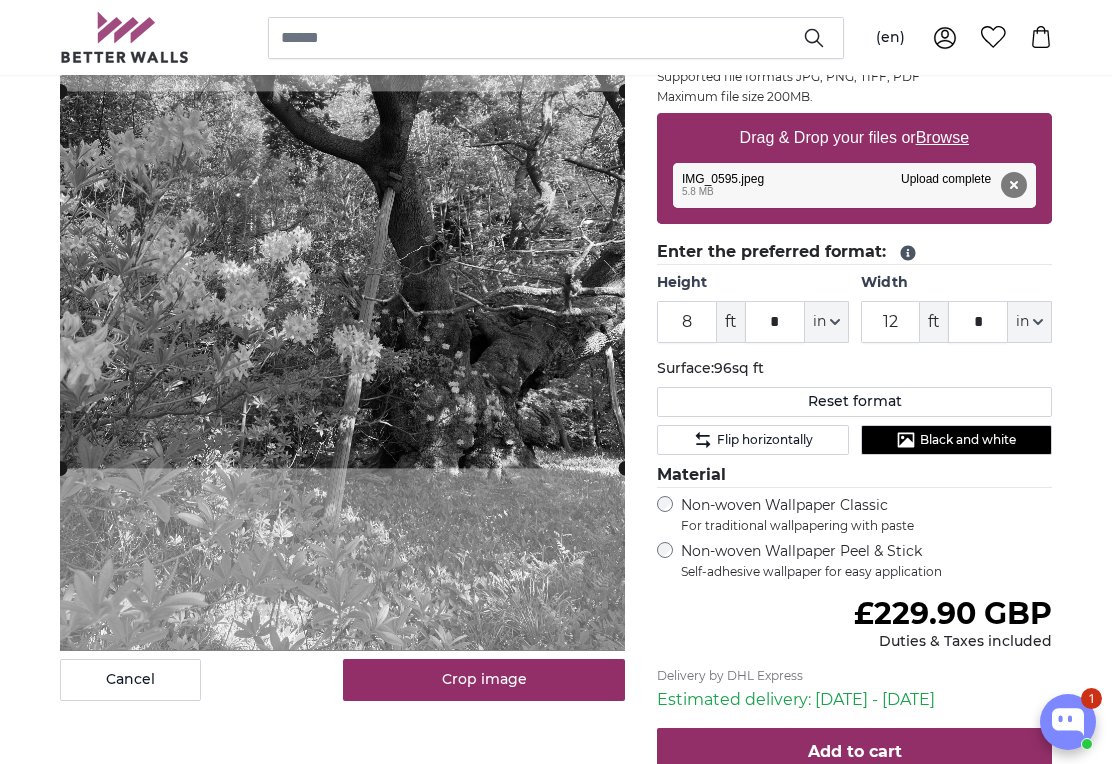 click on "Reset format" 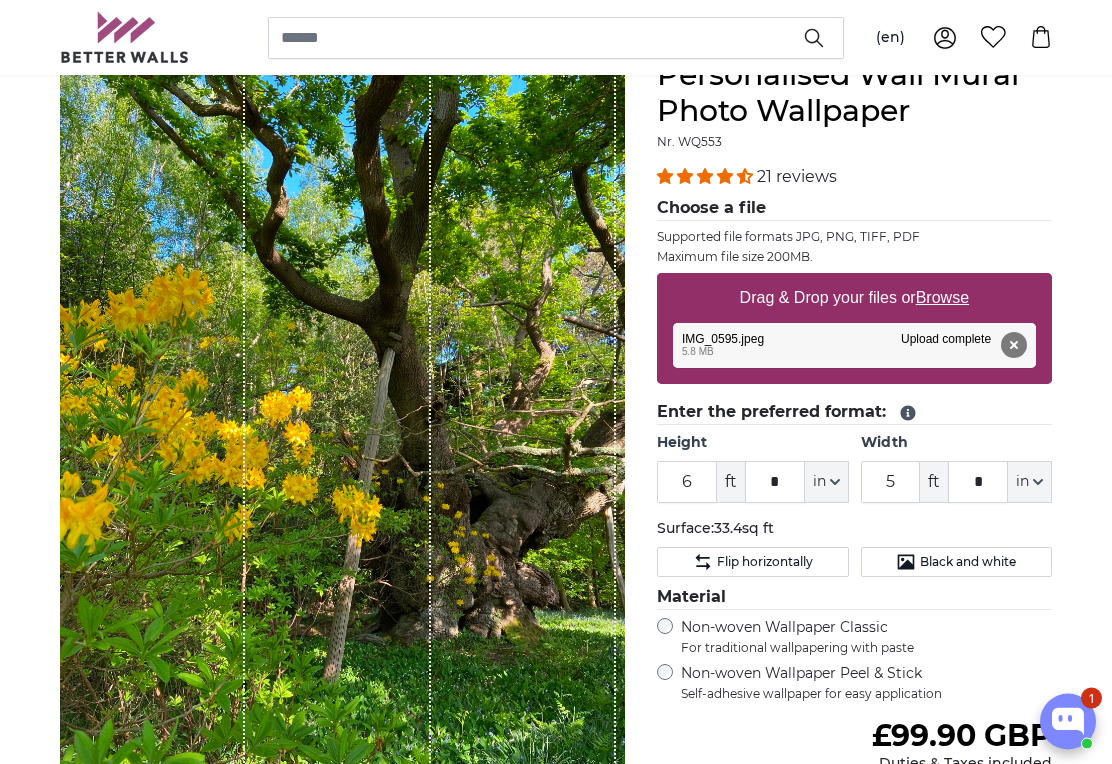 scroll, scrollTop: 203, scrollLeft: 0, axis: vertical 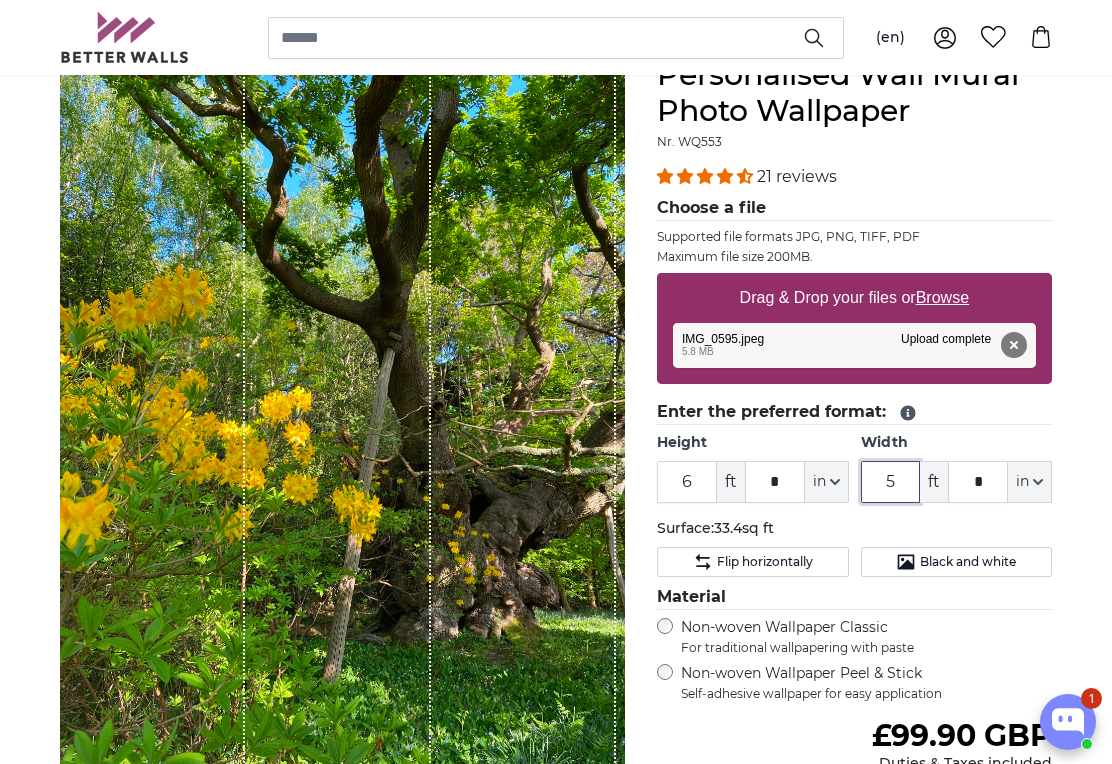 click on "5" at bounding box center (891, 482) 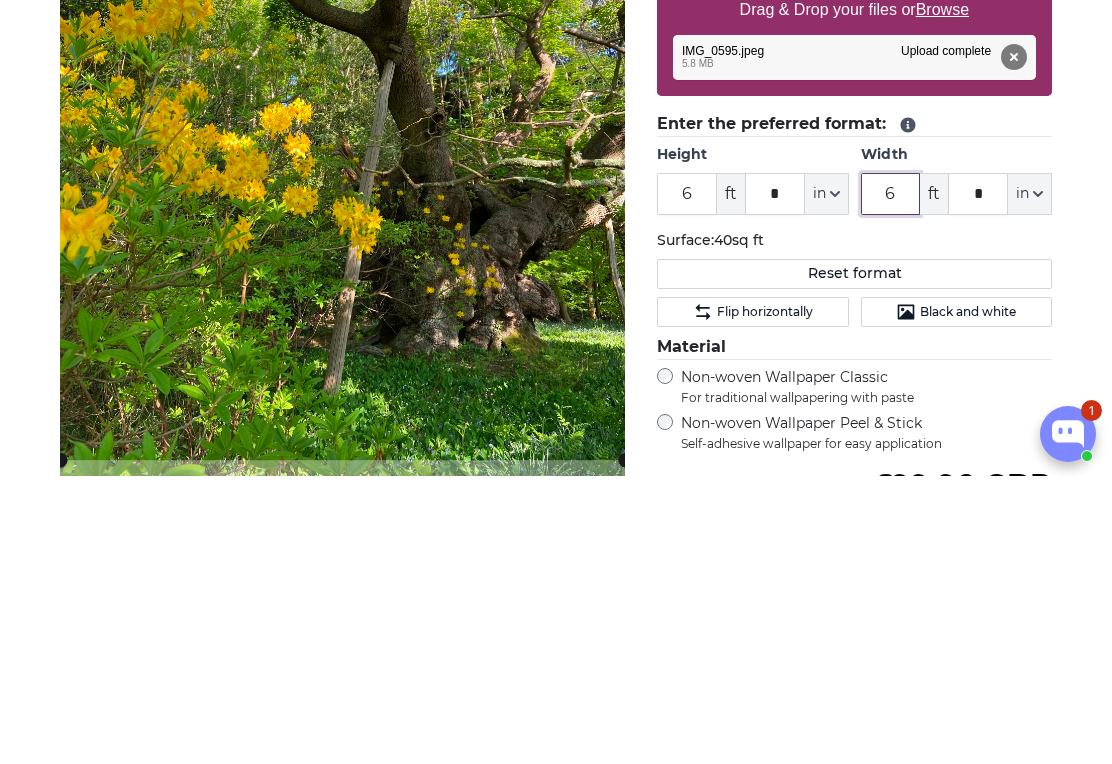 type on "6" 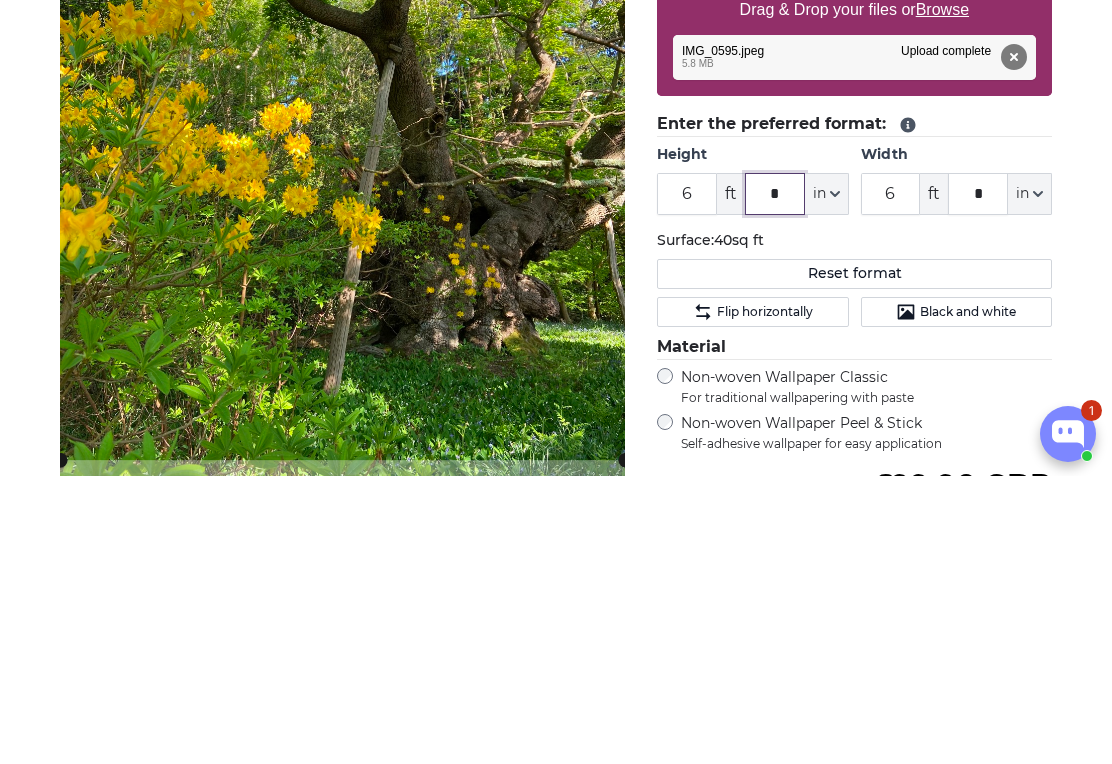 click on "*" 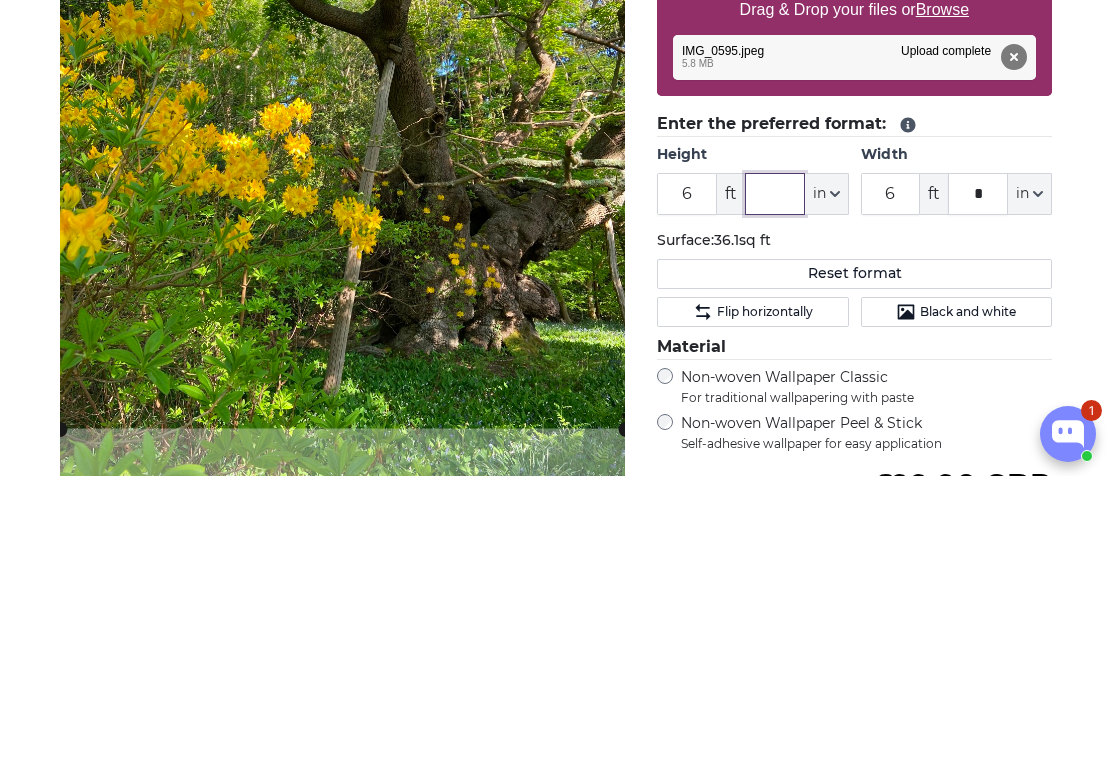 type 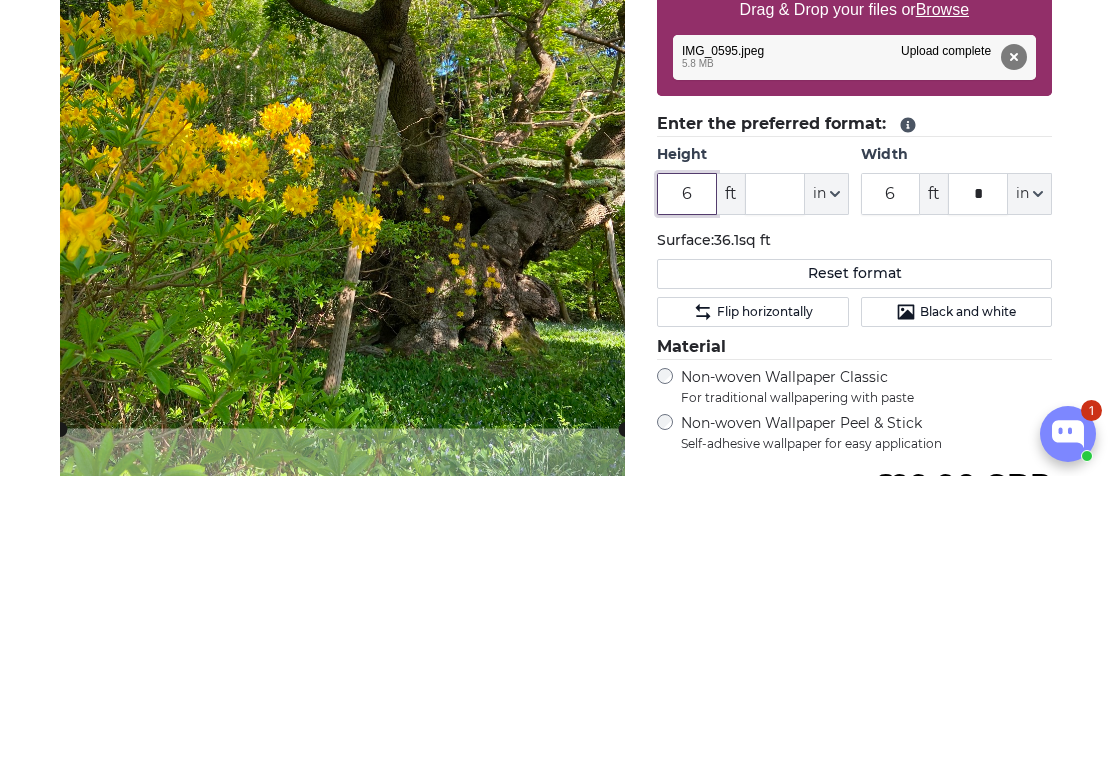 click on "6" at bounding box center (687, 482) 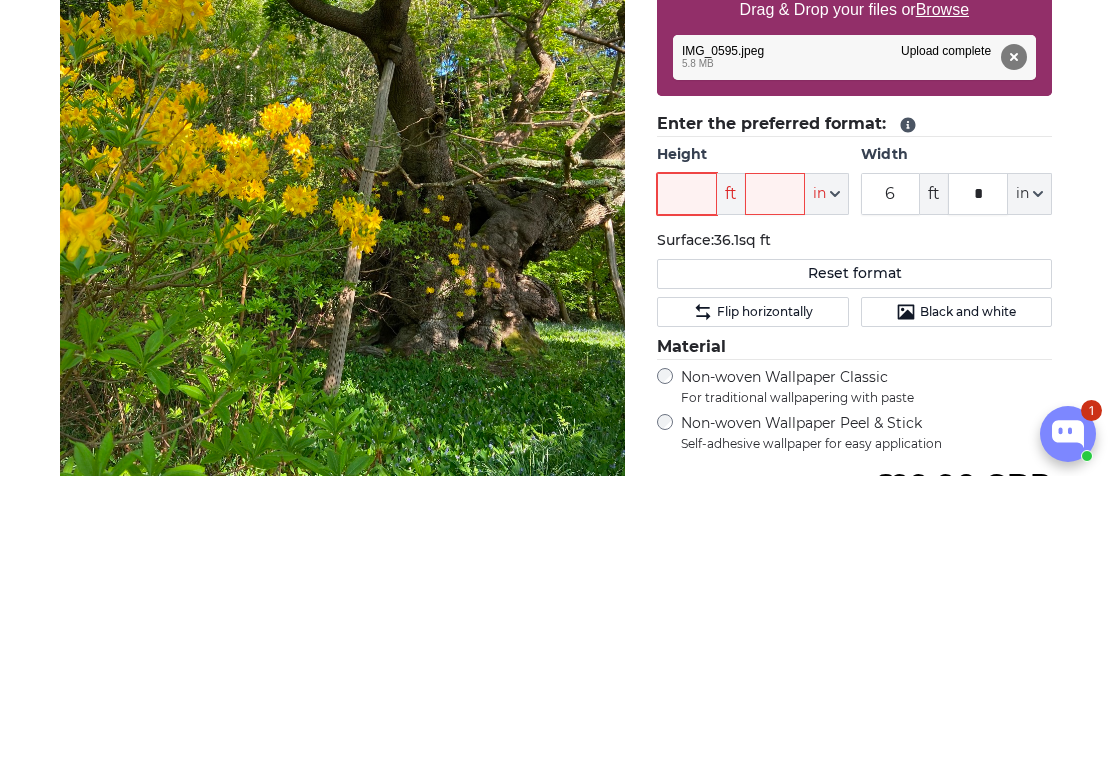 type on "8" 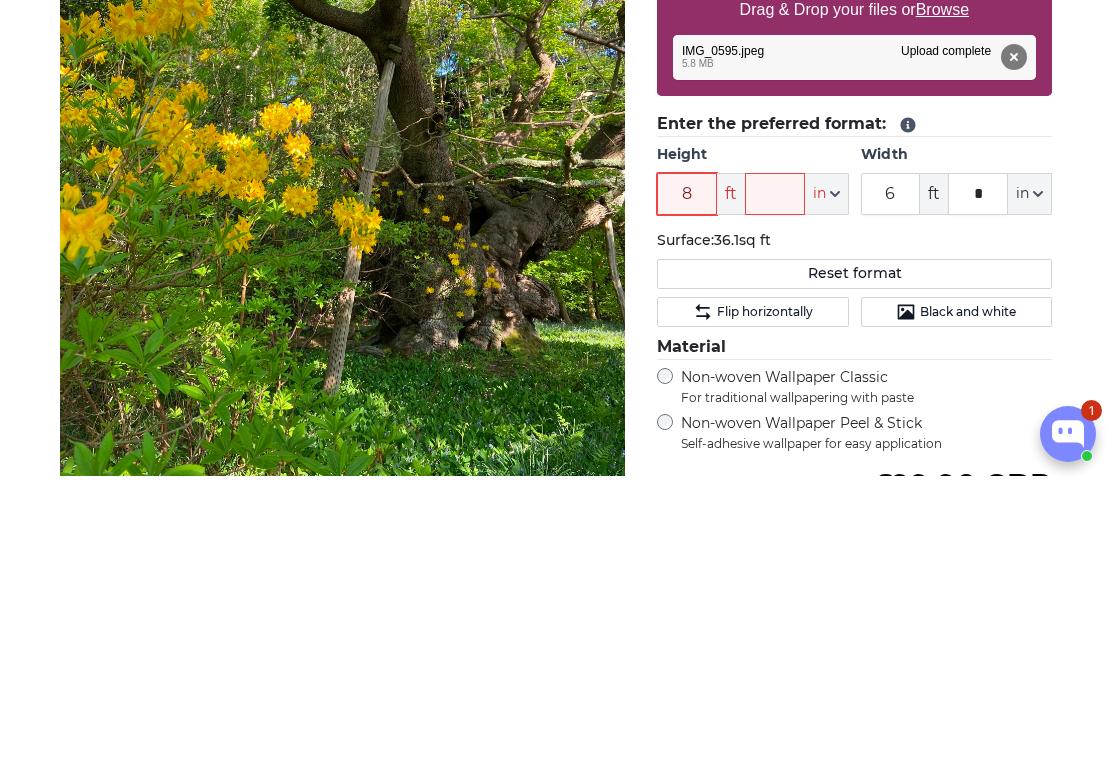 type on "*" 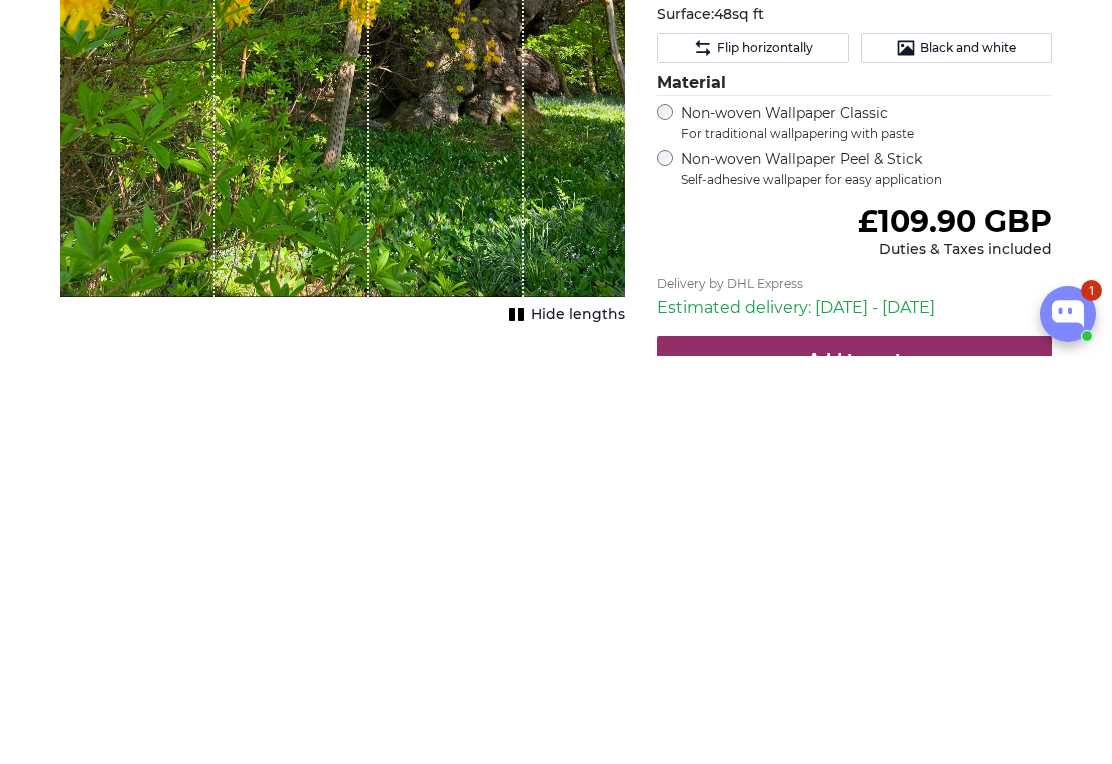 scroll, scrollTop: 311, scrollLeft: 0, axis: vertical 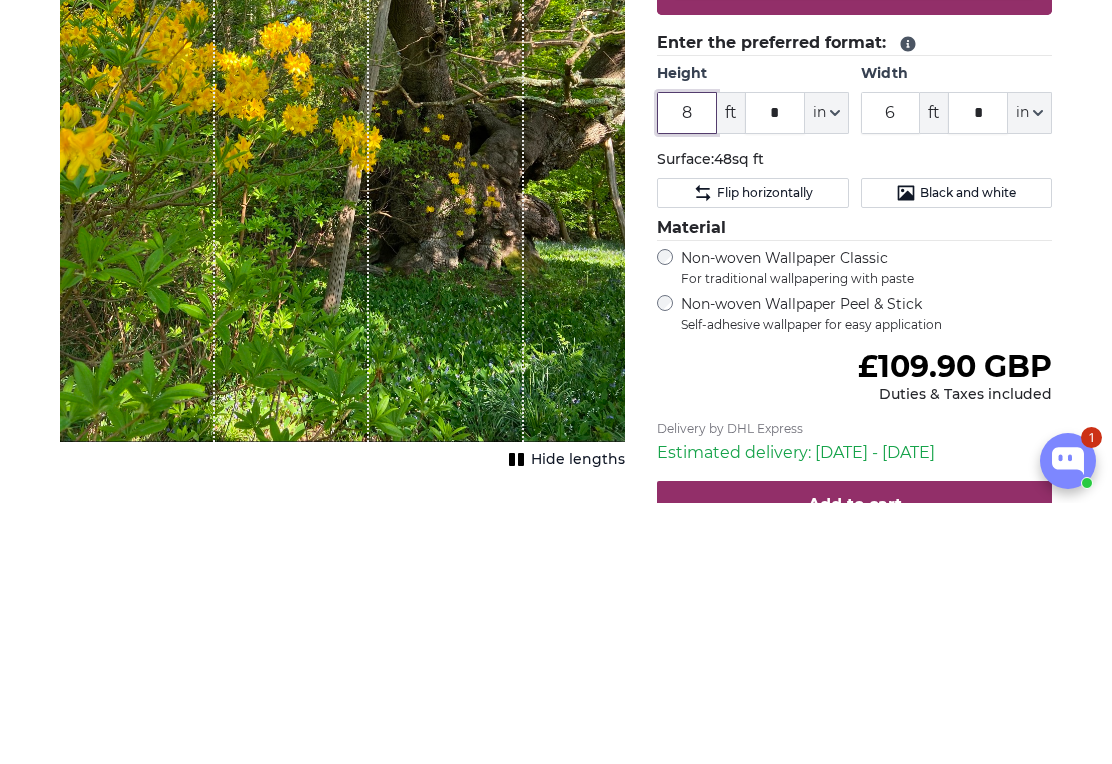 type on "8" 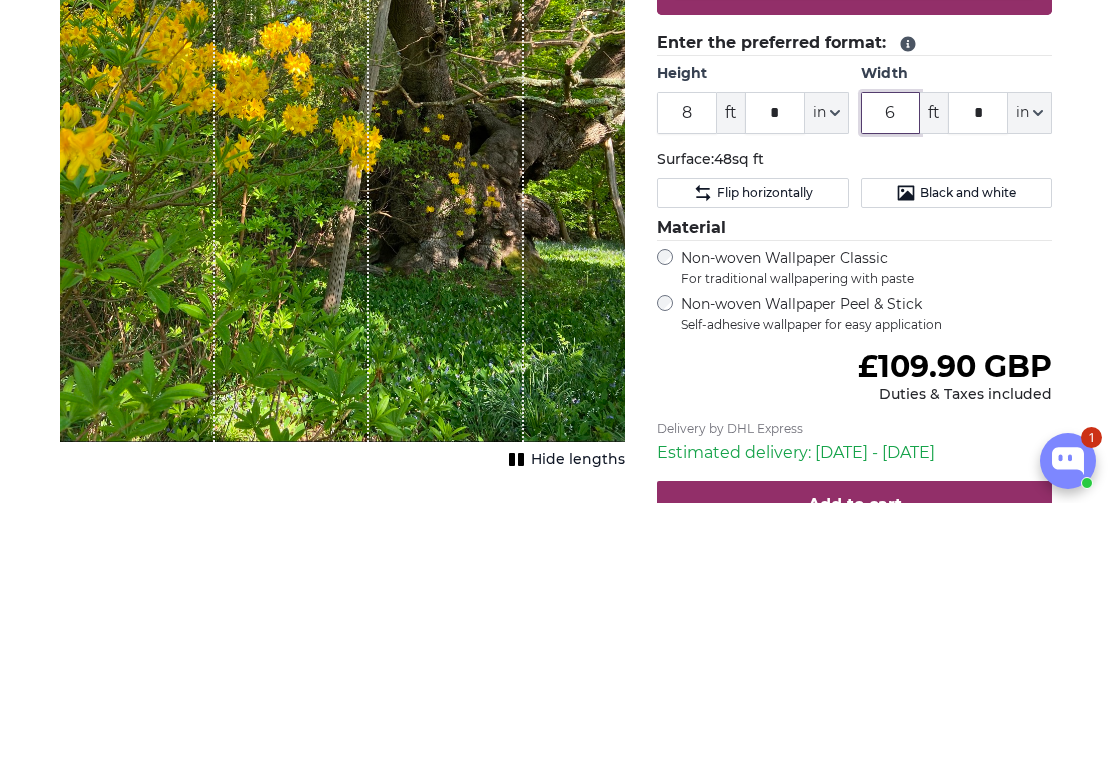 click on "6" at bounding box center (891, 374) 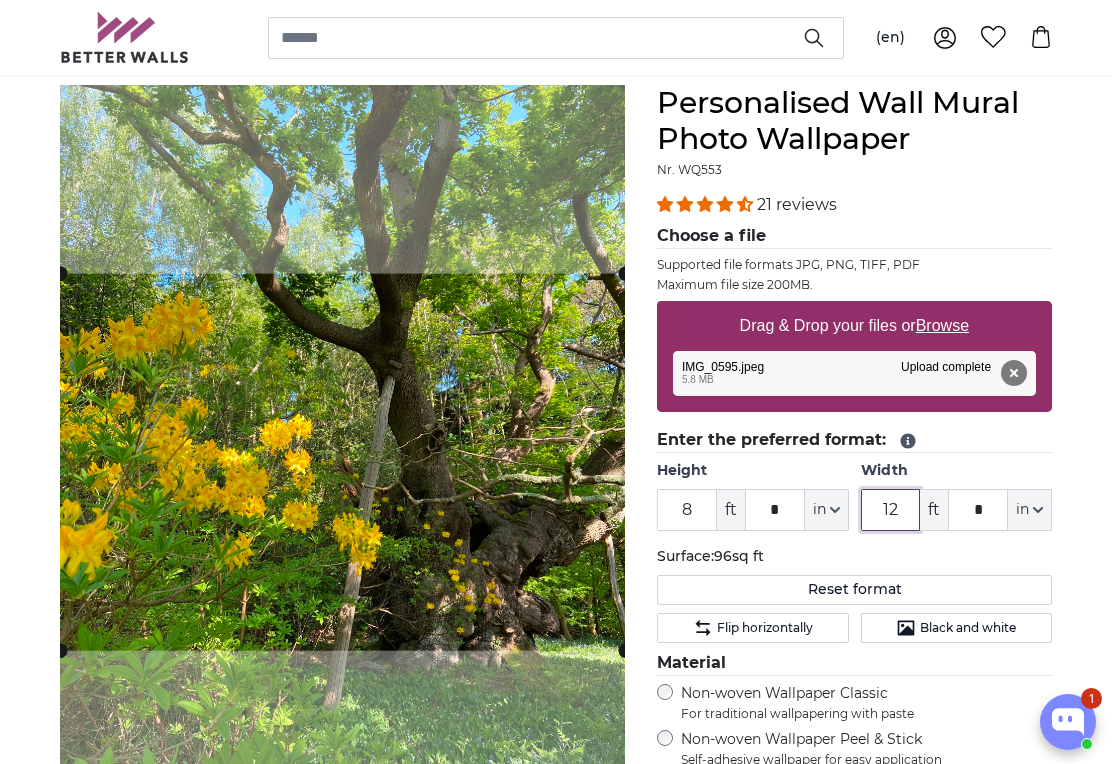 scroll, scrollTop: 175, scrollLeft: 0, axis: vertical 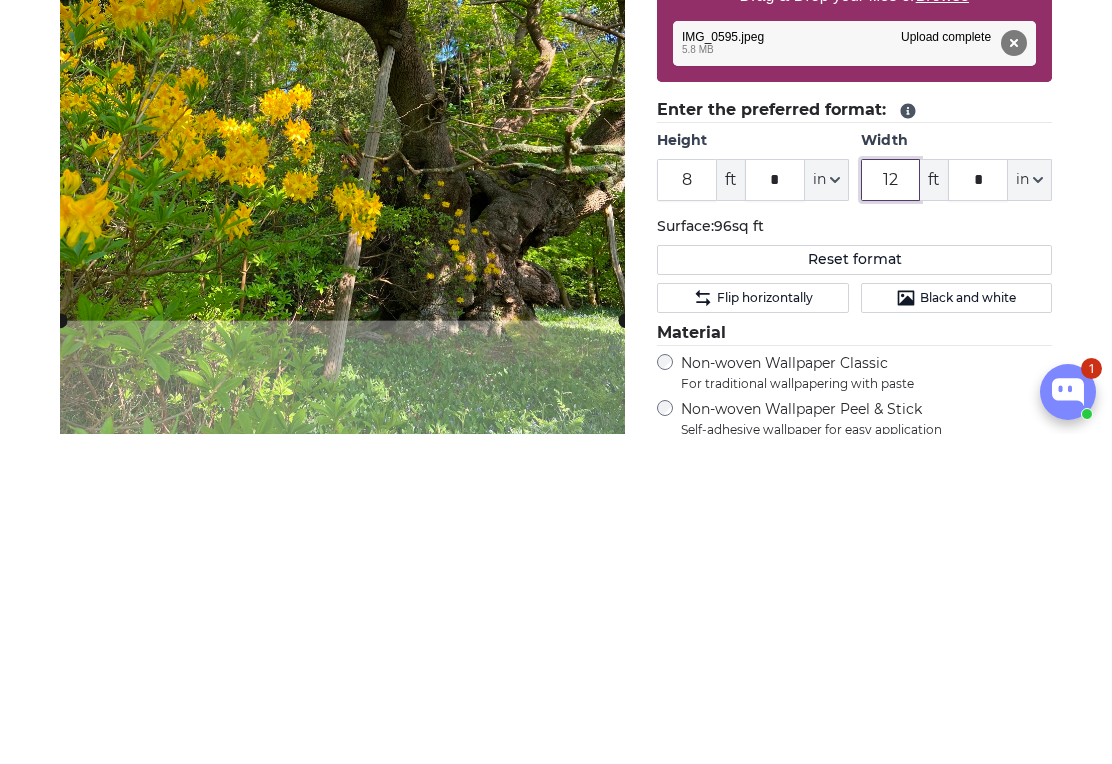 type on "1" 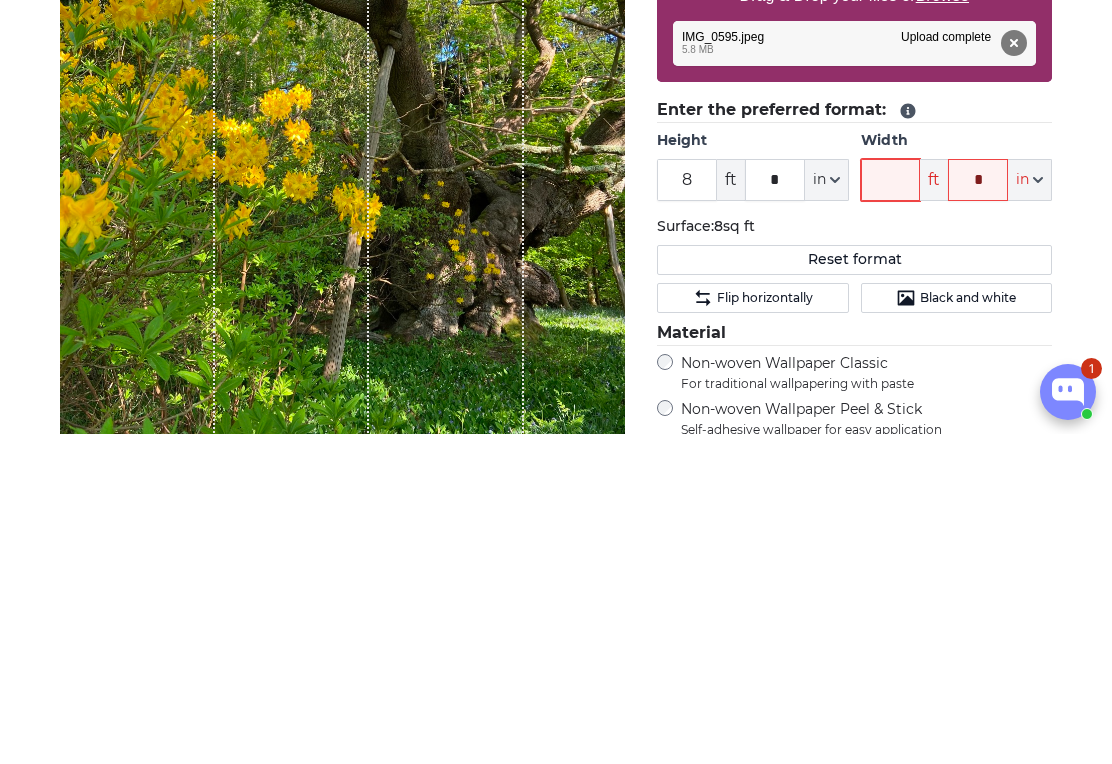 type on "6" 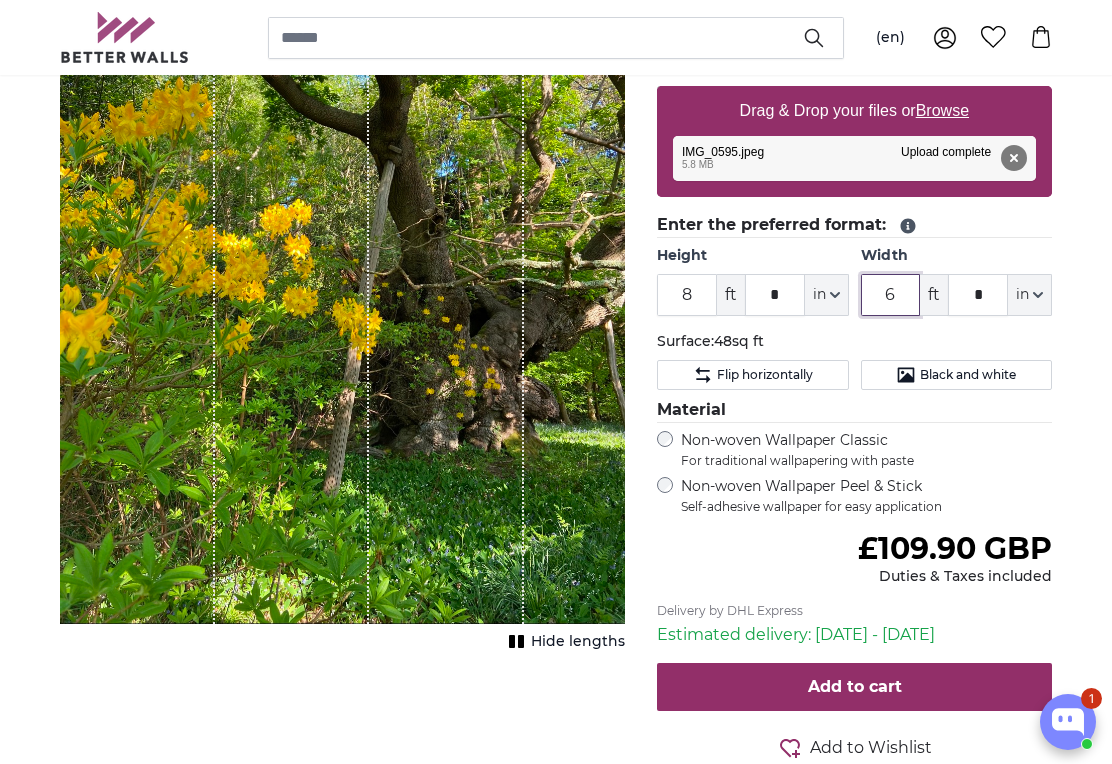 scroll, scrollTop: 350, scrollLeft: 0, axis: vertical 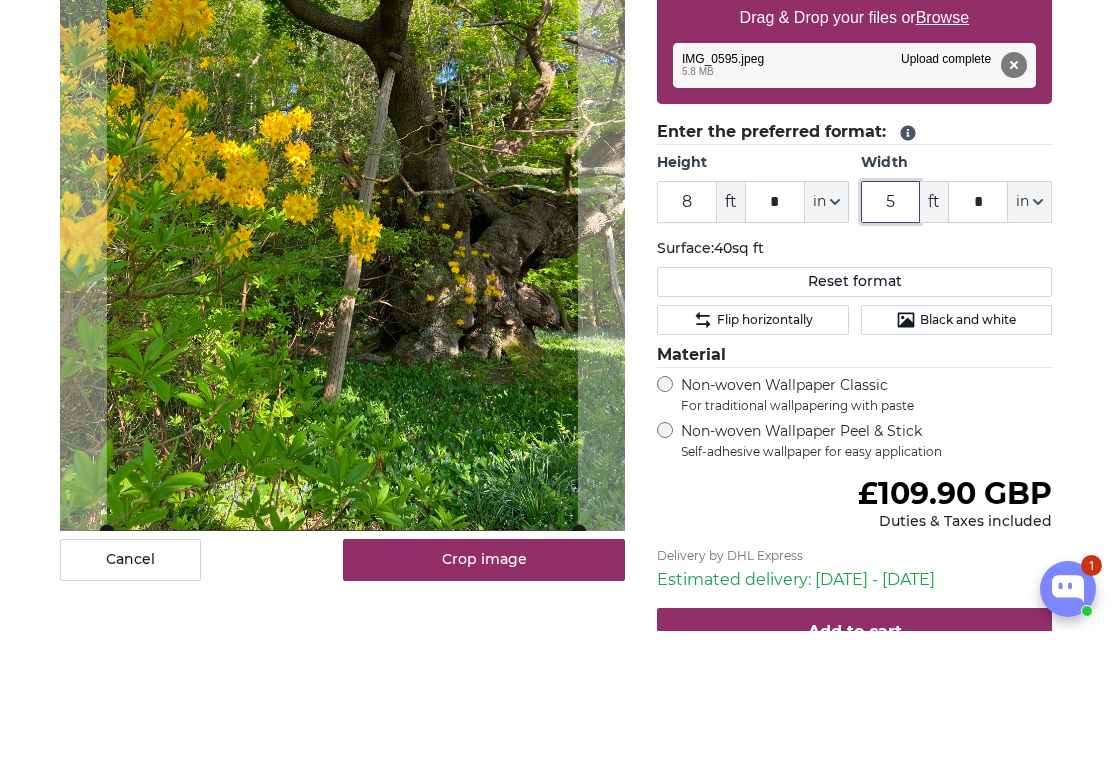 type on "5" 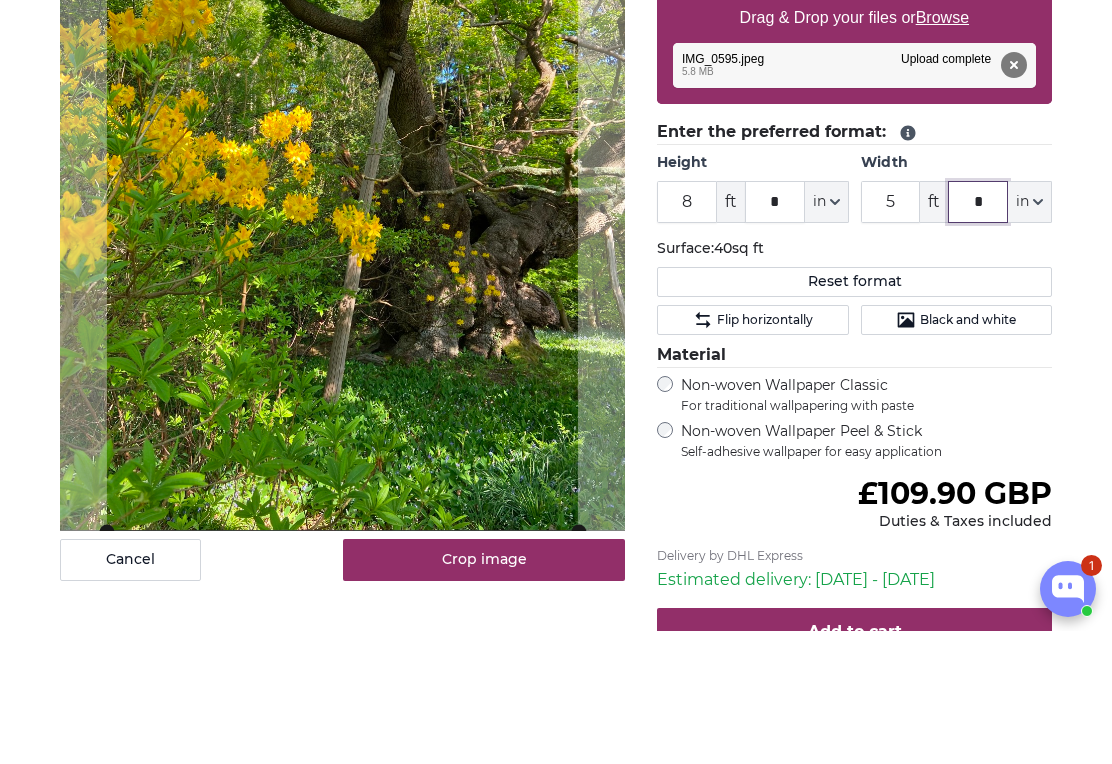 click on "*" 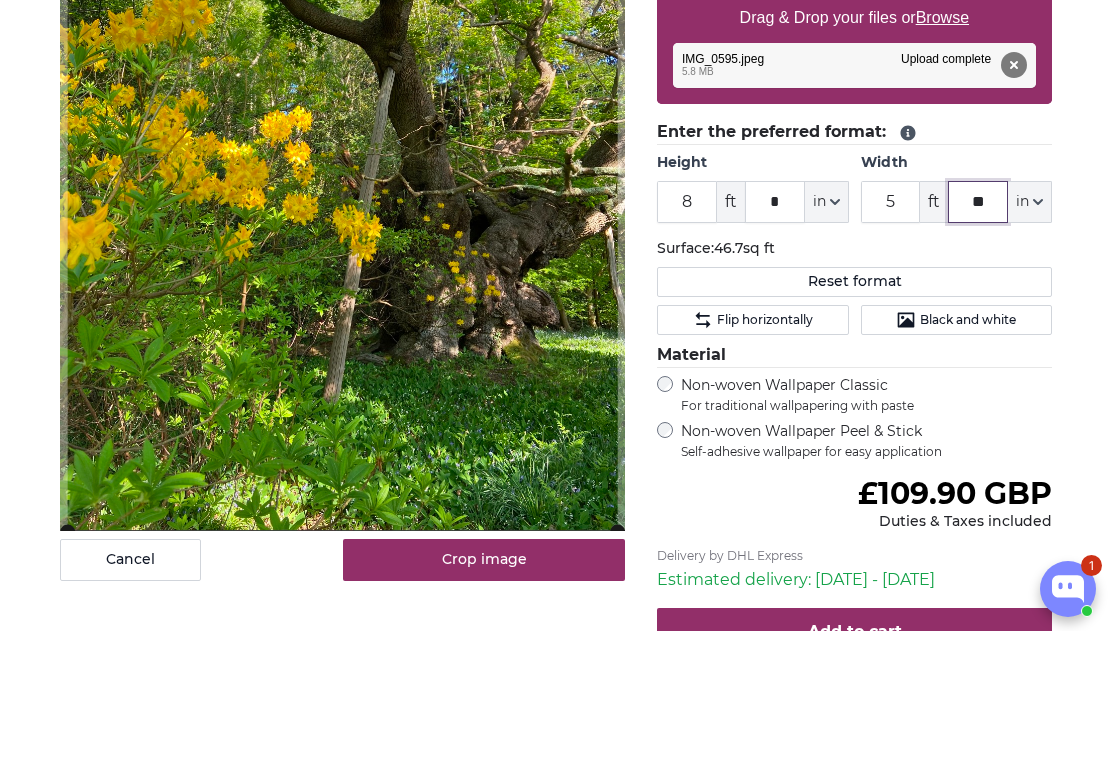 type on "**" 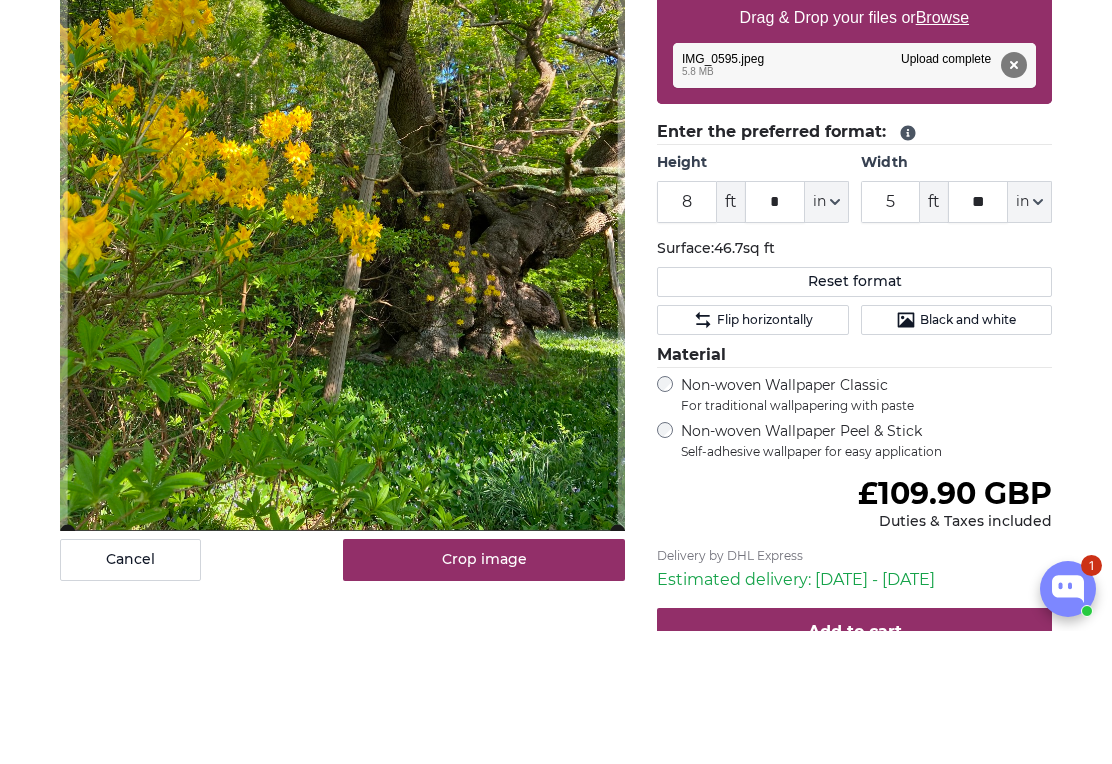 click on "Reset format" 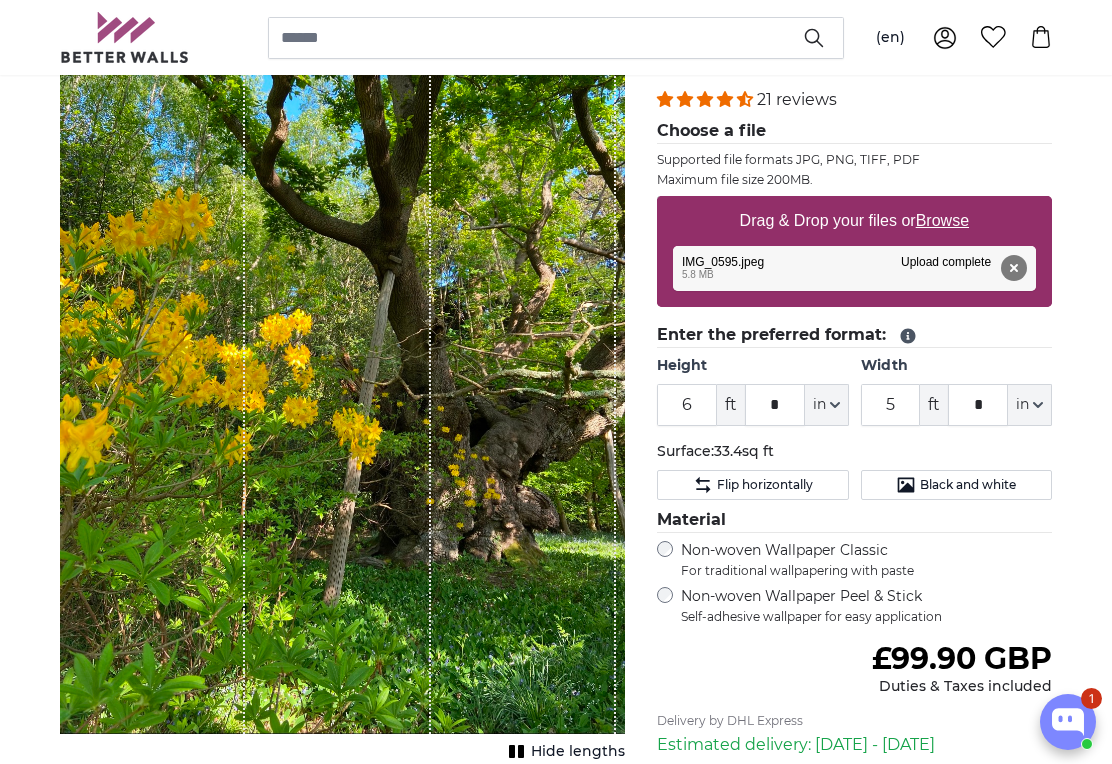 scroll, scrollTop: 293, scrollLeft: 0, axis: vertical 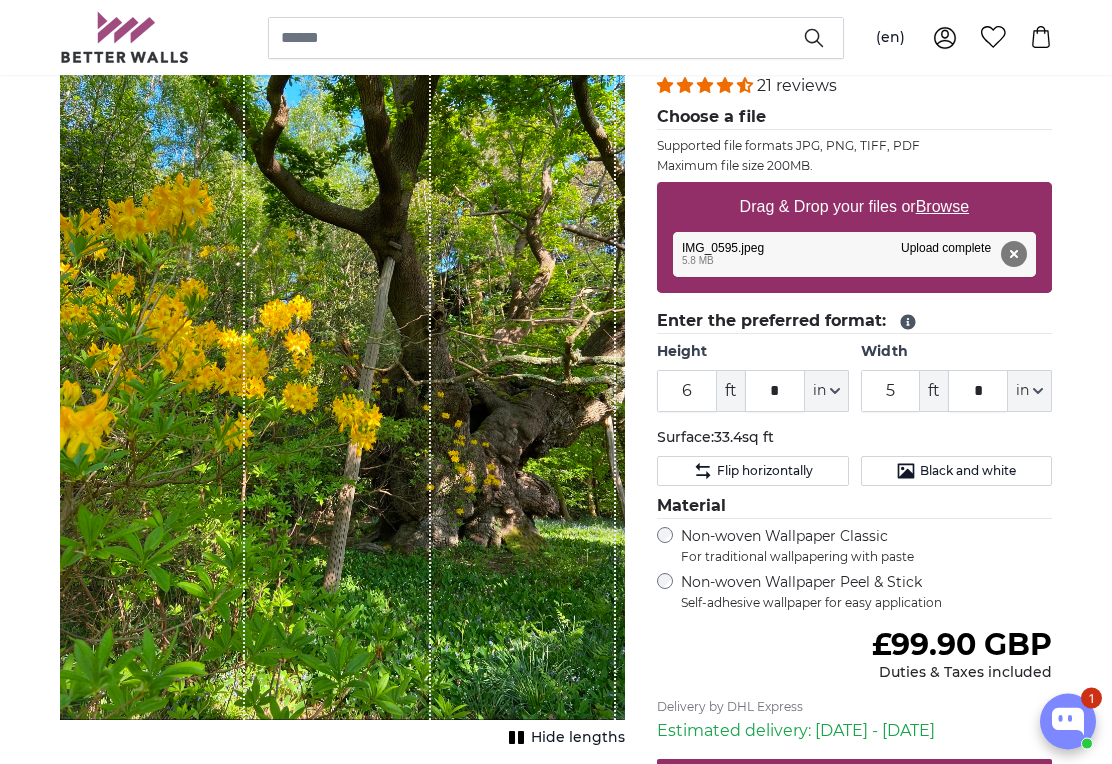 click 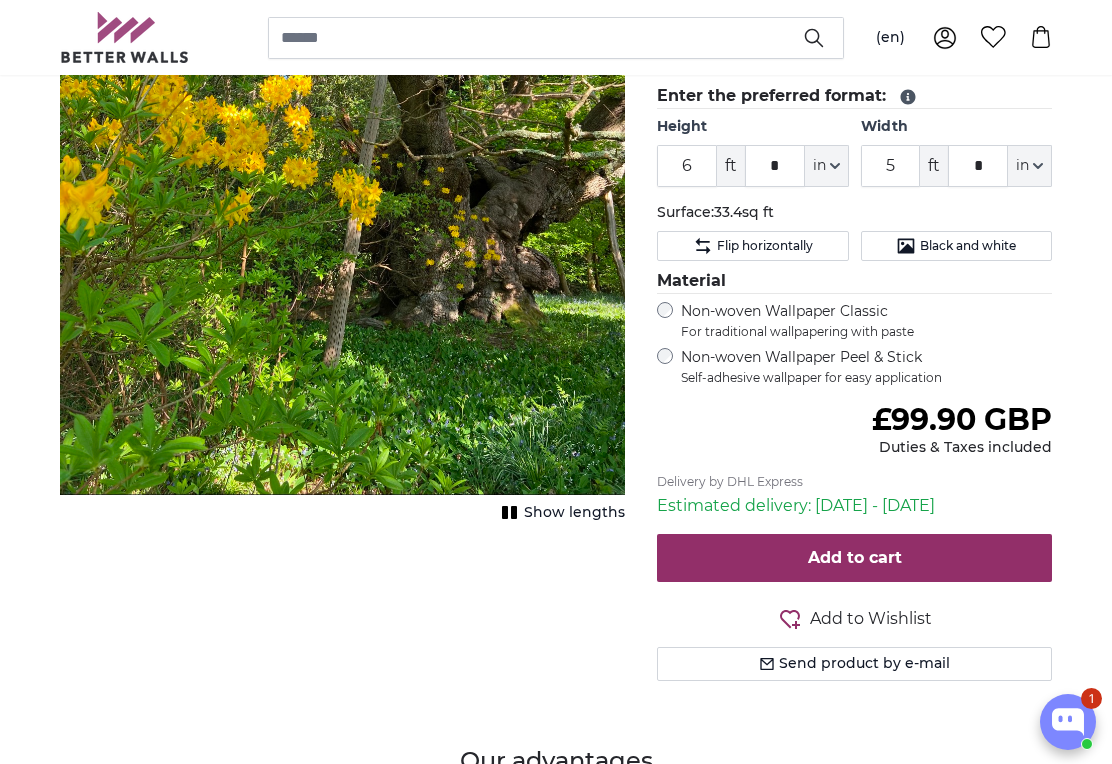 scroll, scrollTop: 520, scrollLeft: 0, axis: vertical 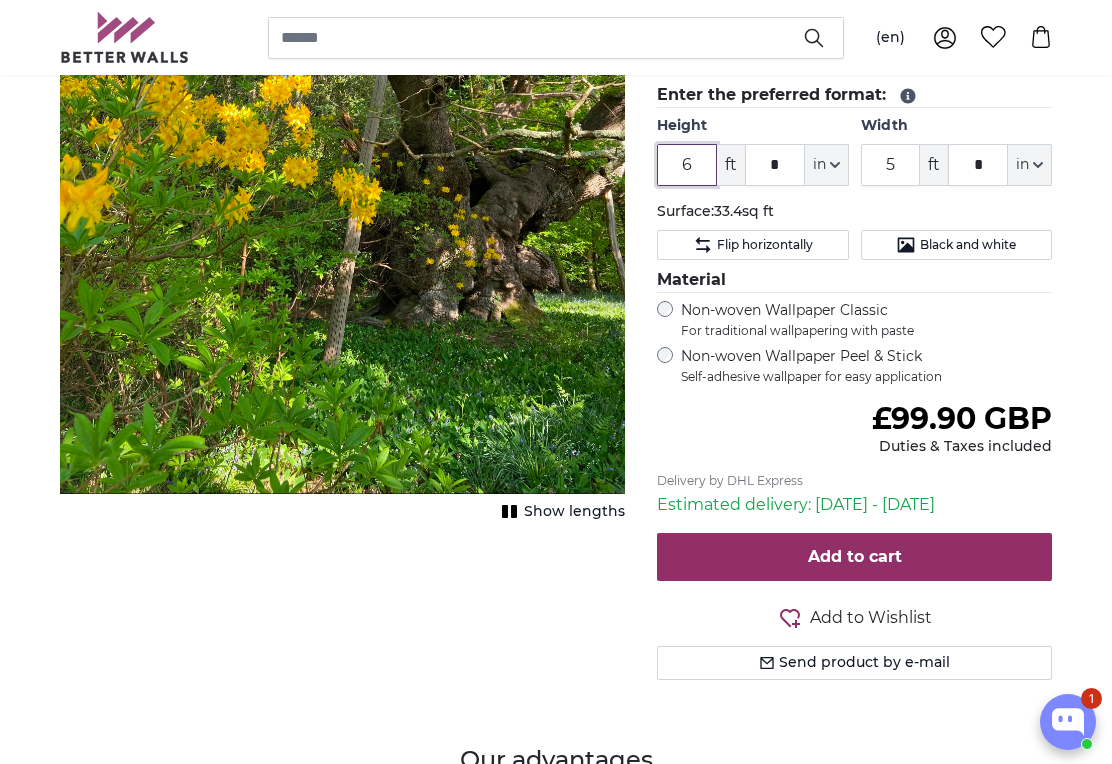 click on "6" at bounding box center (687, 165) 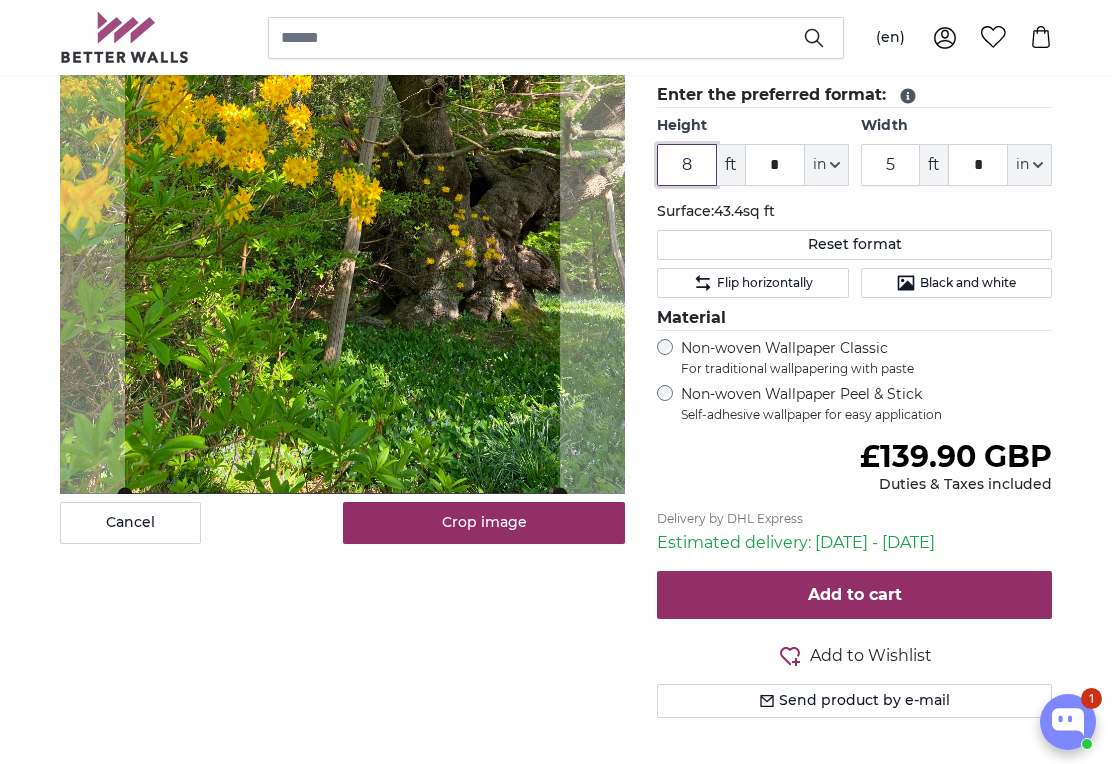 type on "8" 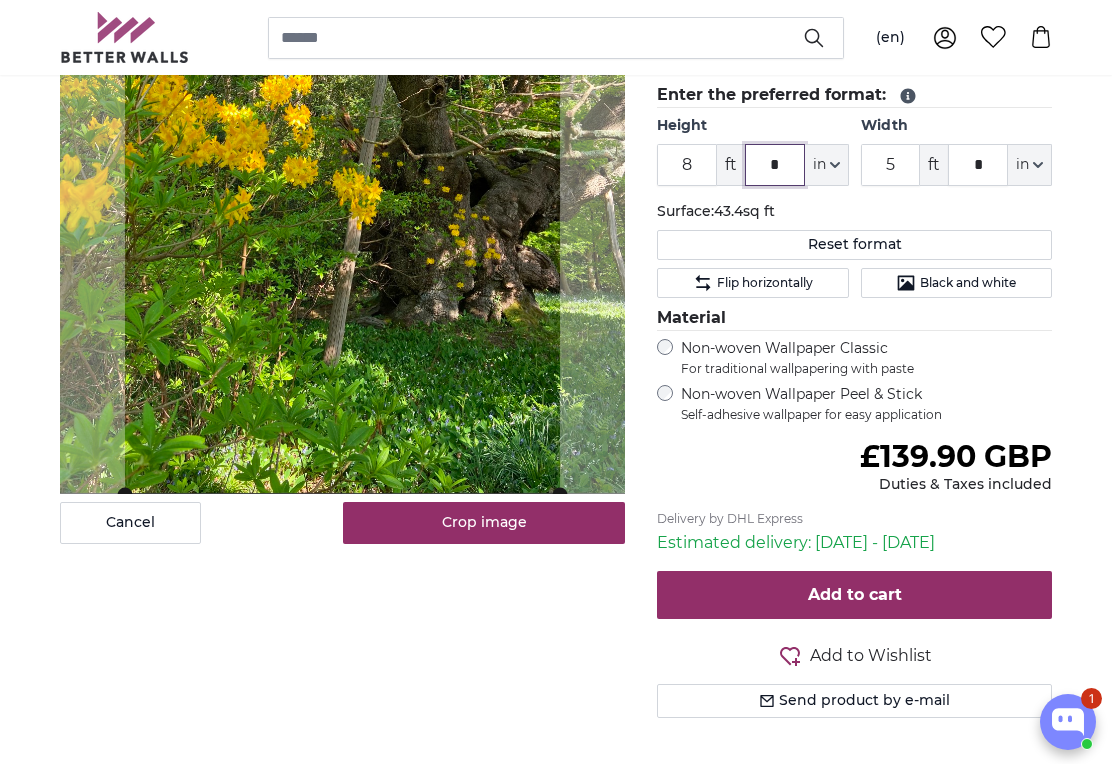 click on "*" 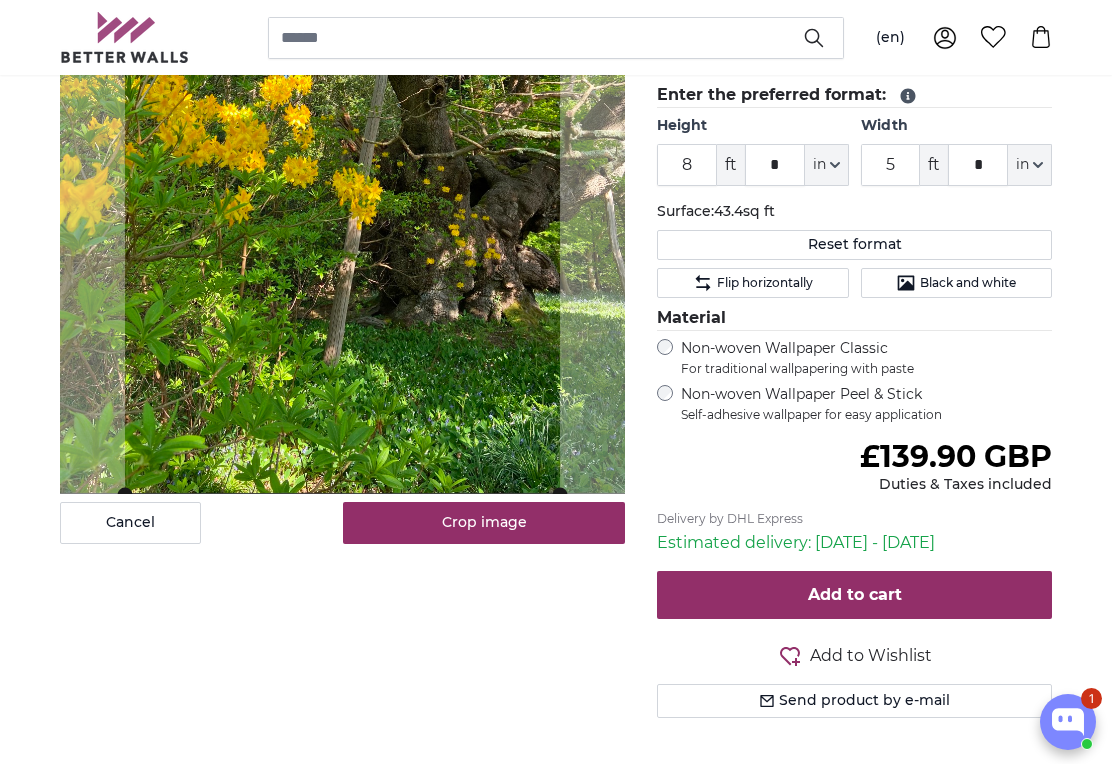 click on "in" 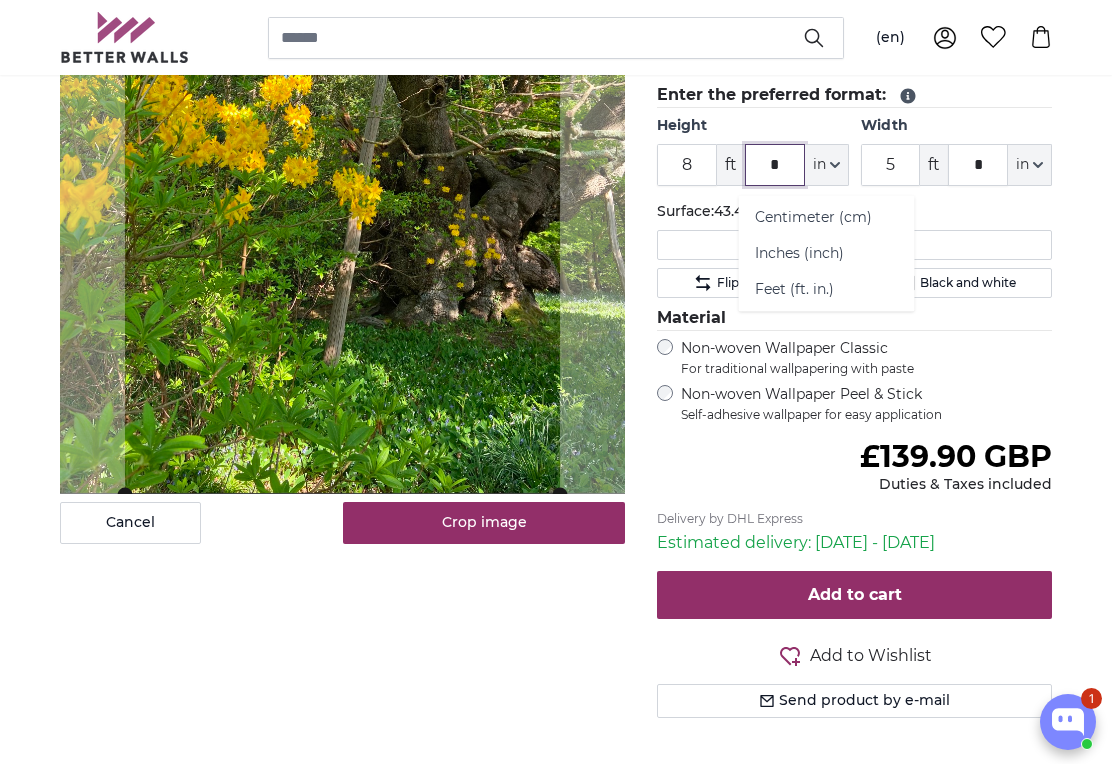 click on "*" 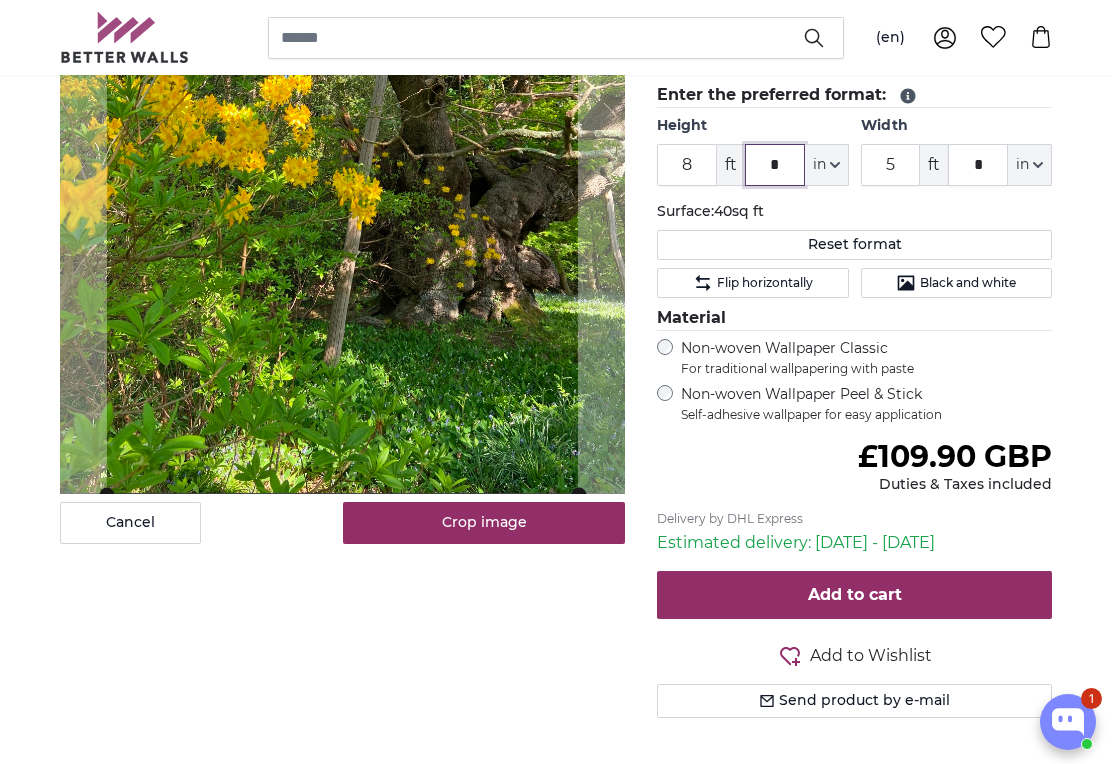 type on "*" 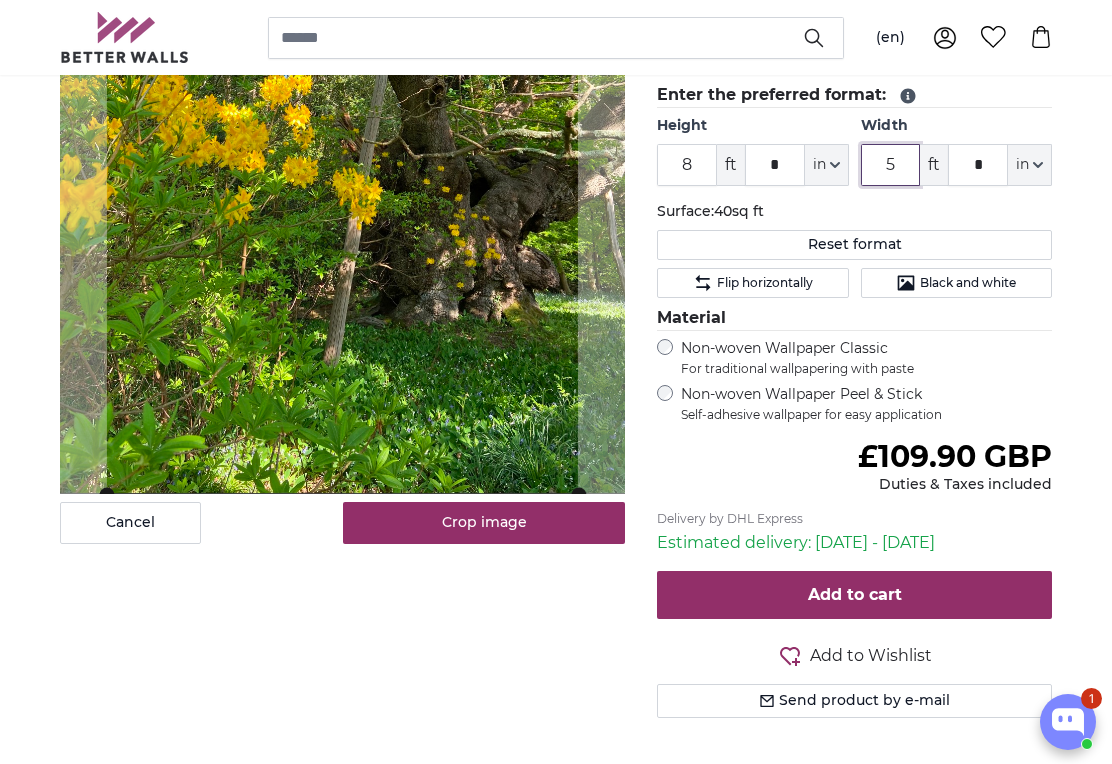 click on "5" at bounding box center (891, 165) 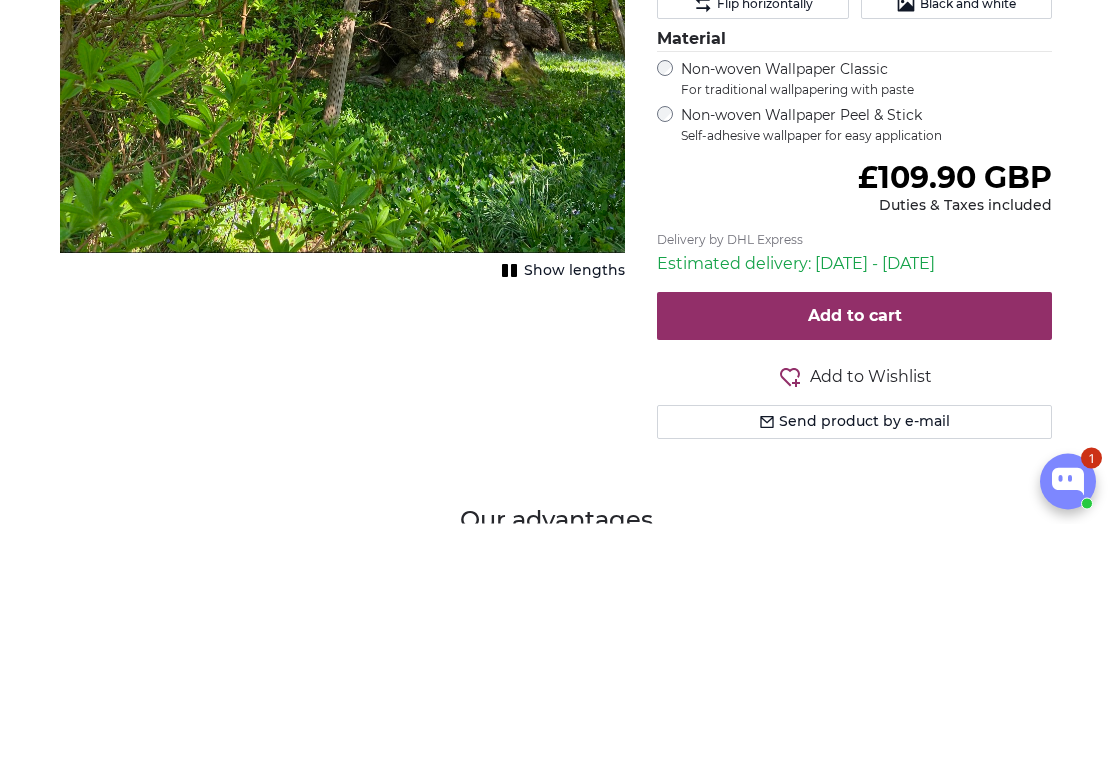 type on "6" 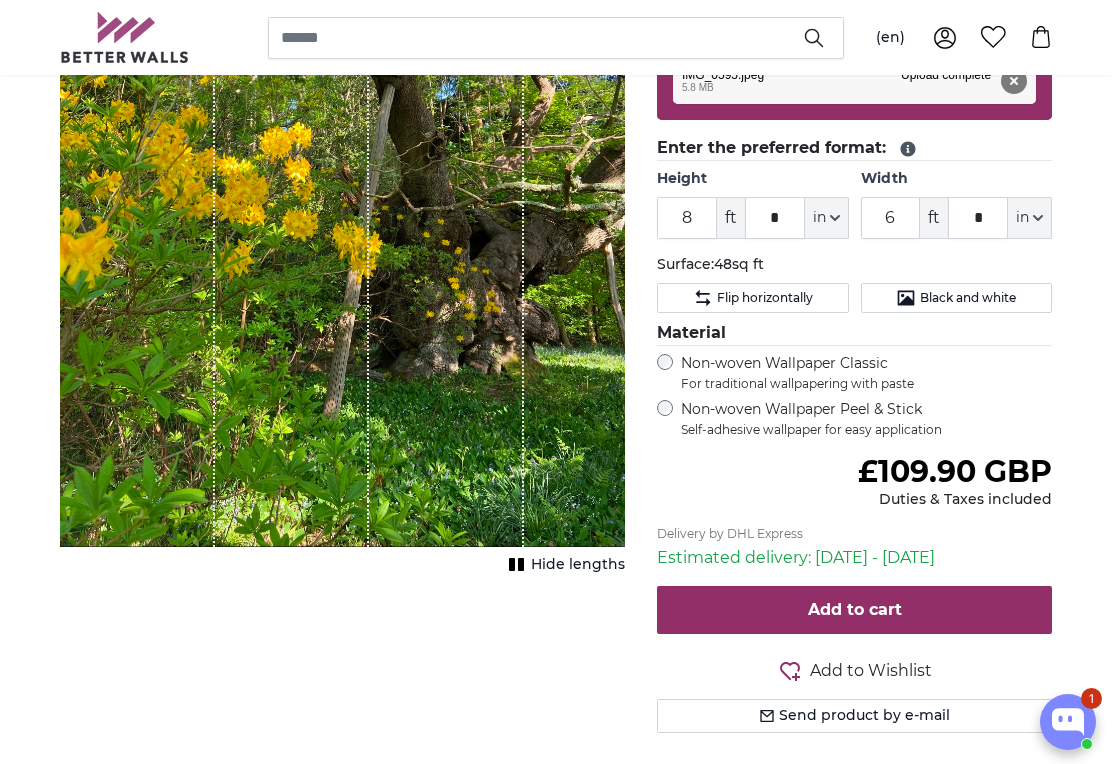 scroll, scrollTop: 465, scrollLeft: 0, axis: vertical 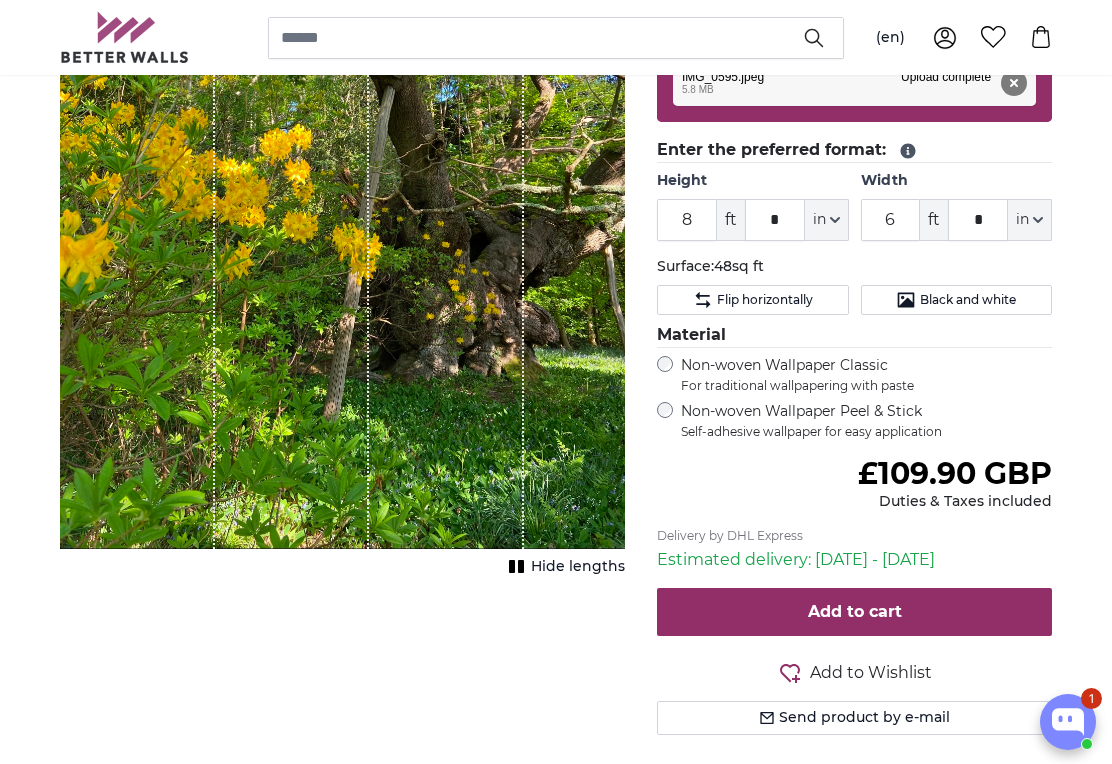 click on "Add to Wishlist" at bounding box center [871, 673] 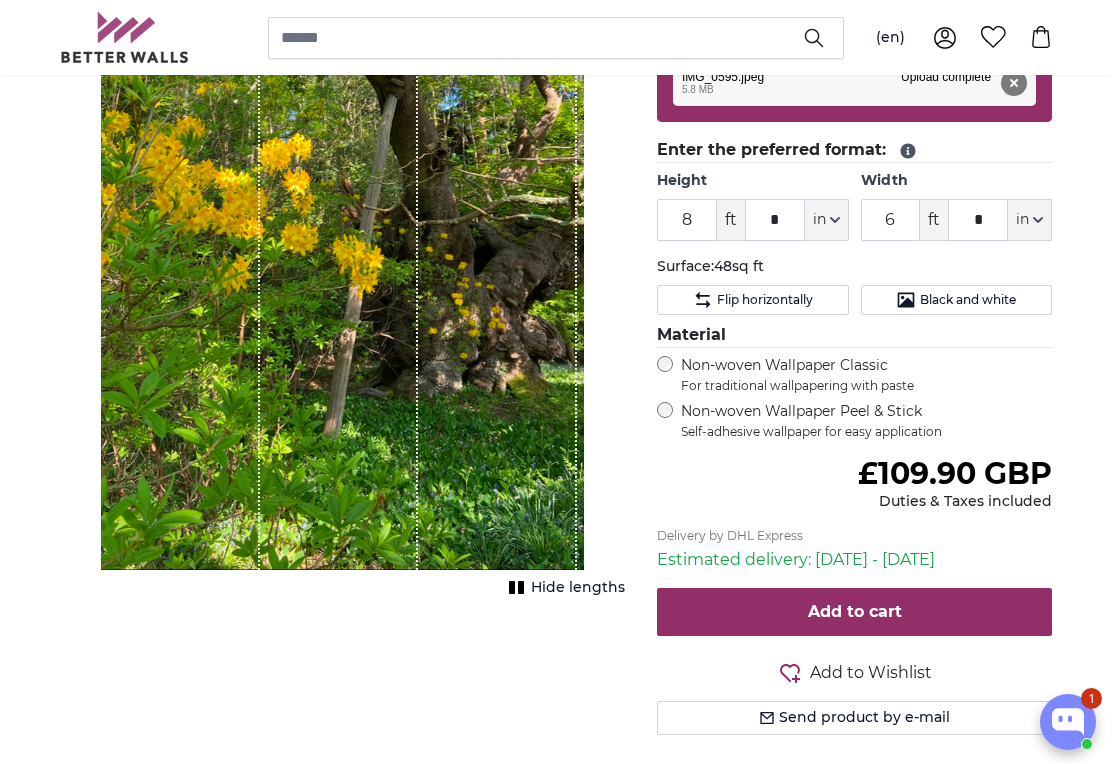 click 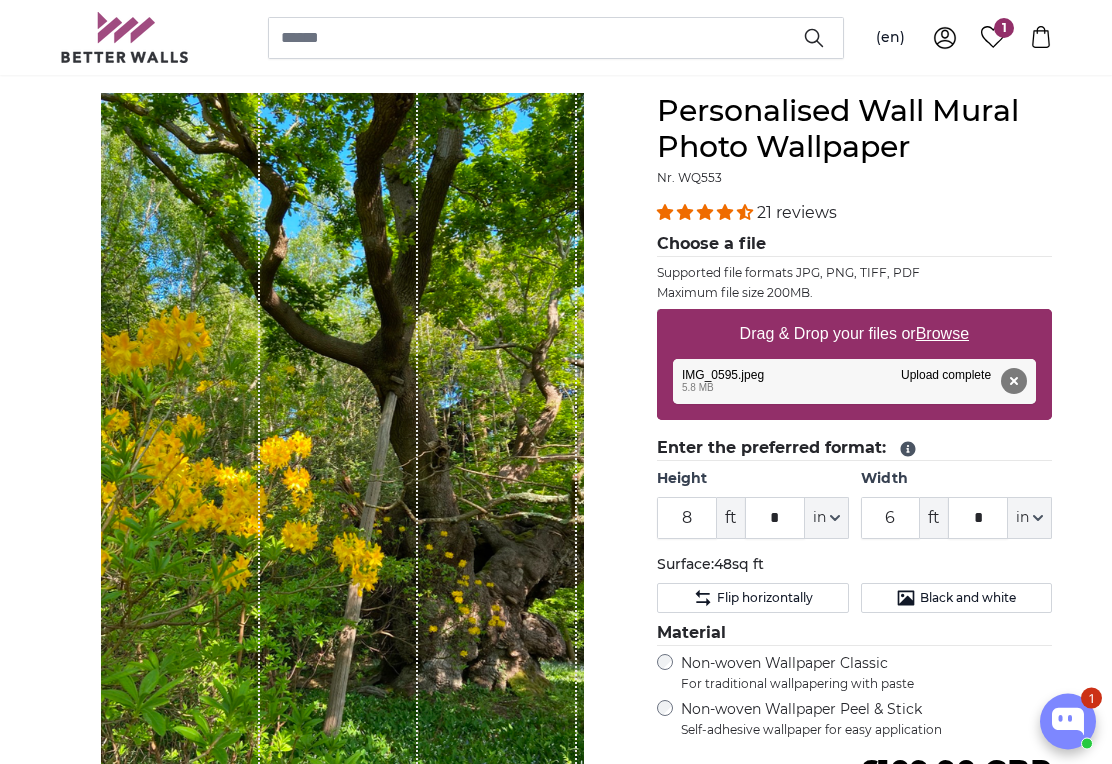 scroll, scrollTop: 170, scrollLeft: 0, axis: vertical 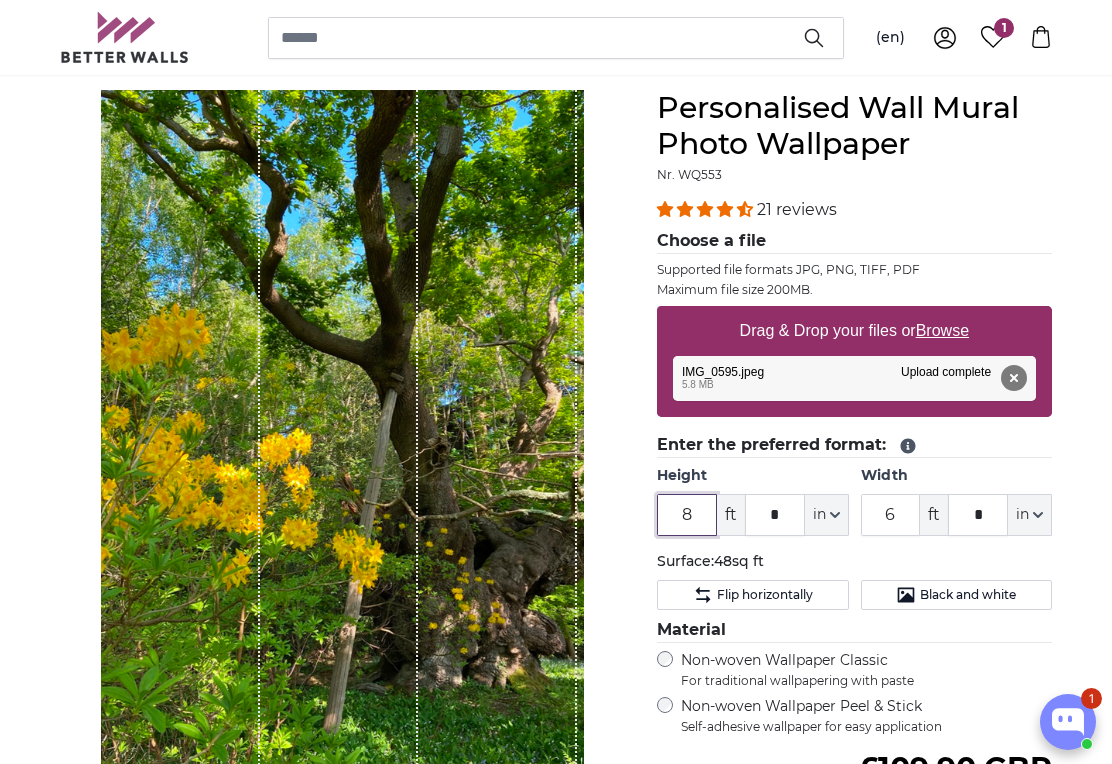 click on "8" at bounding box center [687, 515] 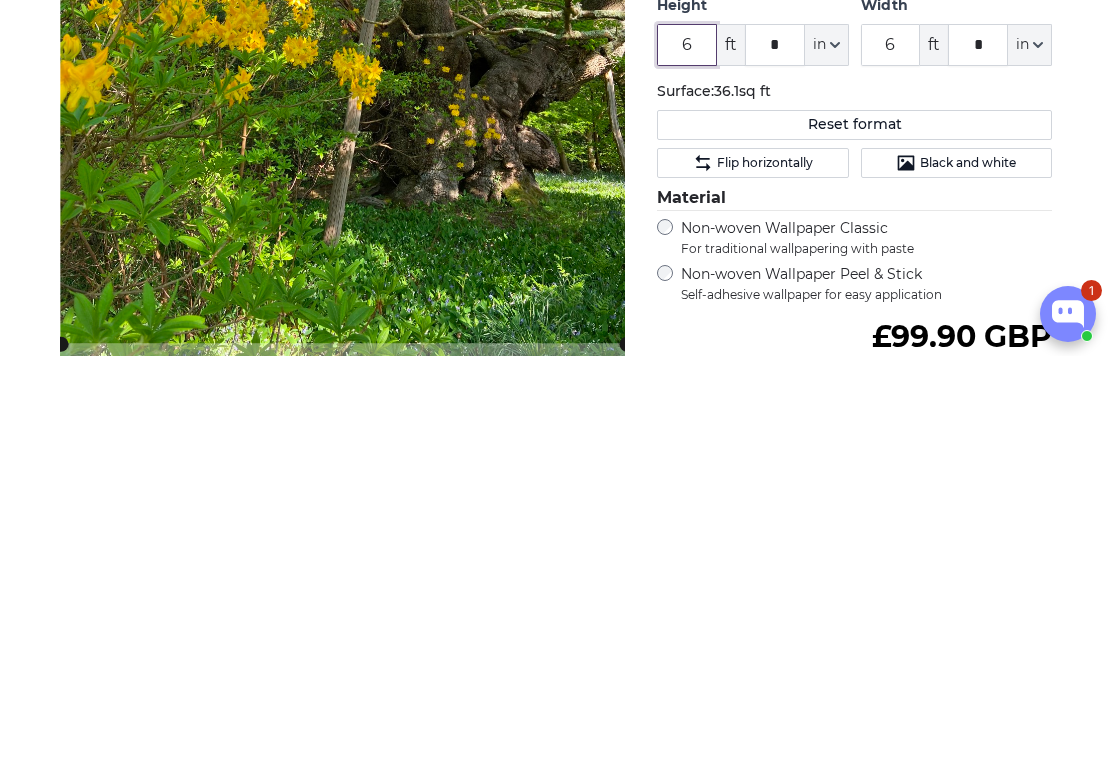 scroll, scrollTop: 234, scrollLeft: 0, axis: vertical 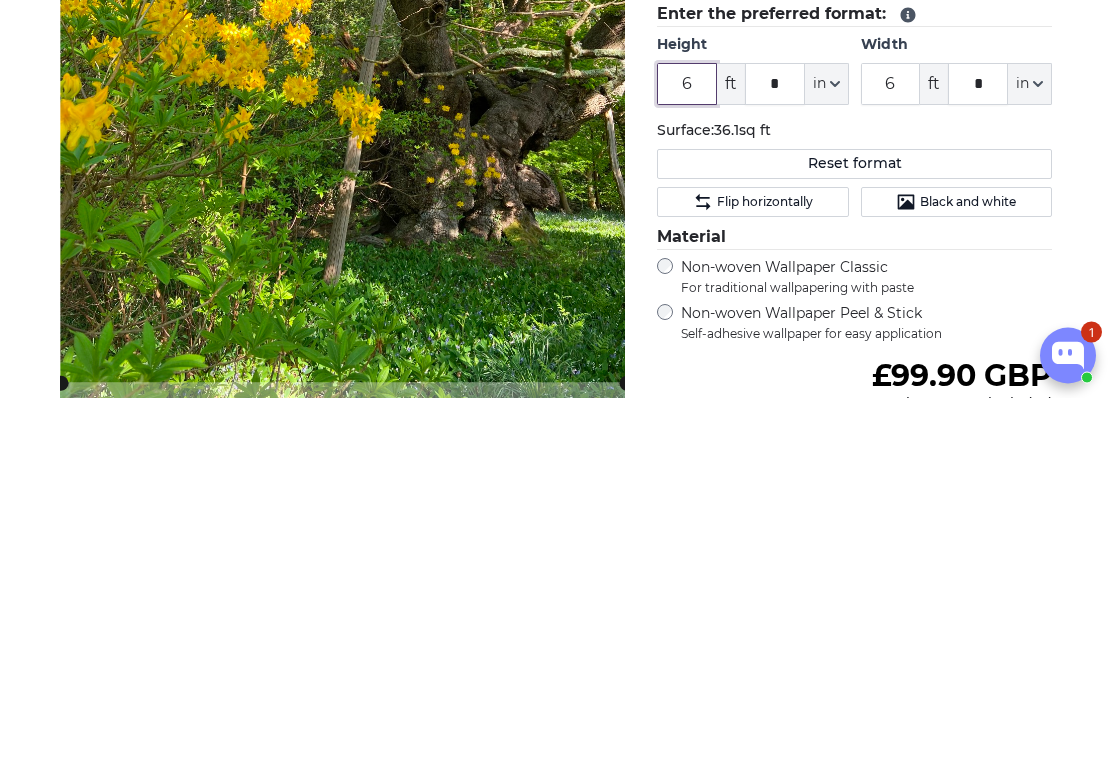 type on "6" 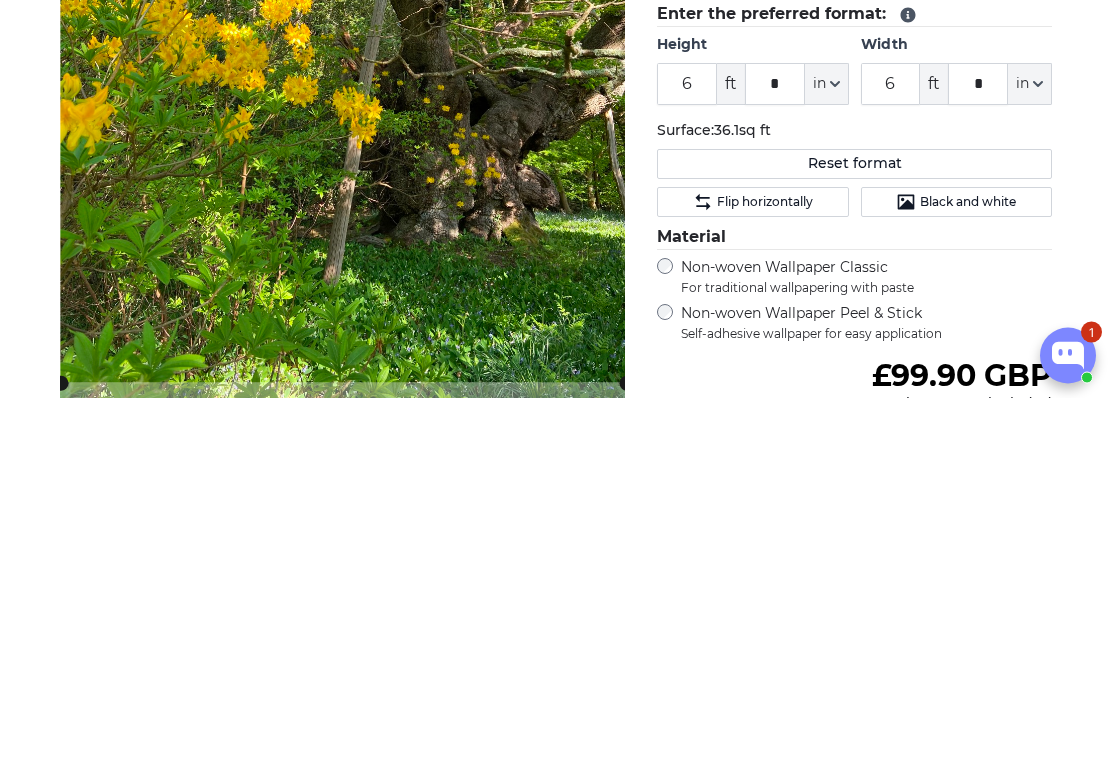 click on "Reset format" 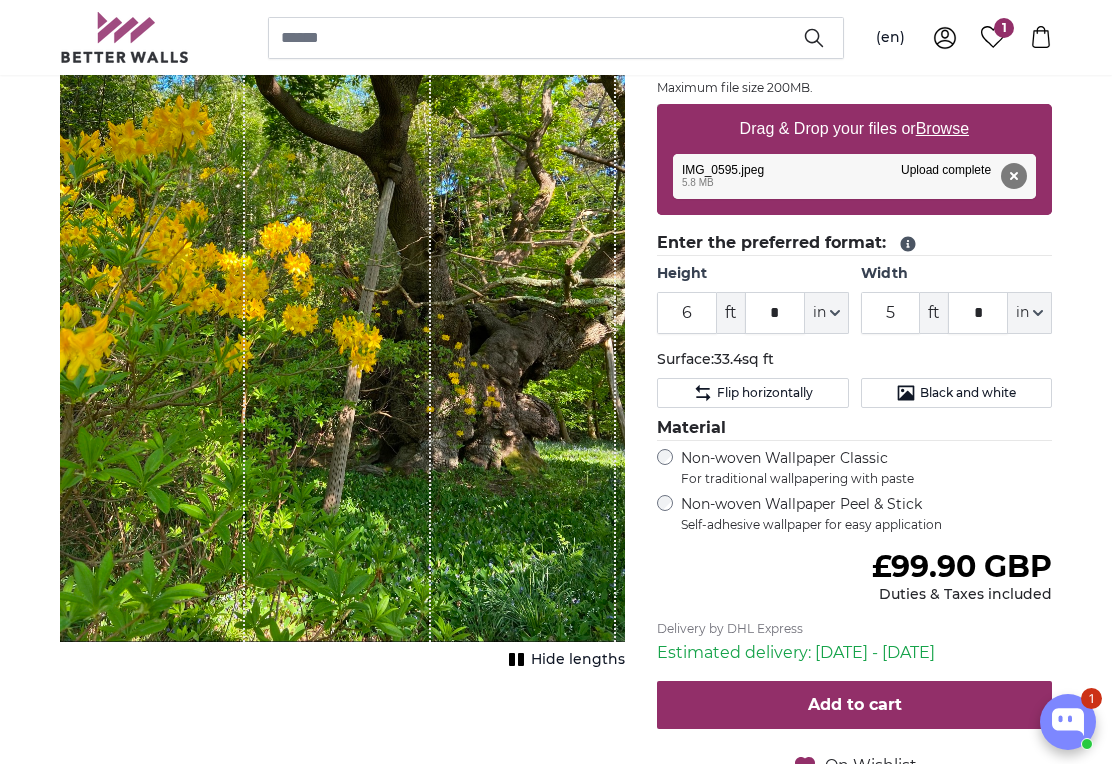 scroll, scrollTop: 371, scrollLeft: 0, axis: vertical 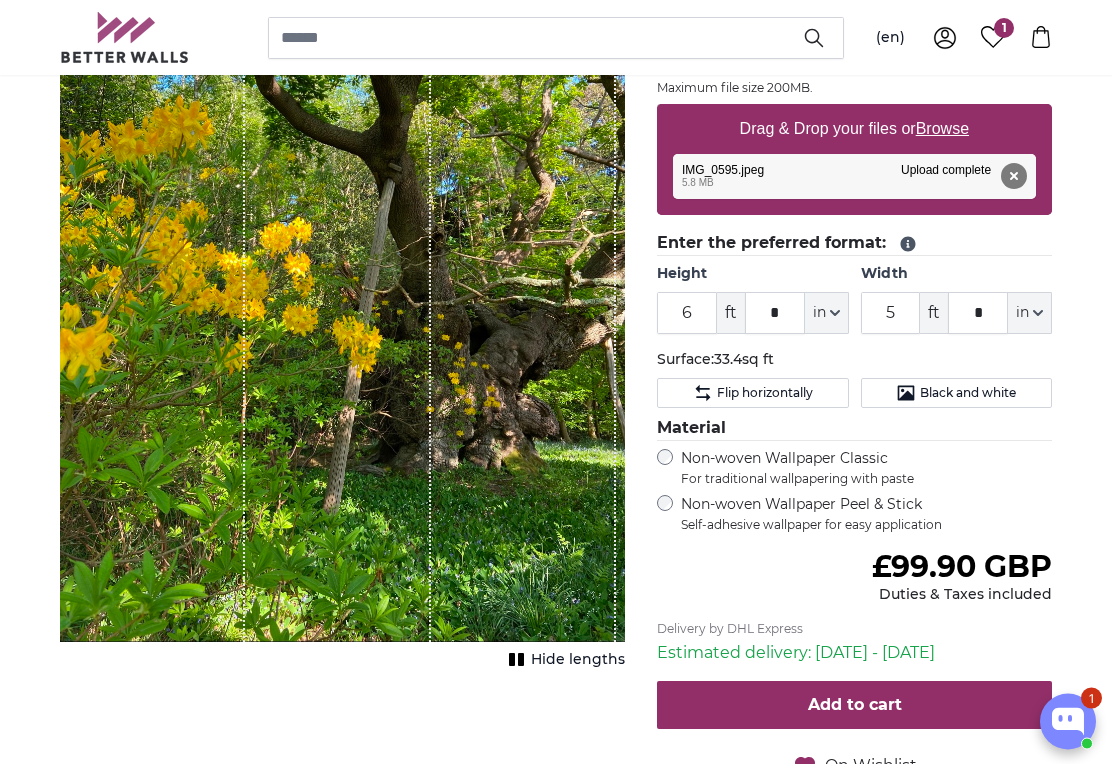 click at bounding box center (523, 266) 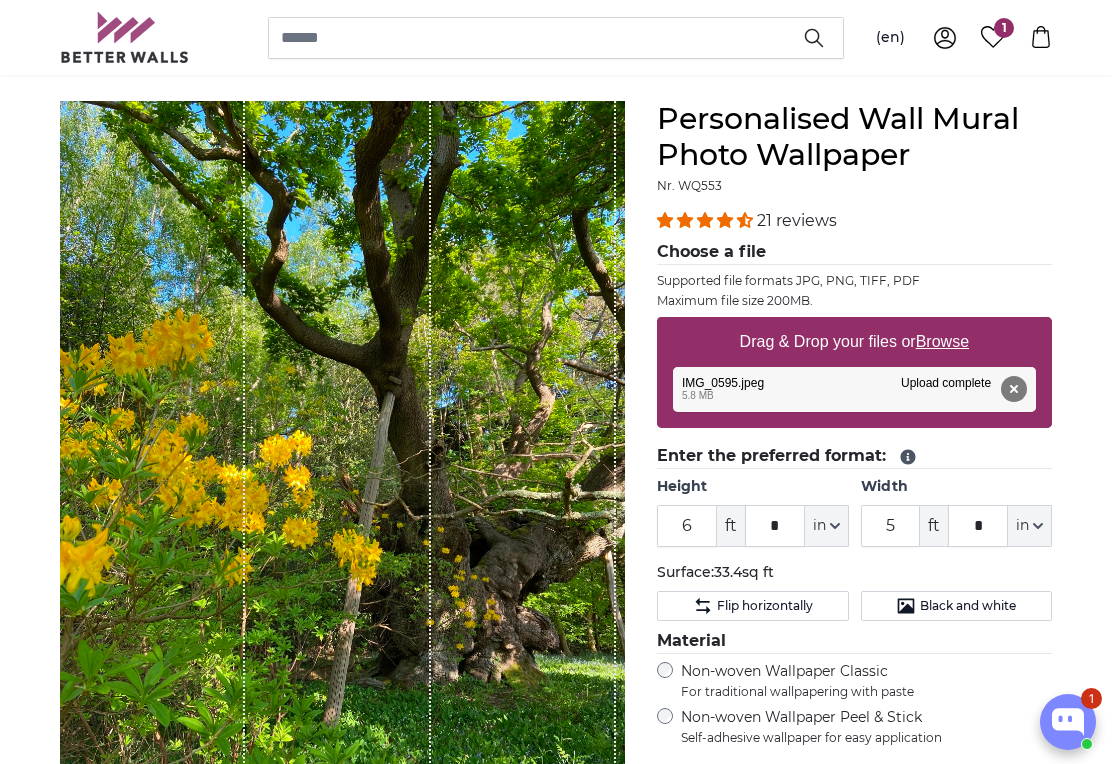 scroll, scrollTop: 160, scrollLeft: 0, axis: vertical 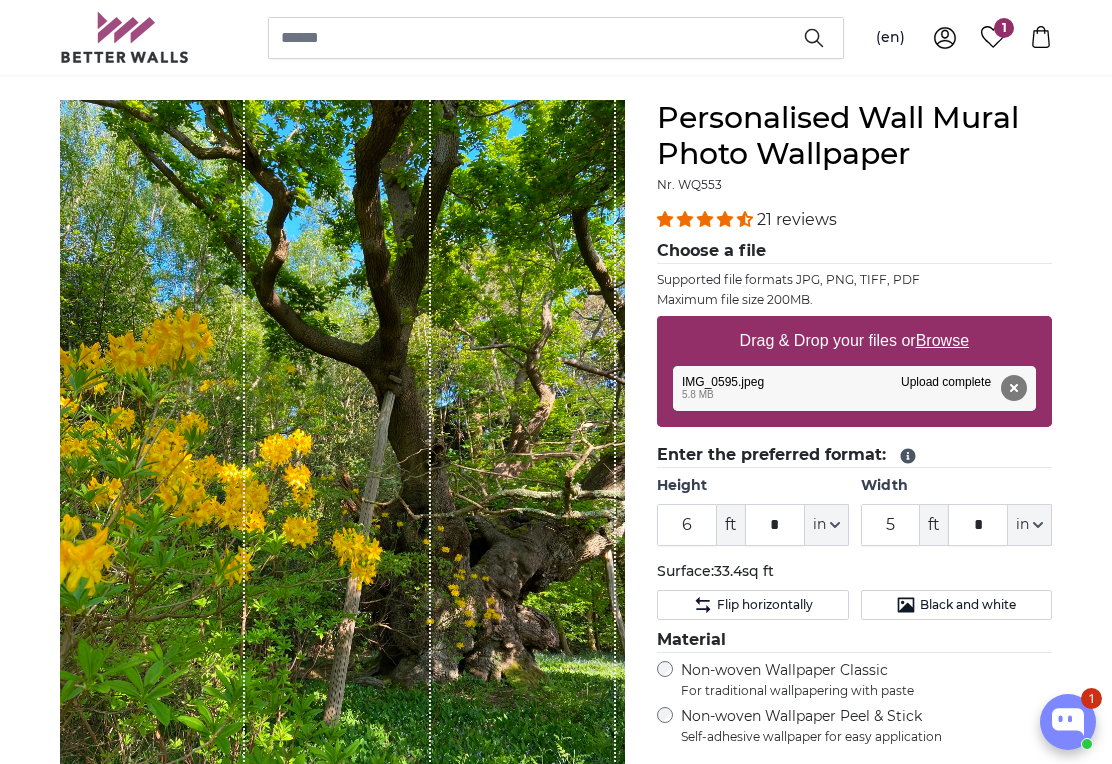 click on "Remove Retry Remove Upload Cancel Retry Remove IMG_0595.jpeg edit 5.8 MB Upload complete tap to undo" at bounding box center [854, 388] 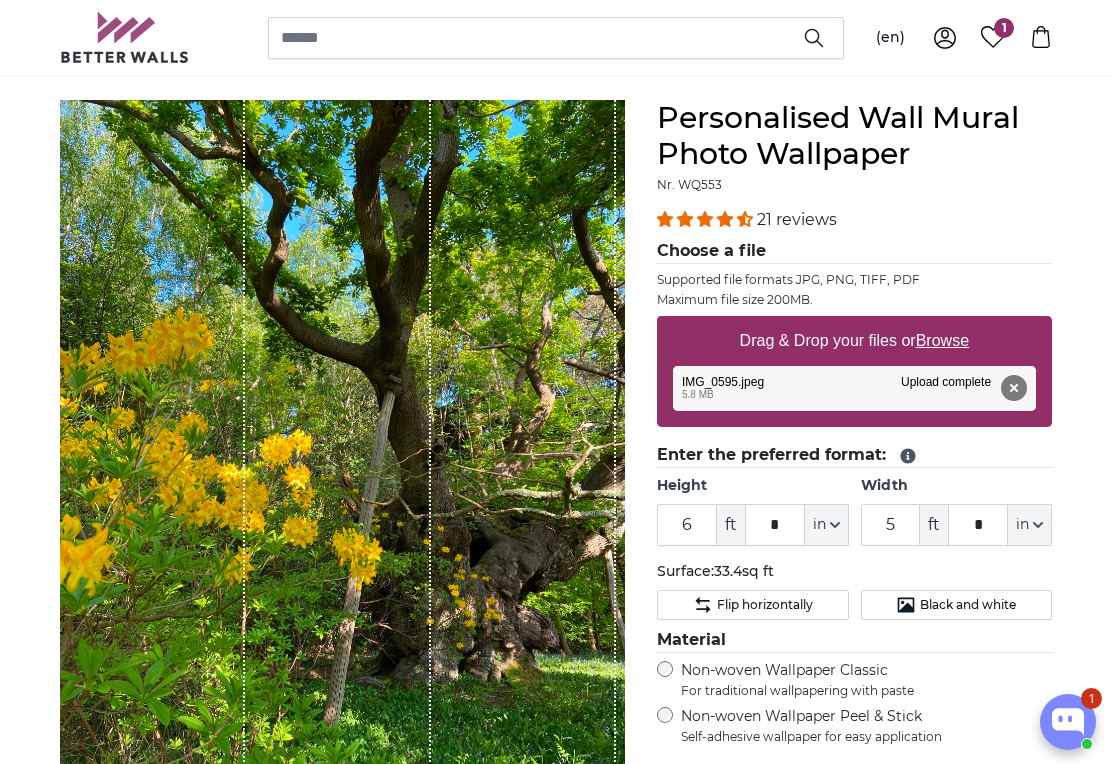 click on "Browse" at bounding box center [942, 340] 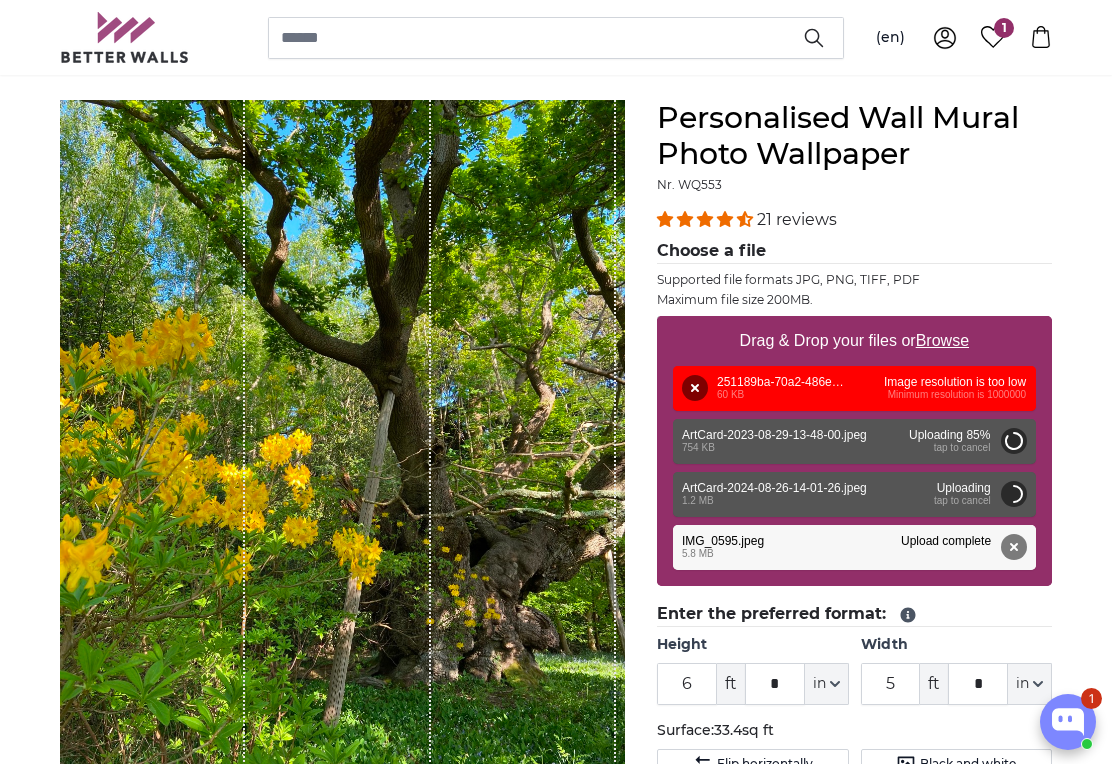click on "Remove" at bounding box center (695, 388) 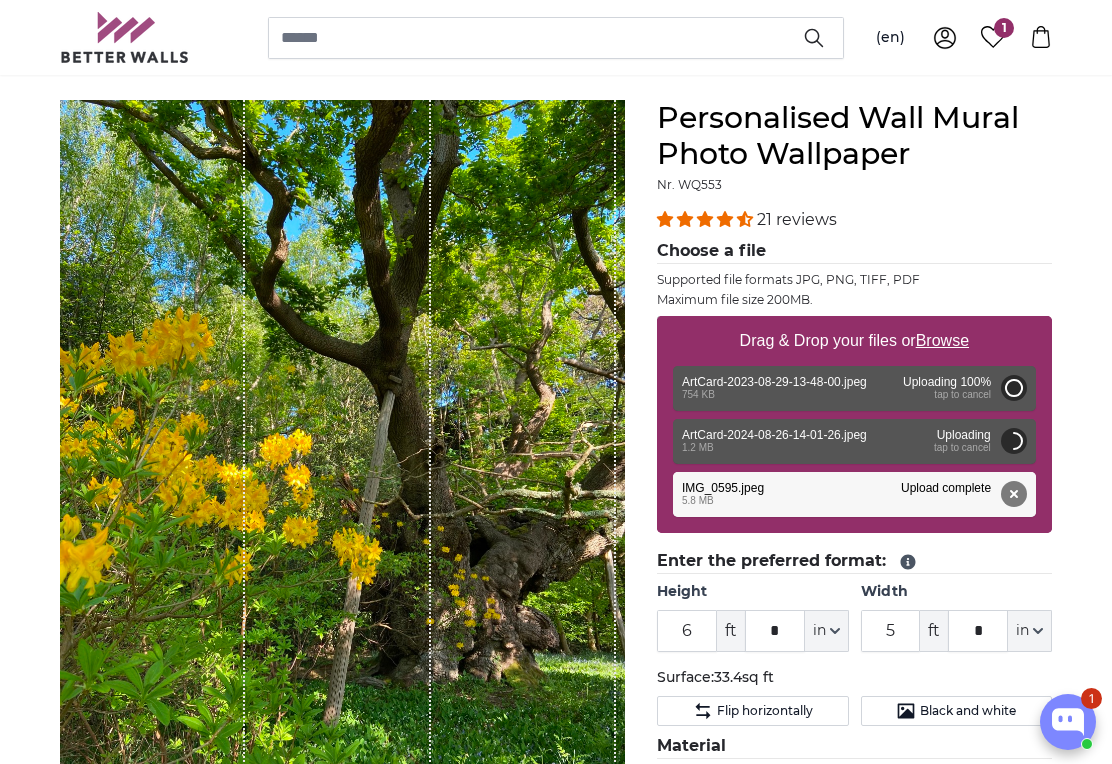type on "2" 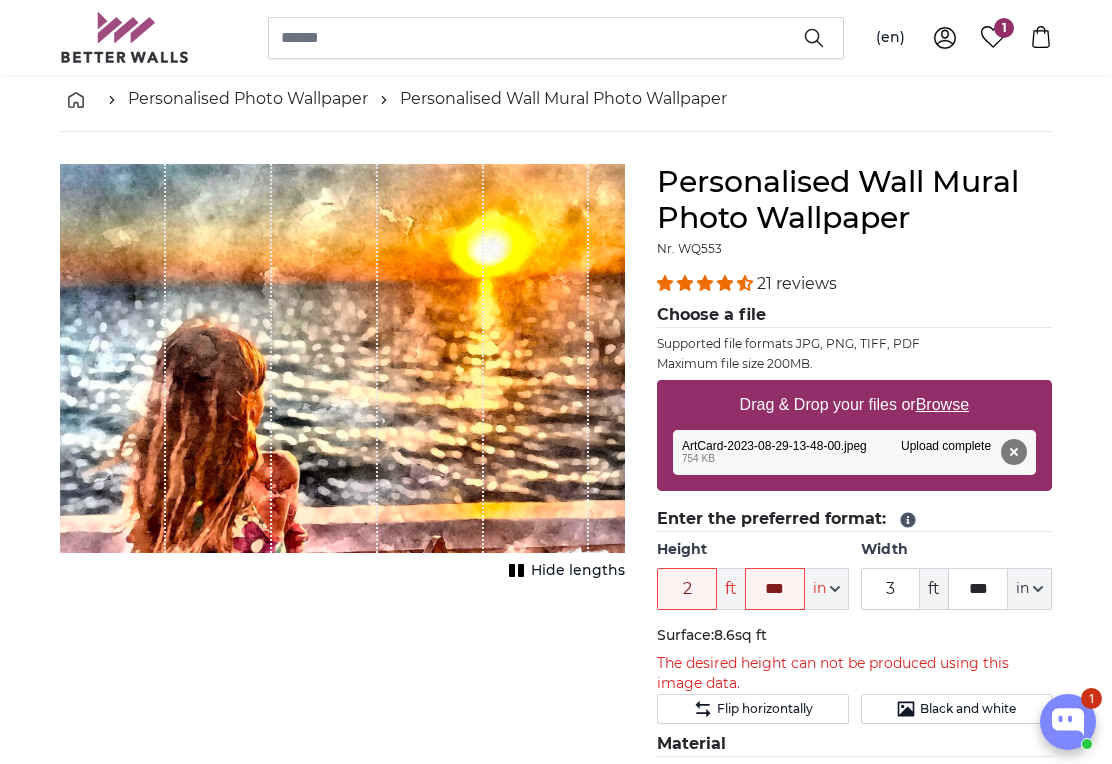 scroll, scrollTop: 0, scrollLeft: 0, axis: both 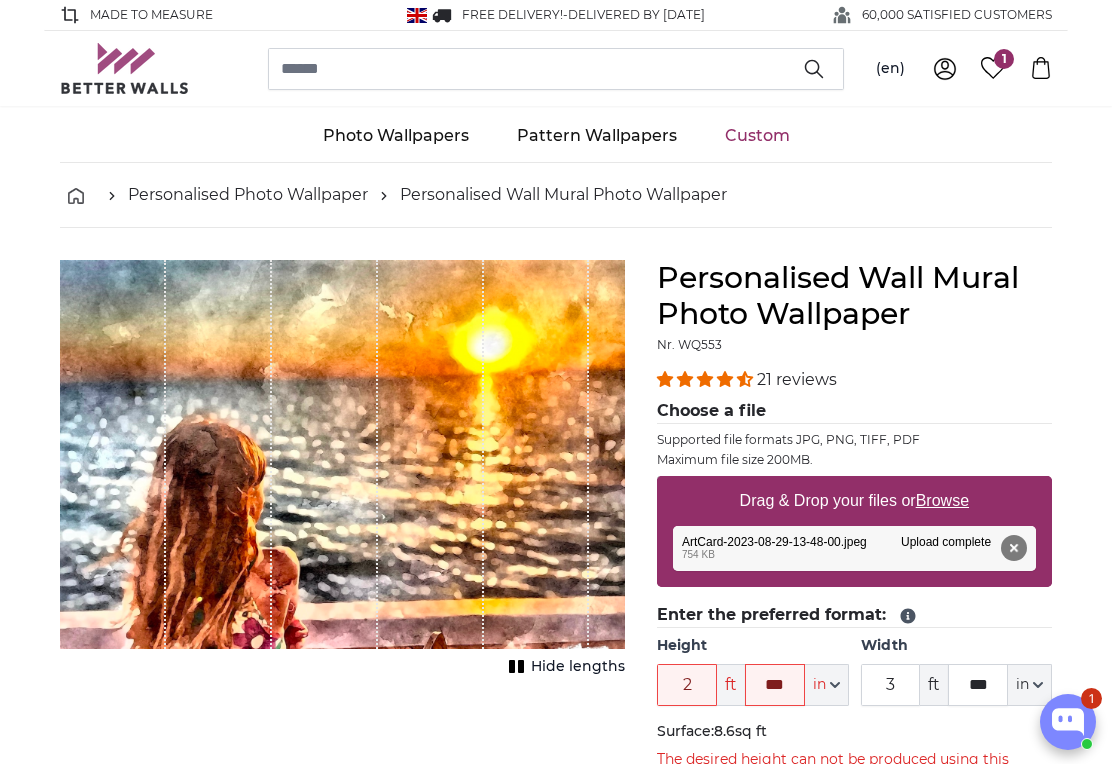 click on "Choose a file" at bounding box center [854, 411] 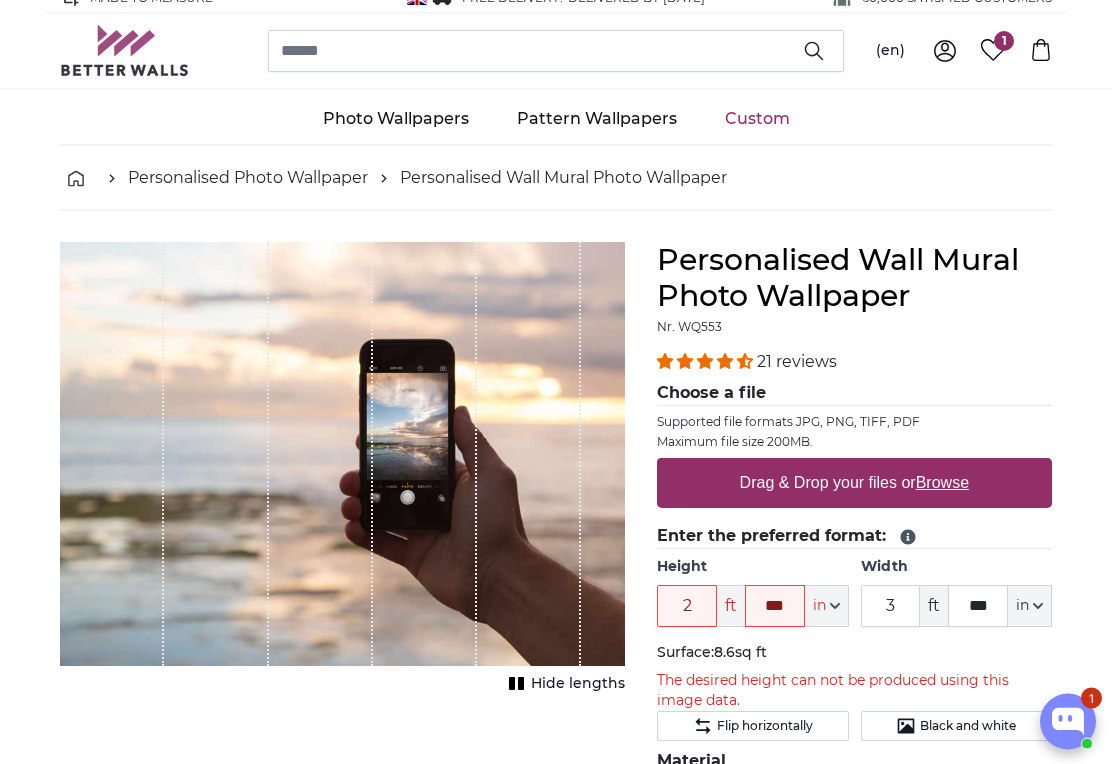 scroll, scrollTop: 29, scrollLeft: 0, axis: vertical 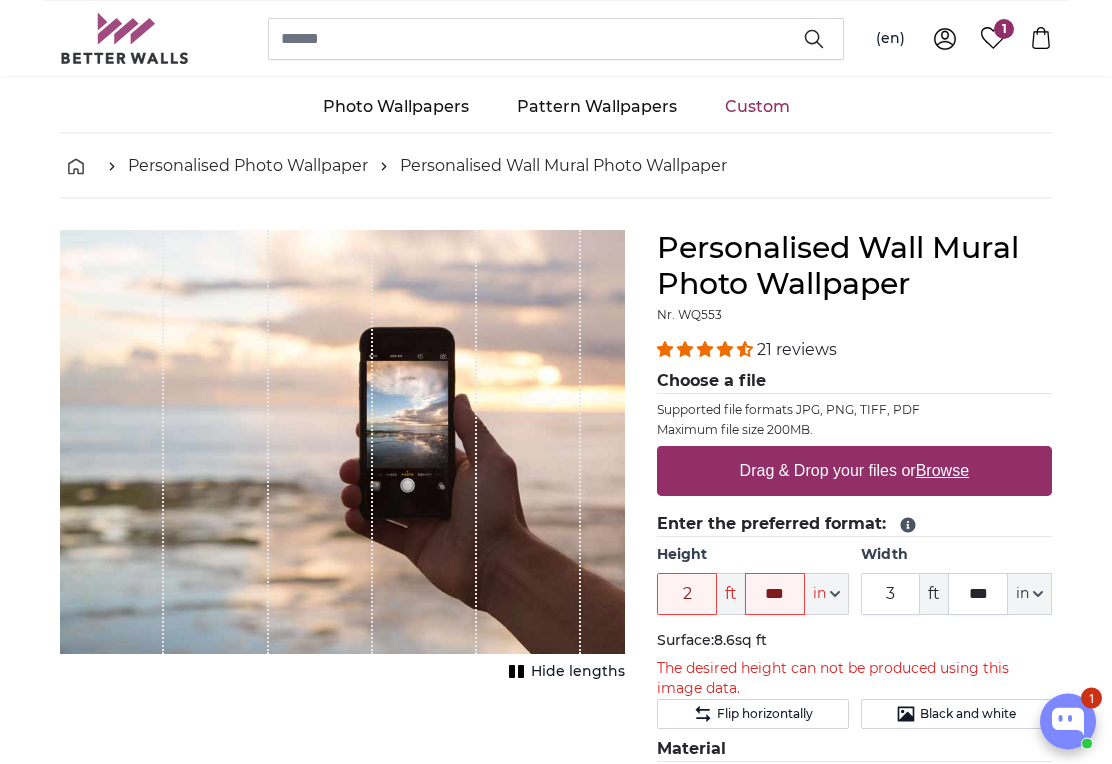 click on "Browse" at bounding box center [942, 471] 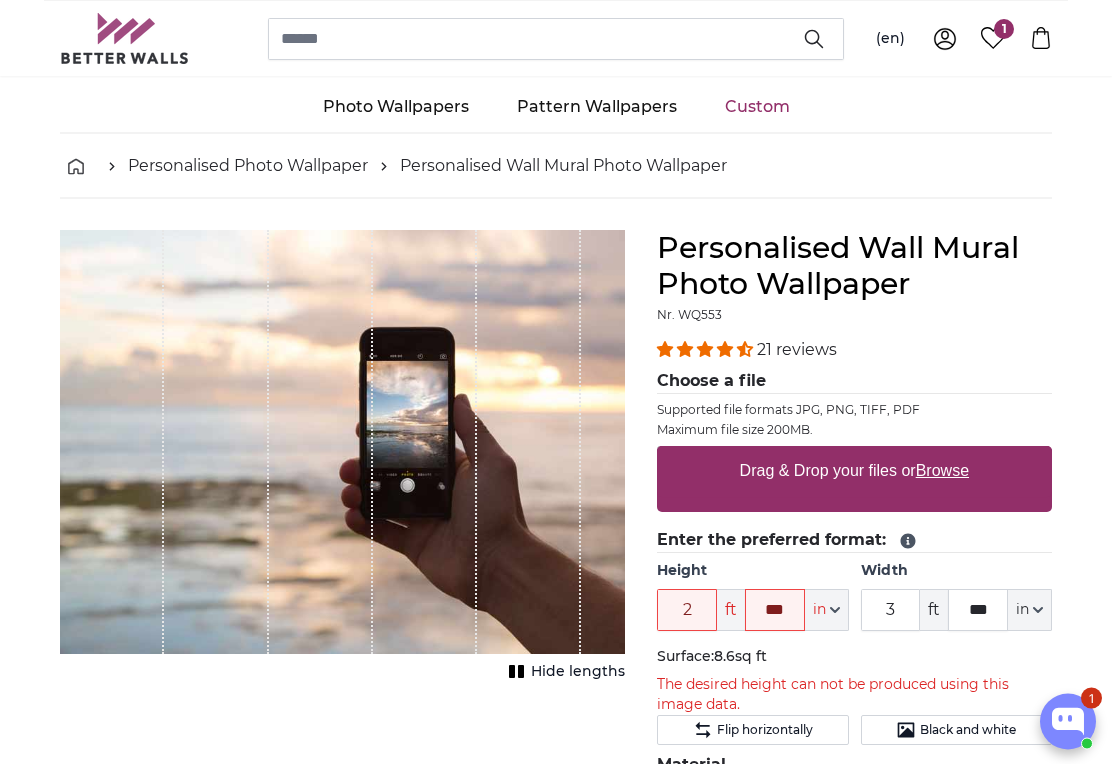 scroll, scrollTop: 30, scrollLeft: 0, axis: vertical 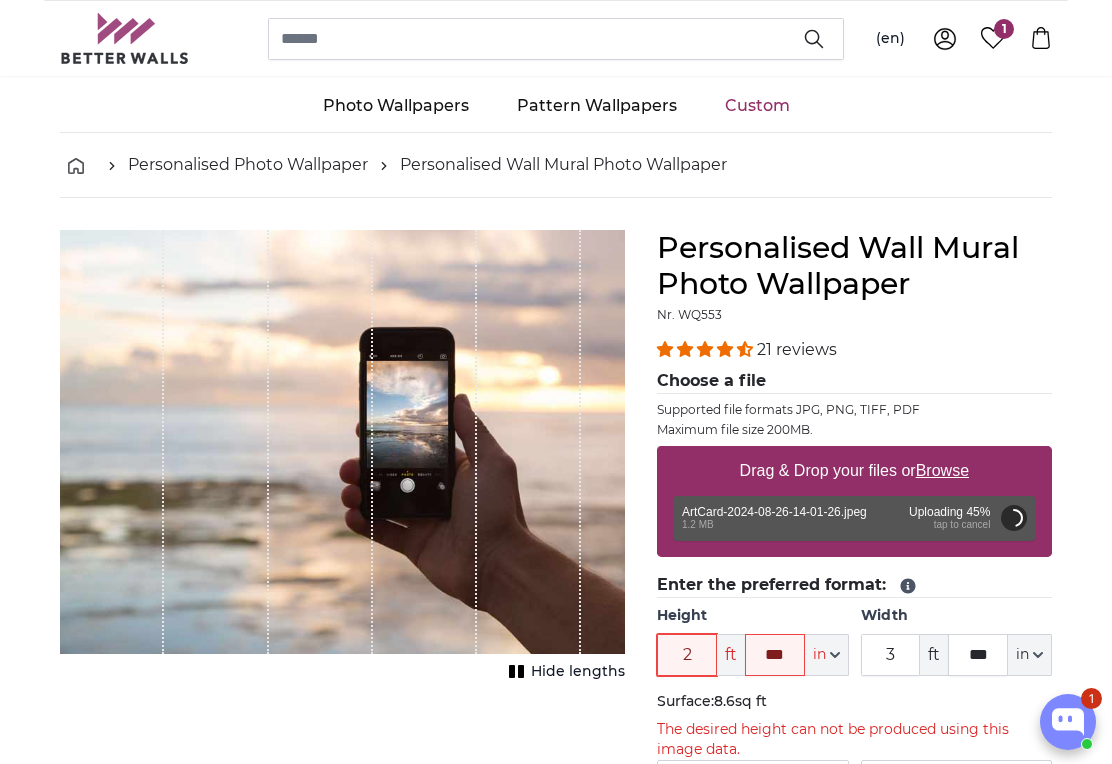 click on "2" at bounding box center [687, 655] 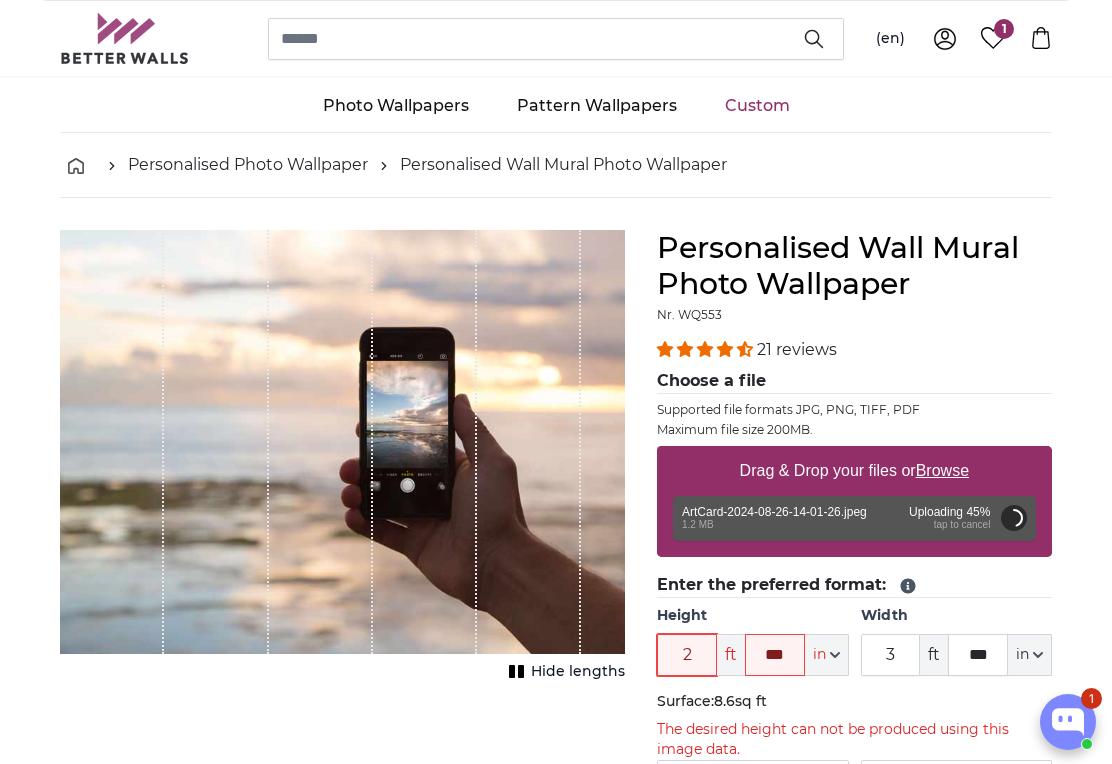 scroll, scrollTop: 83, scrollLeft: 0, axis: vertical 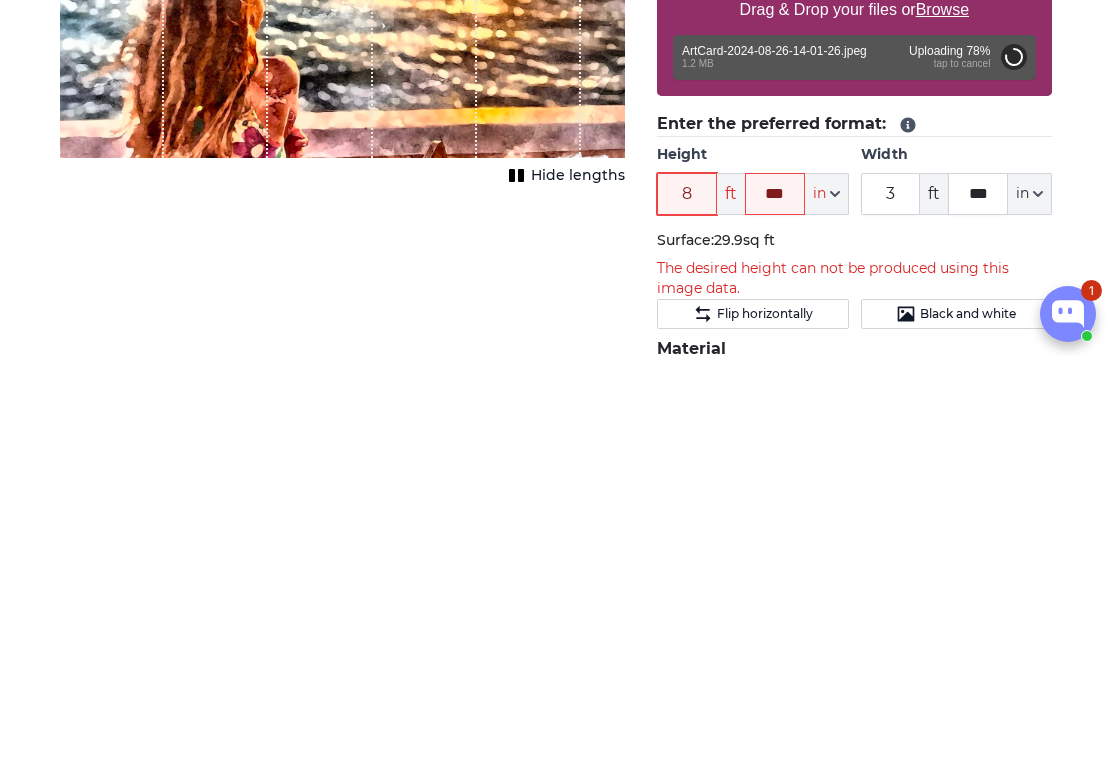 type on "8" 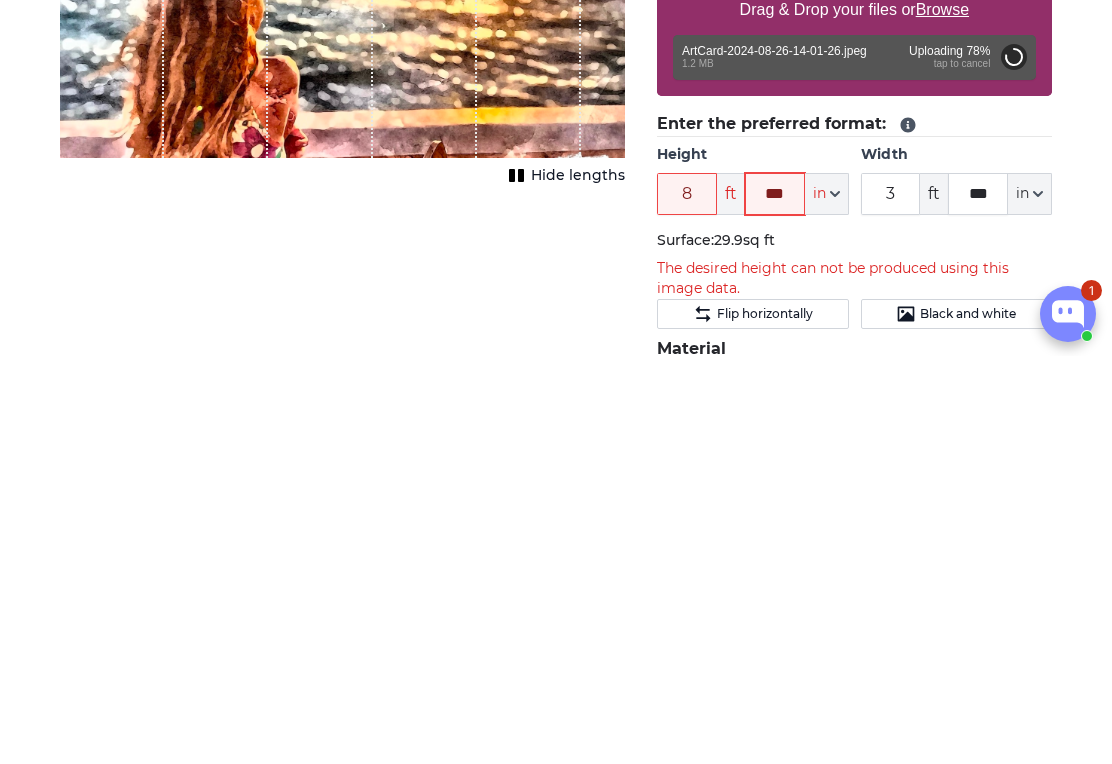 click on "***" 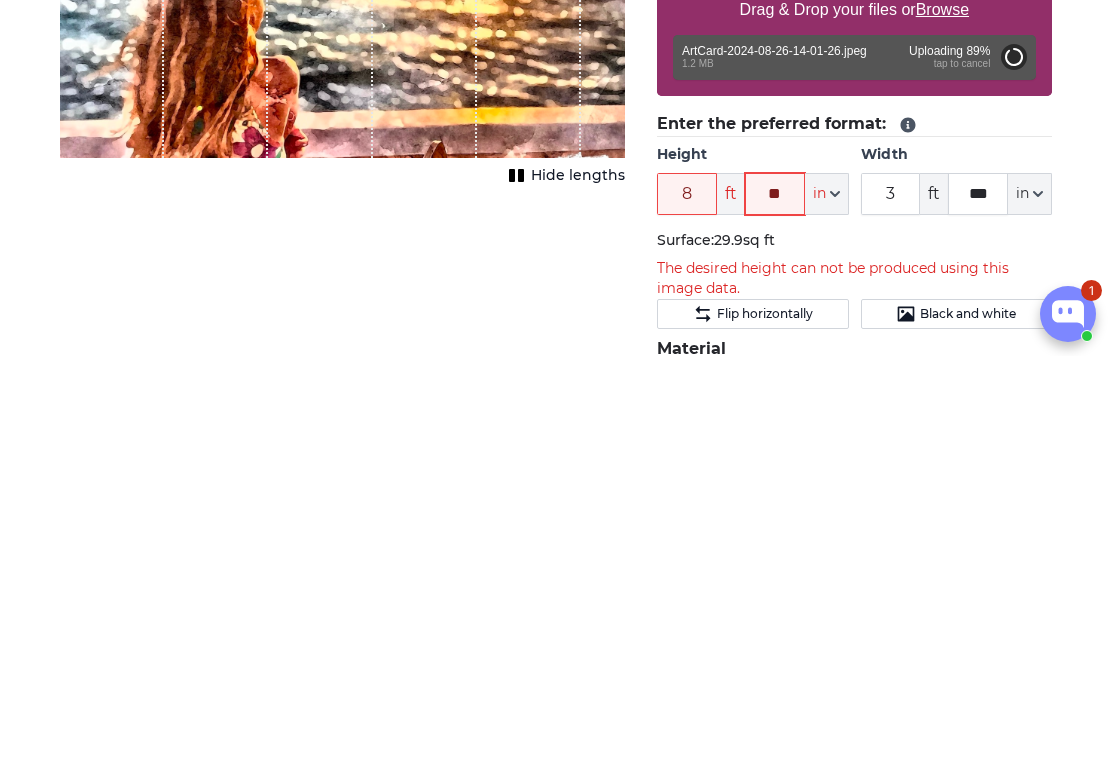 type on "*" 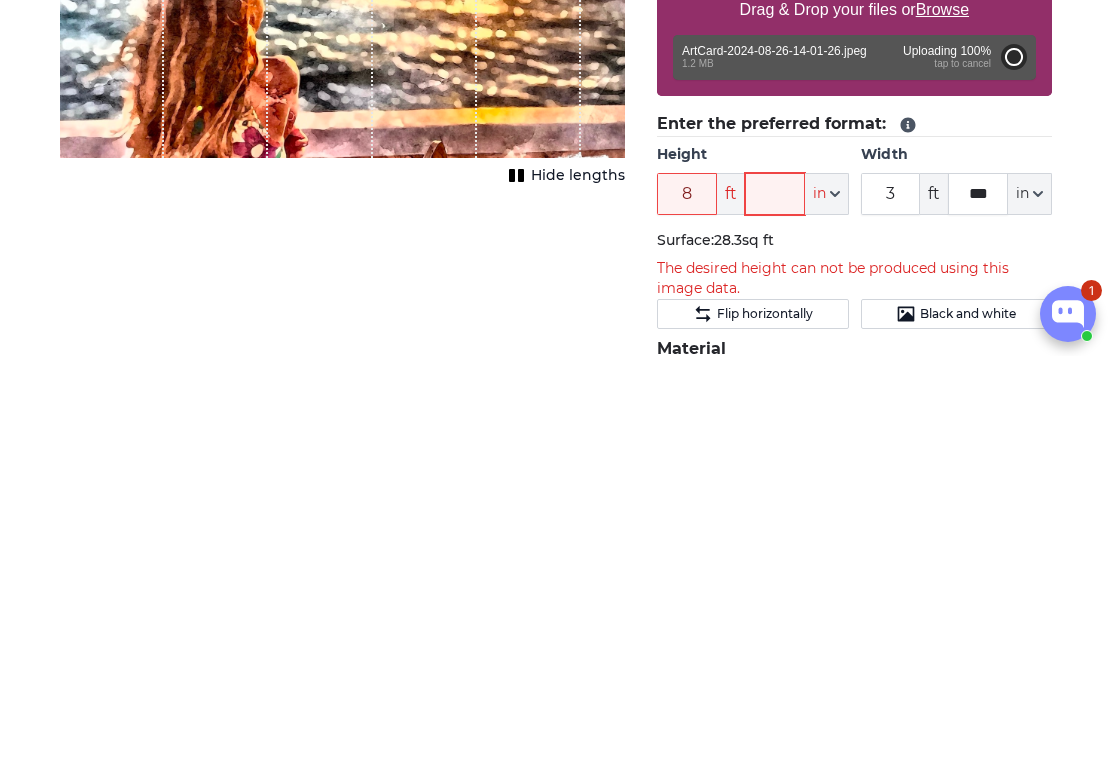 type 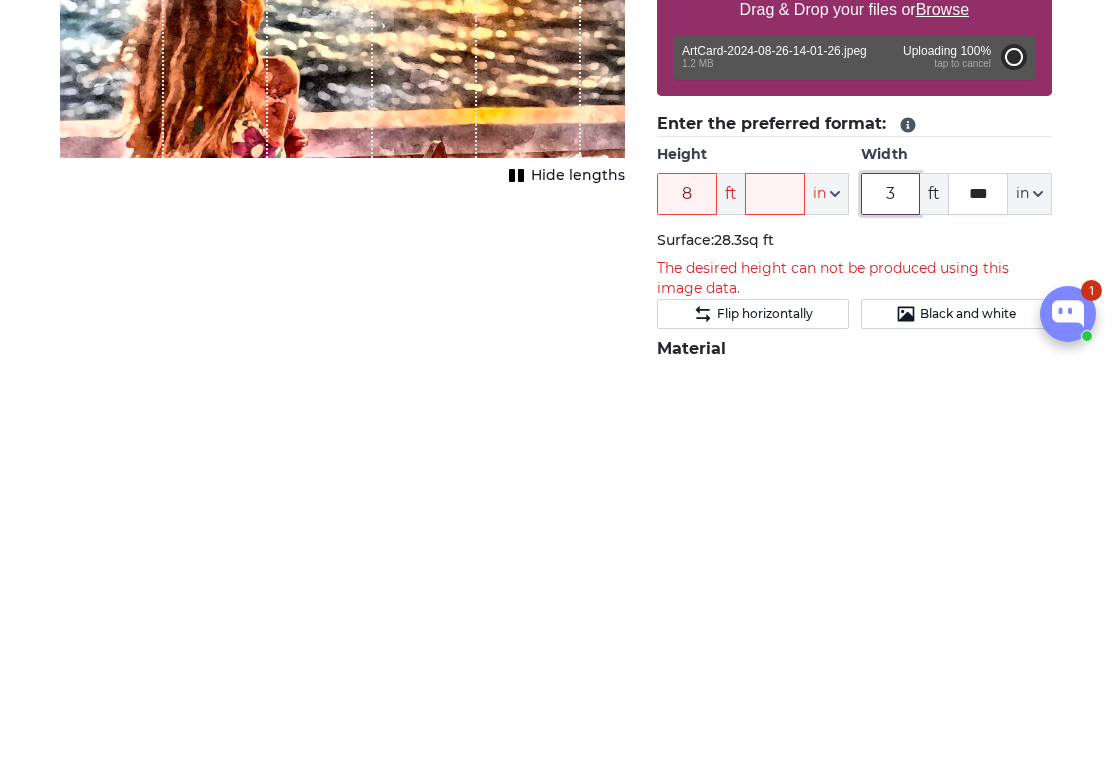 click on "3" at bounding box center [891, 602] 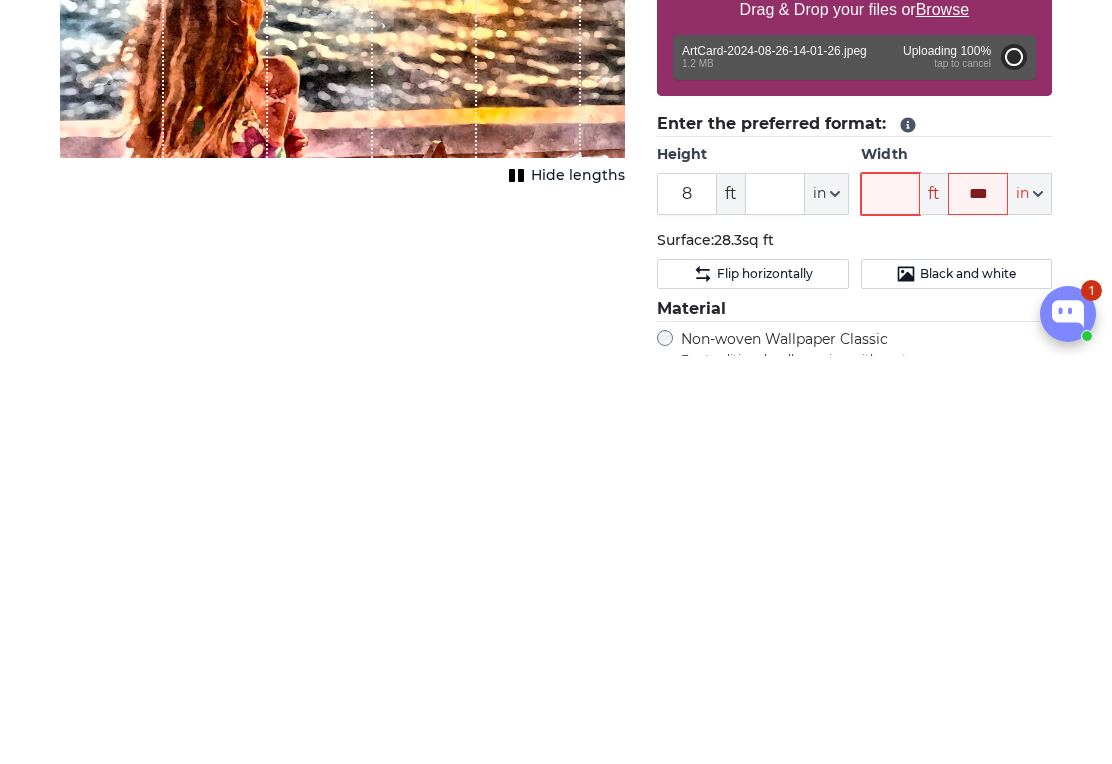 type on "6" 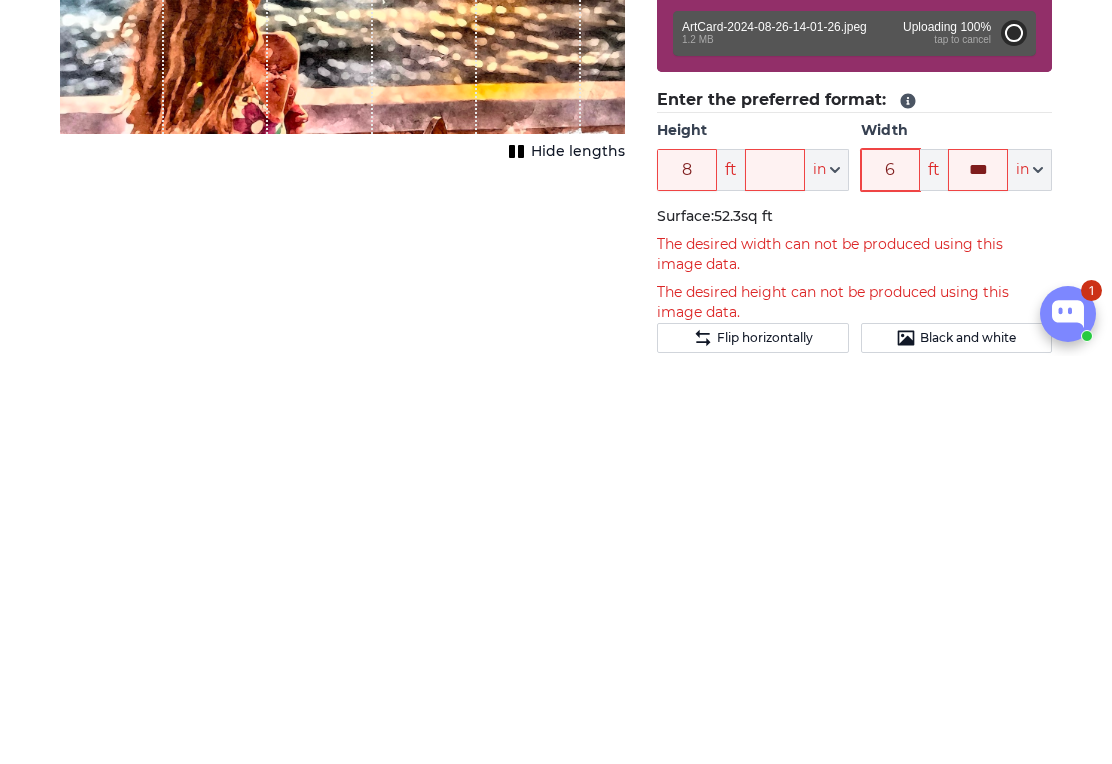 scroll, scrollTop: 110, scrollLeft: 0, axis: vertical 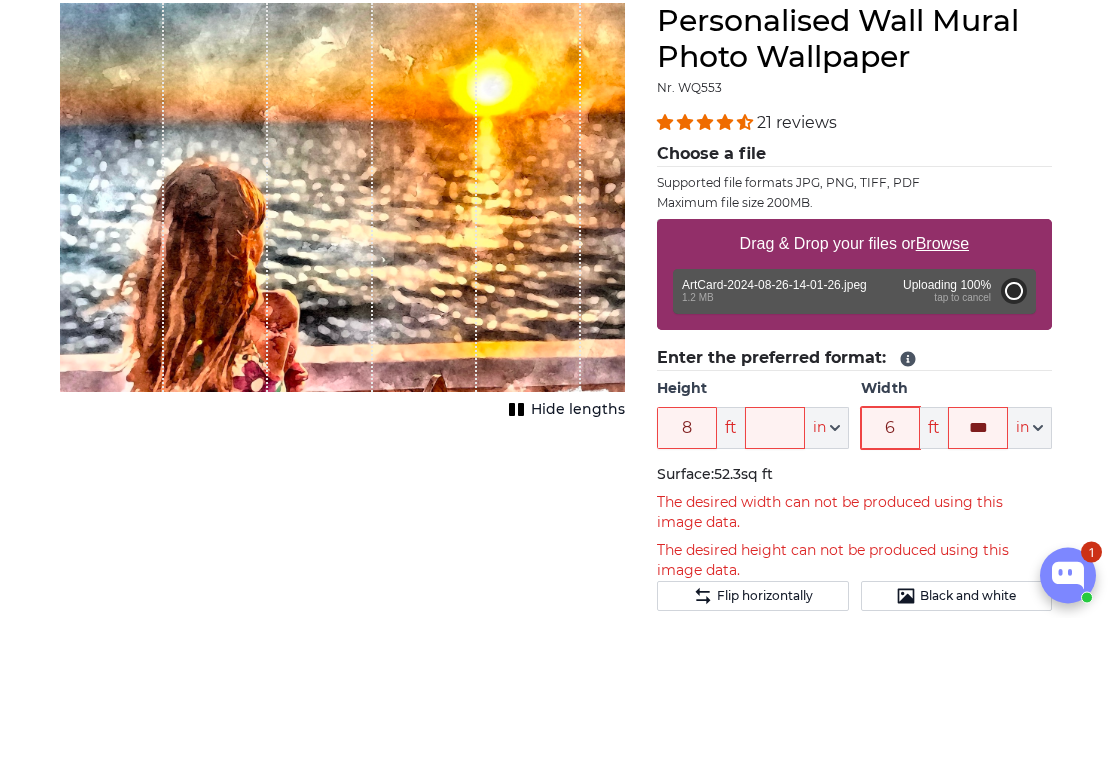 type on "2" 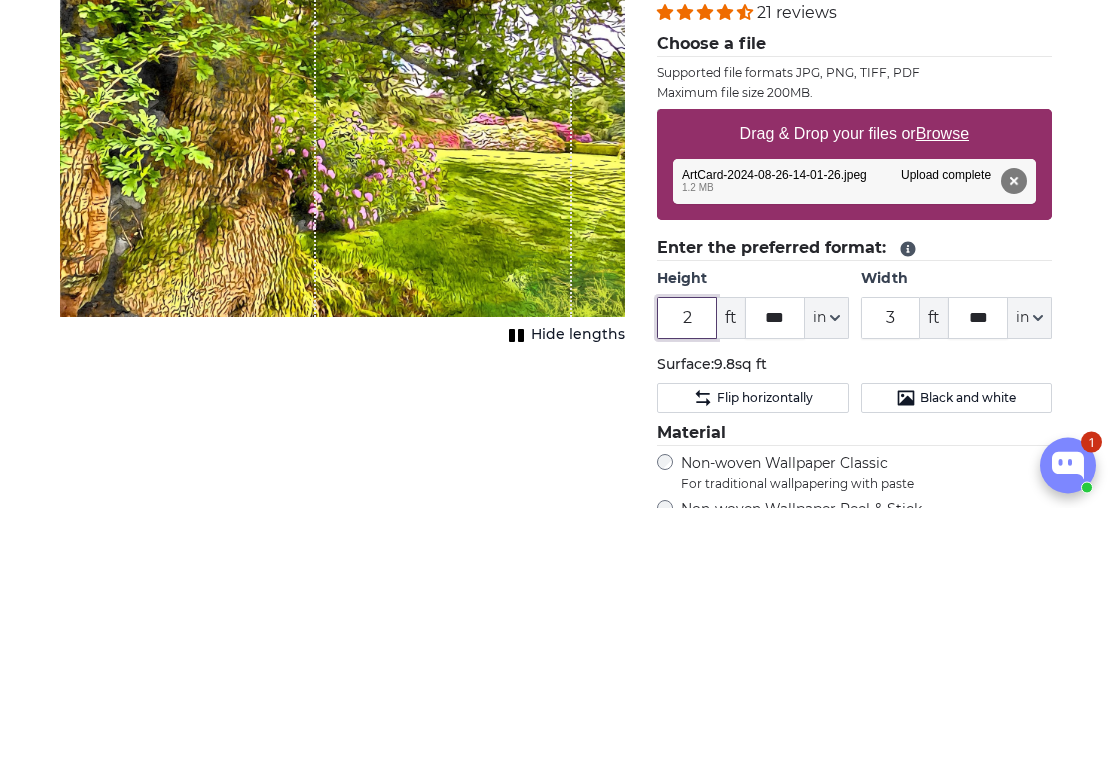 click on "2" at bounding box center (687, 575) 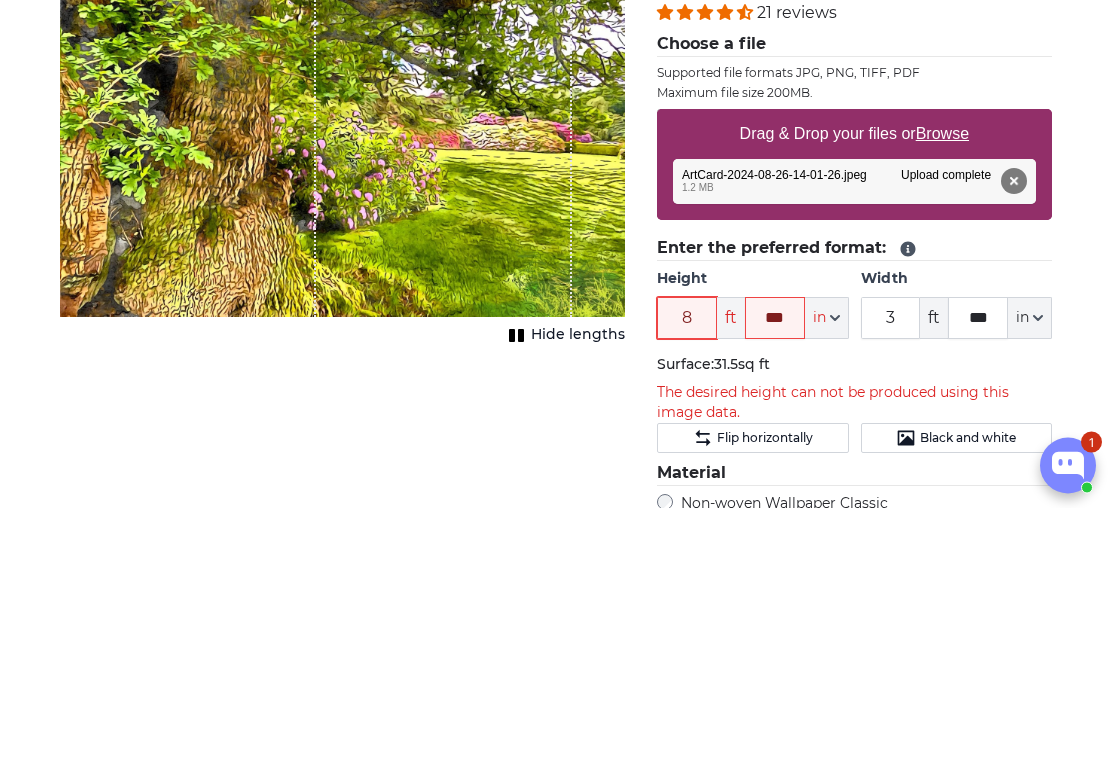 type on "8" 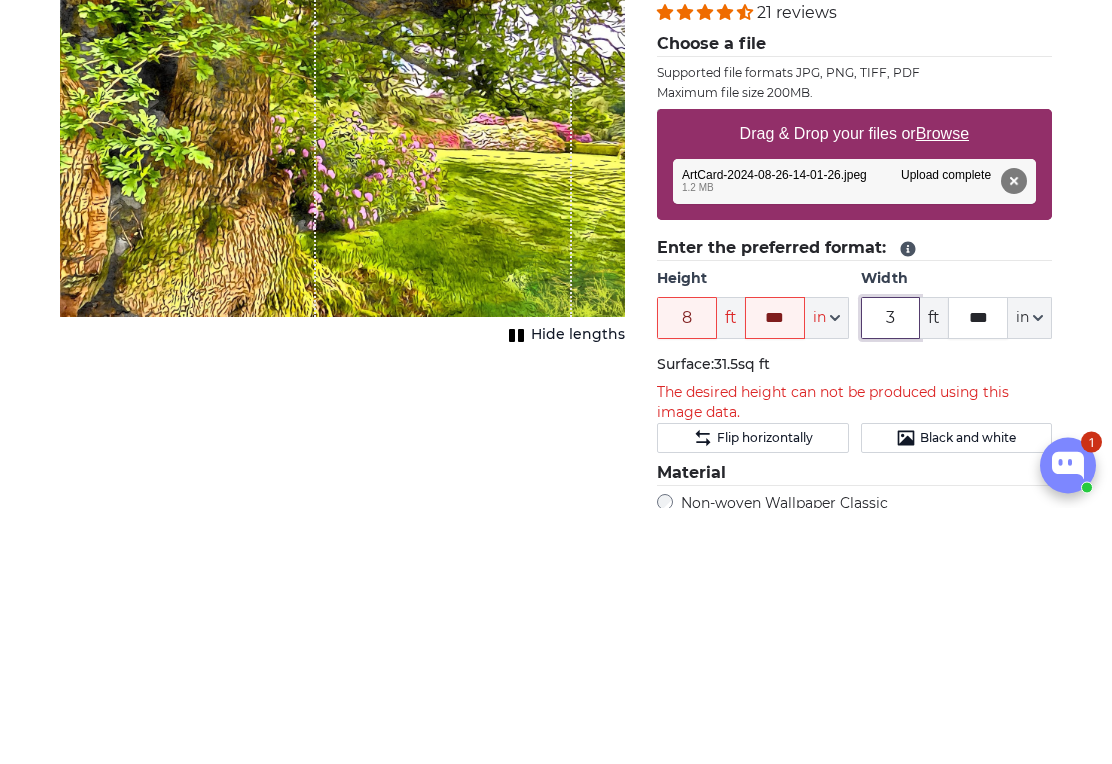click on "3" at bounding box center (891, 575) 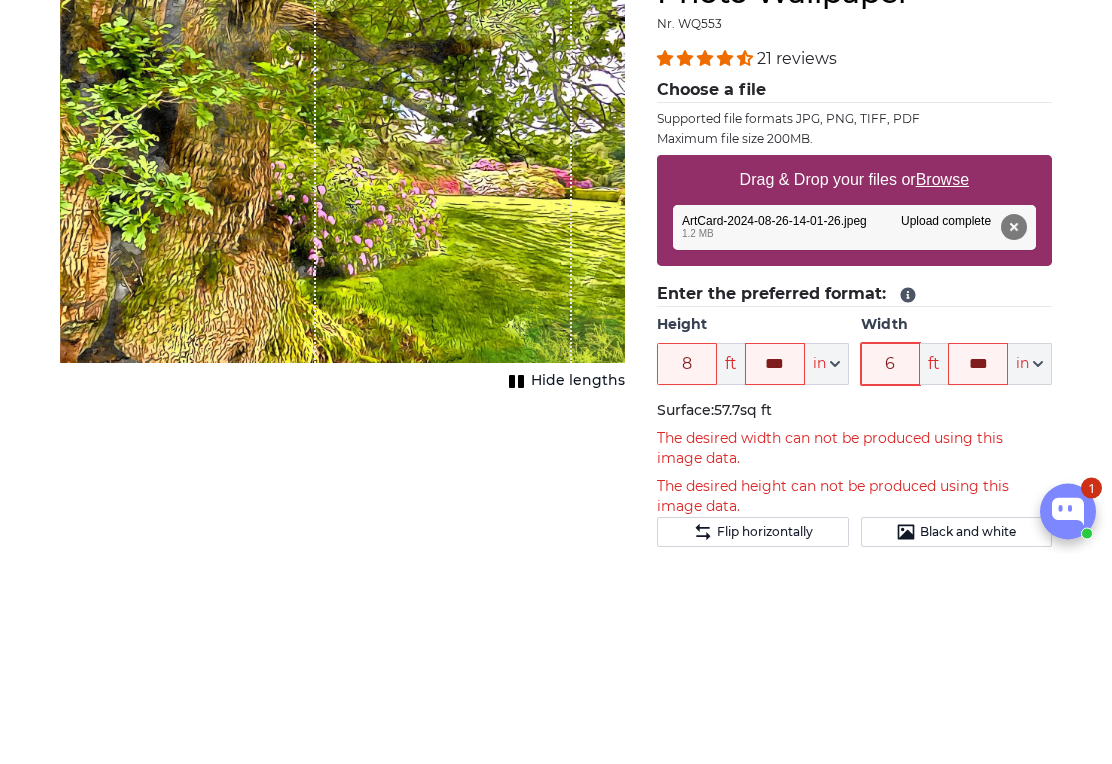 type on "6" 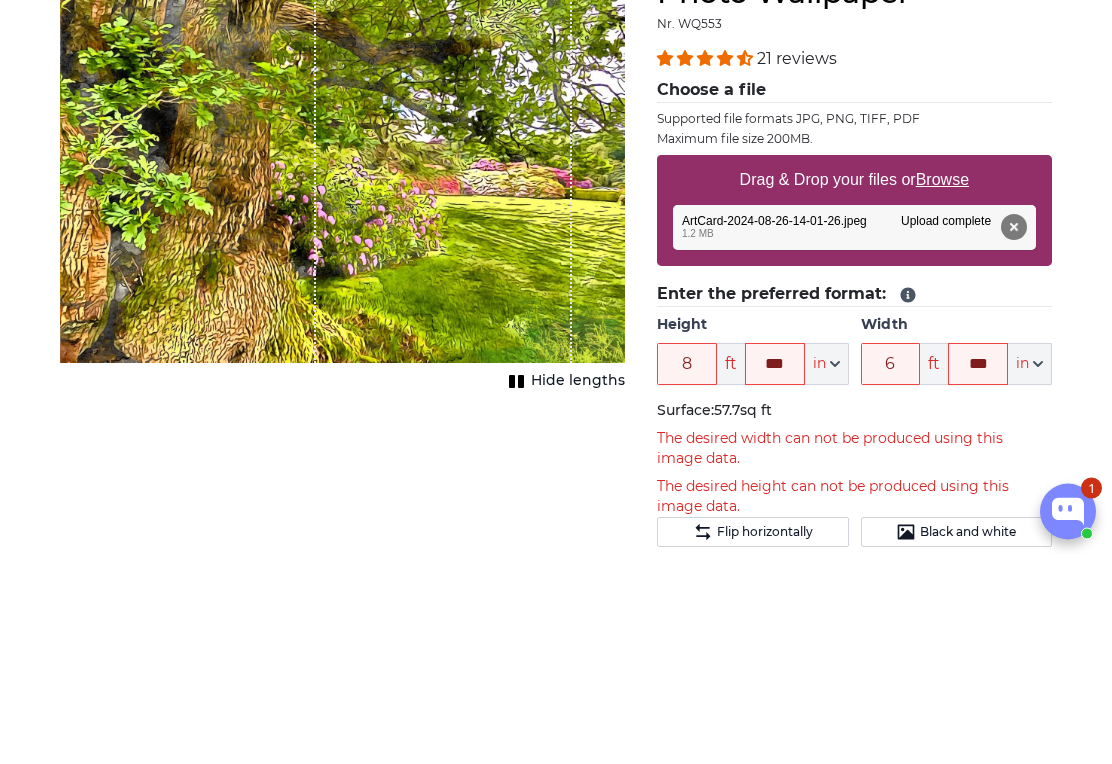 click on "Personalised Wall Mural Photo Wallpaper
Nr. WQ553
21 reviews
Choose a file
Supported file formats JPG, PNG, TIFF, PDF
Maximum file size 200MB.
Drag & Drop your files or  Browse ArtCard-2024-08-26-14-01-26.jpeg Remove Retry Remove Upload Cancel Retry Remove ArtCard-2024-08-26-14-01-26.jpeg edit 1.2 MB Upload complete tap to undo ArtCard-2024-08-26-14-01-26.jpeg Upload complete" at bounding box center (854, 688) 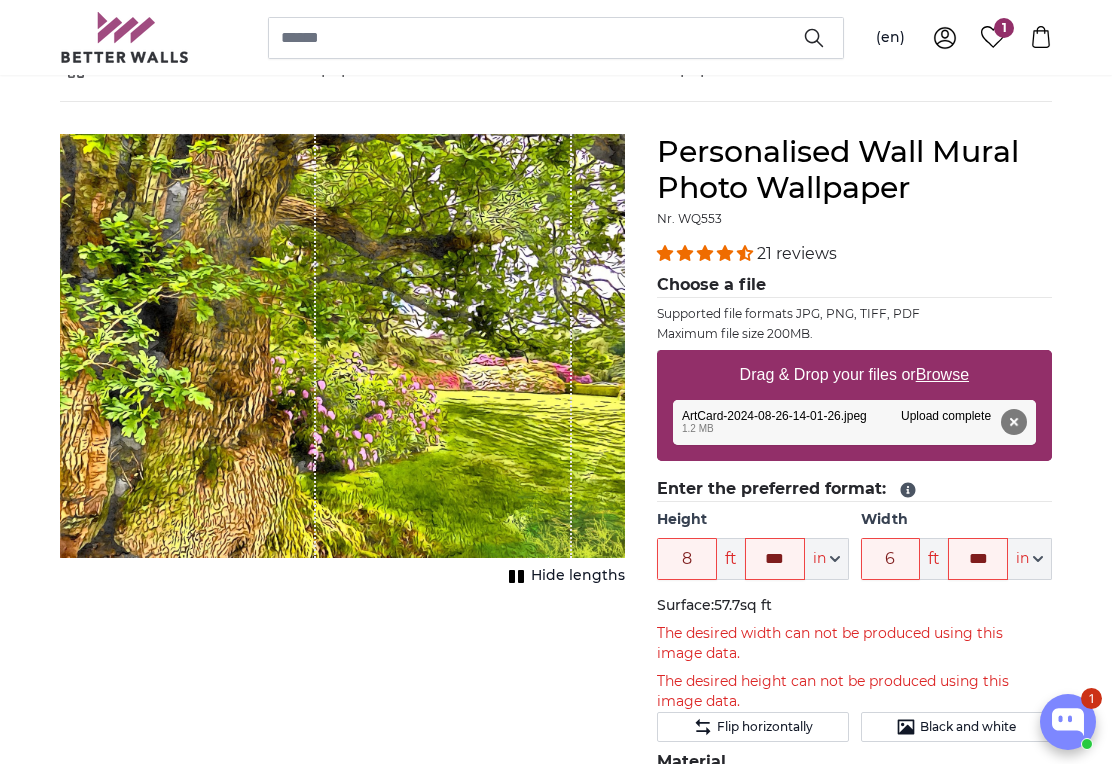 scroll, scrollTop: 104, scrollLeft: 0, axis: vertical 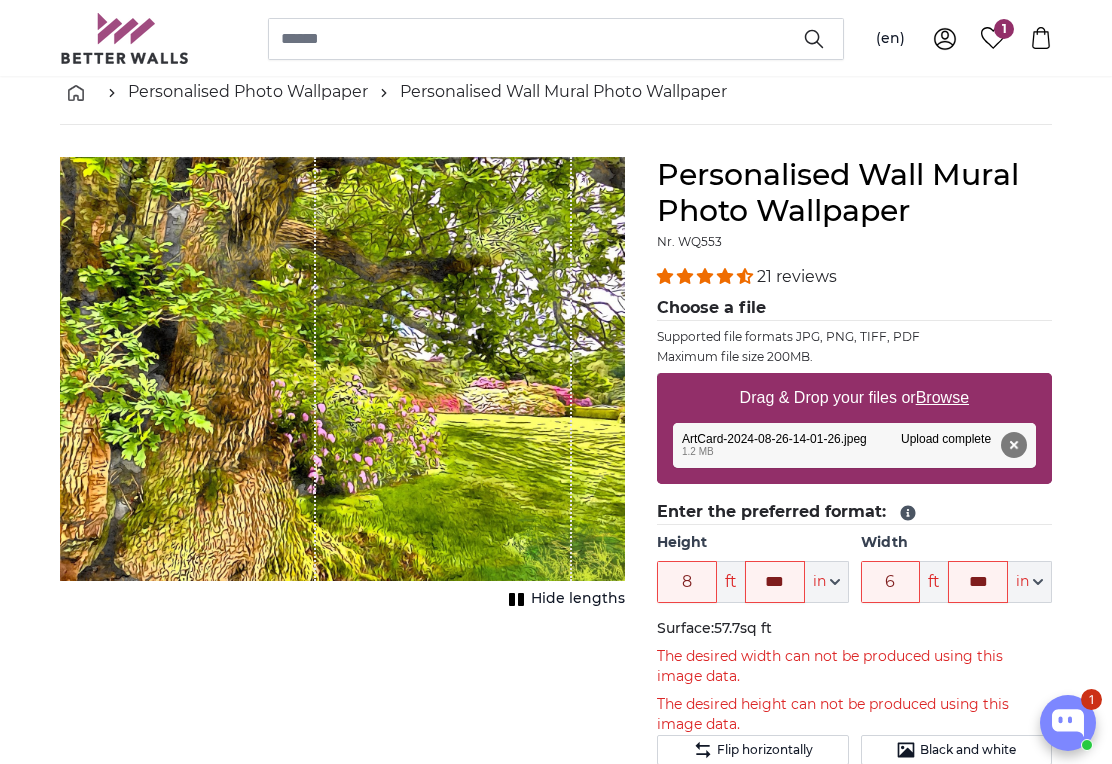 click on "Remove" at bounding box center (1014, 444) 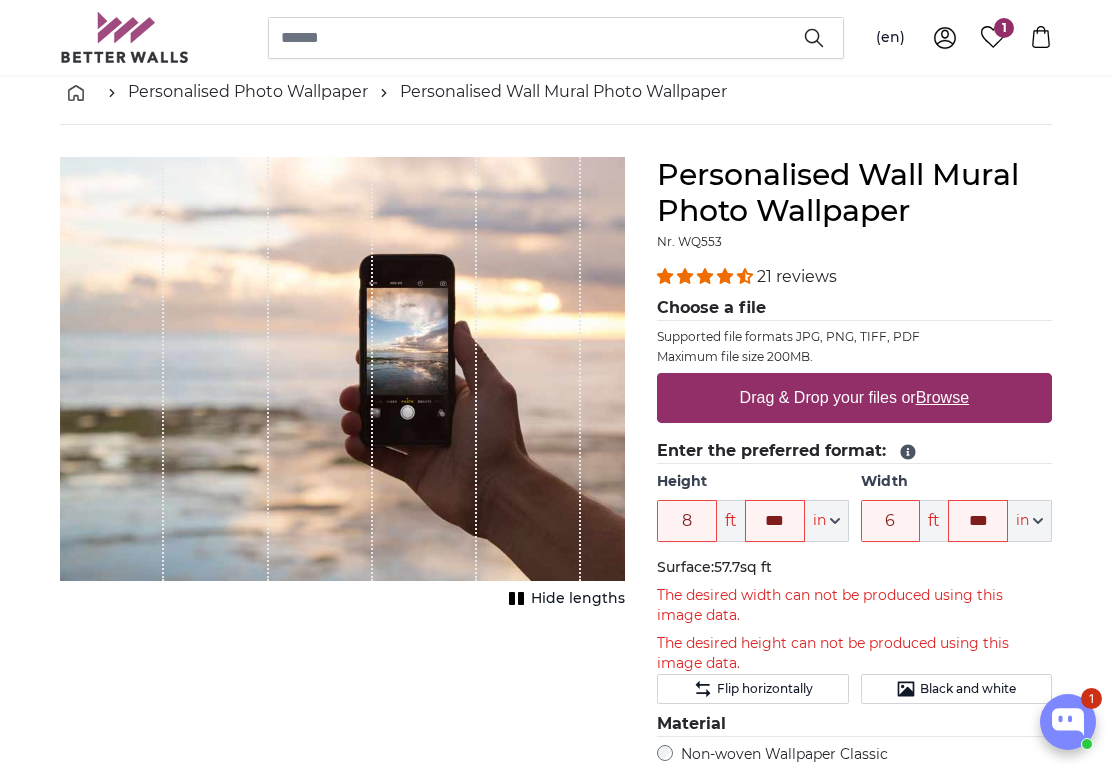 click on "Drag & Drop your files or  Browse" at bounding box center [854, 398] 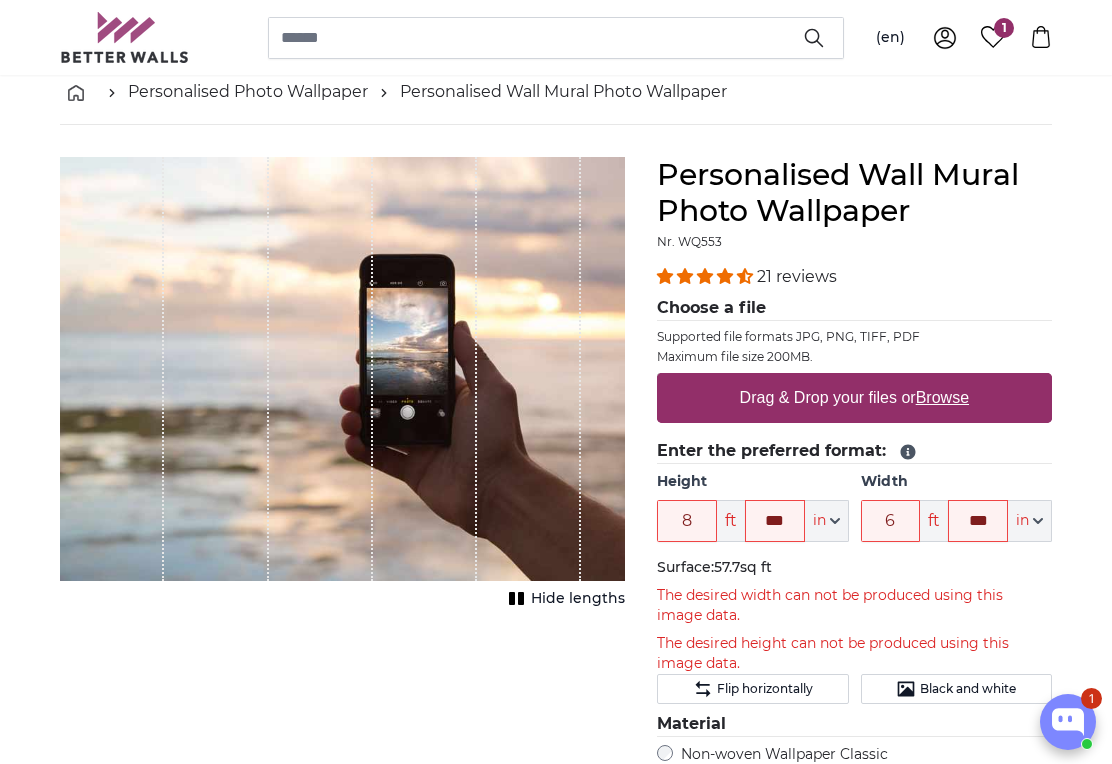 type on "**********" 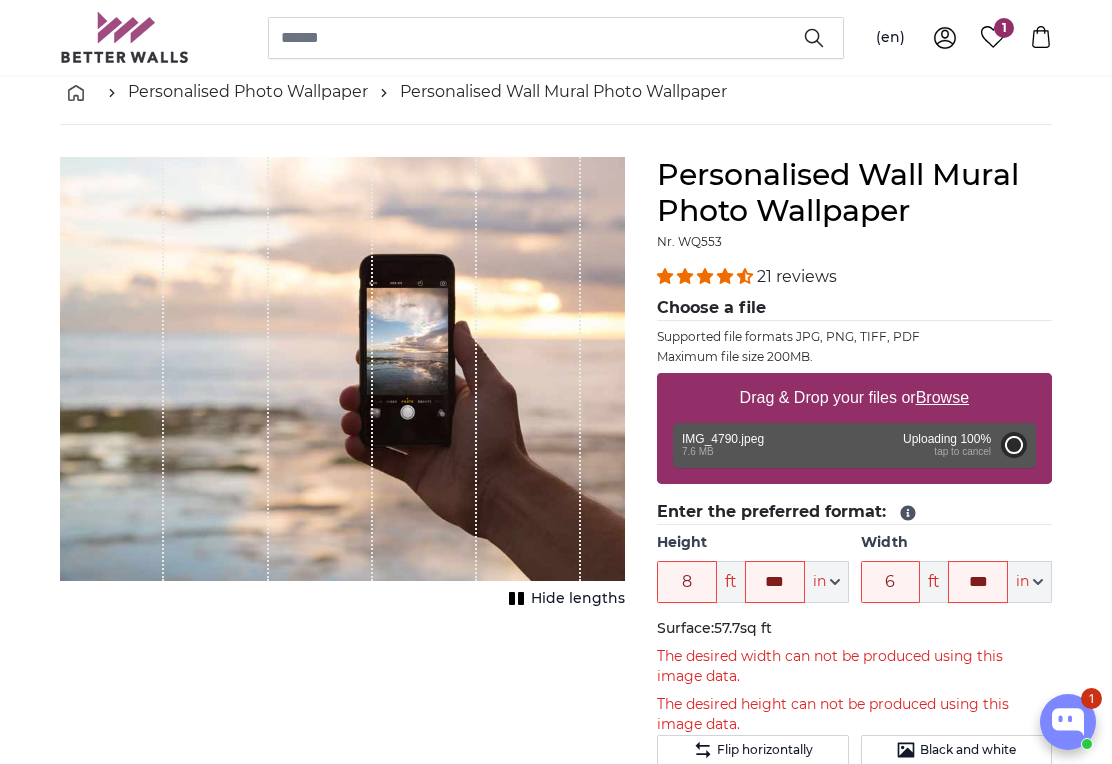 type on "6" 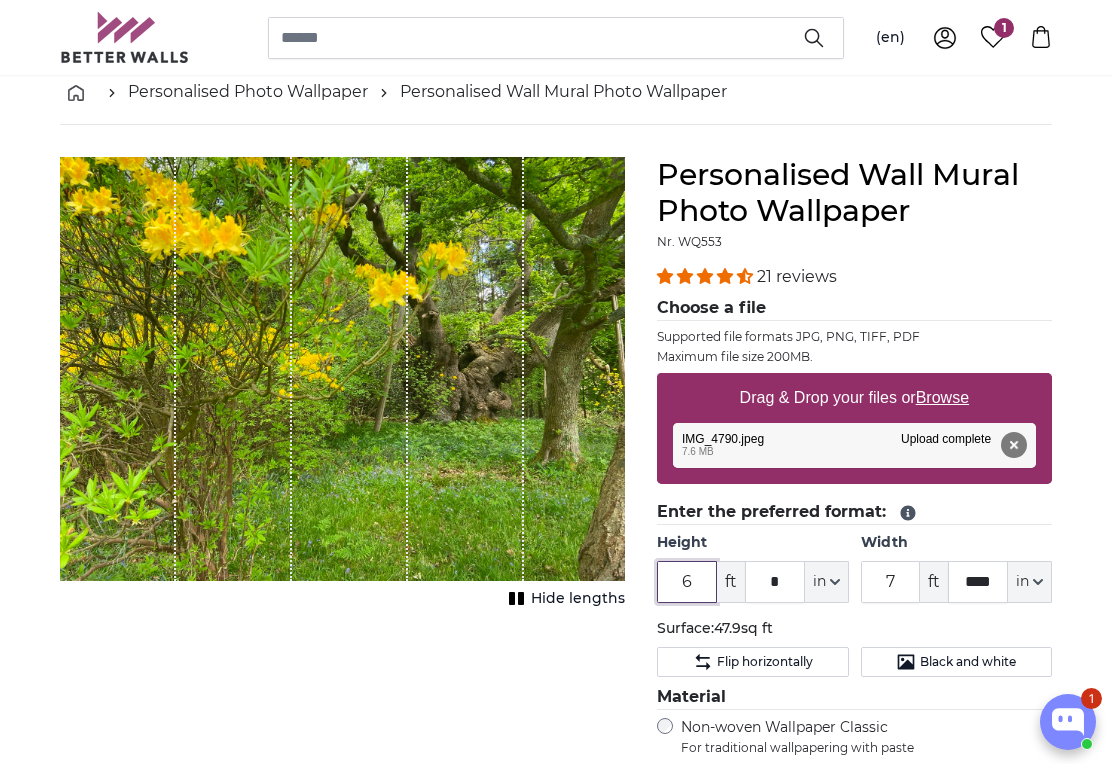 click on "6" at bounding box center [687, 582] 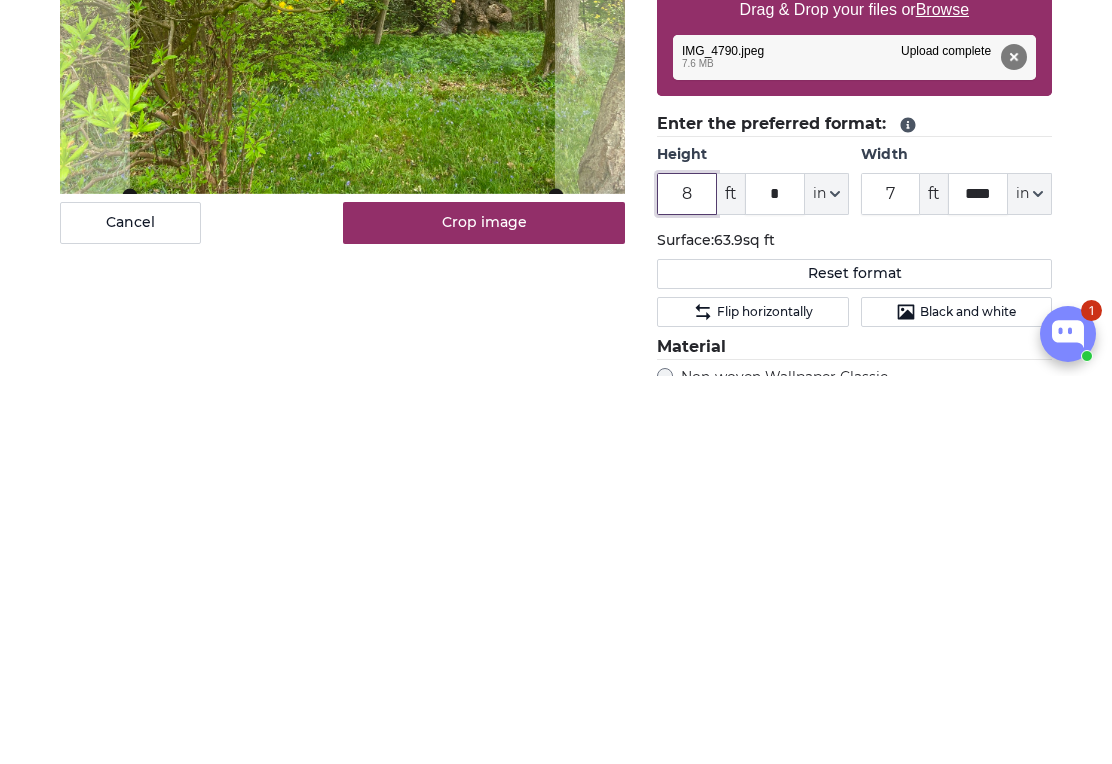 type on "8" 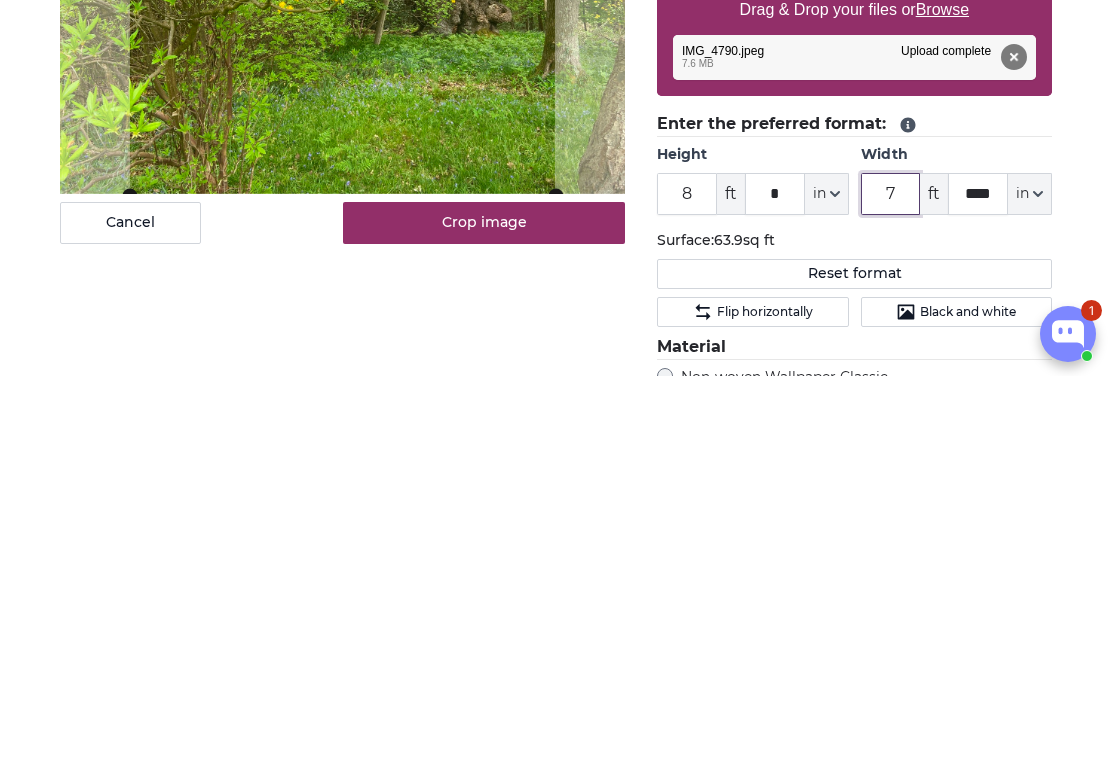 click on "7" at bounding box center [891, 582] 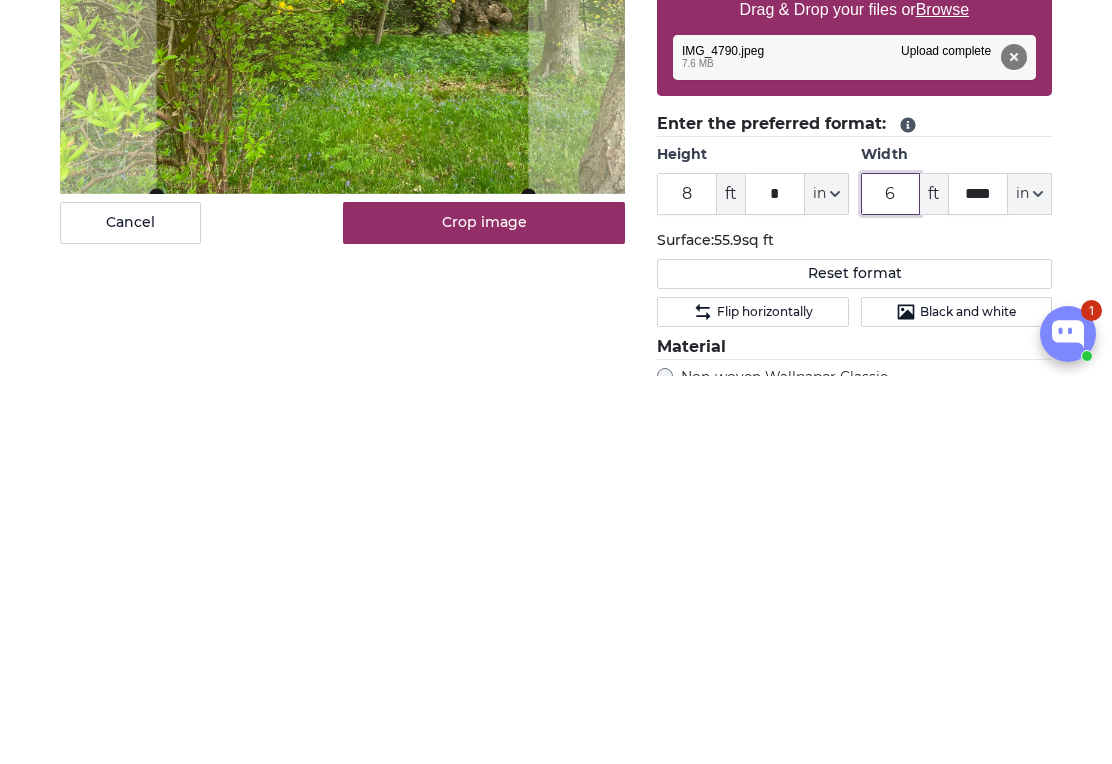 type on "6" 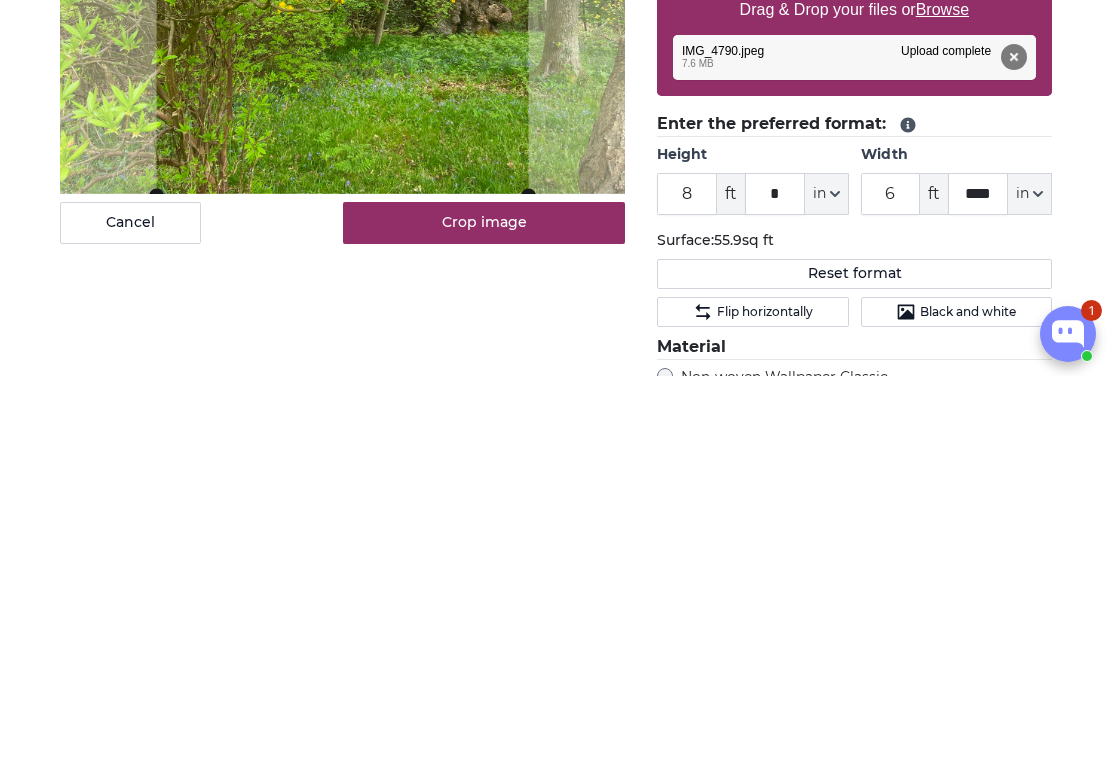 click on "Reset format" 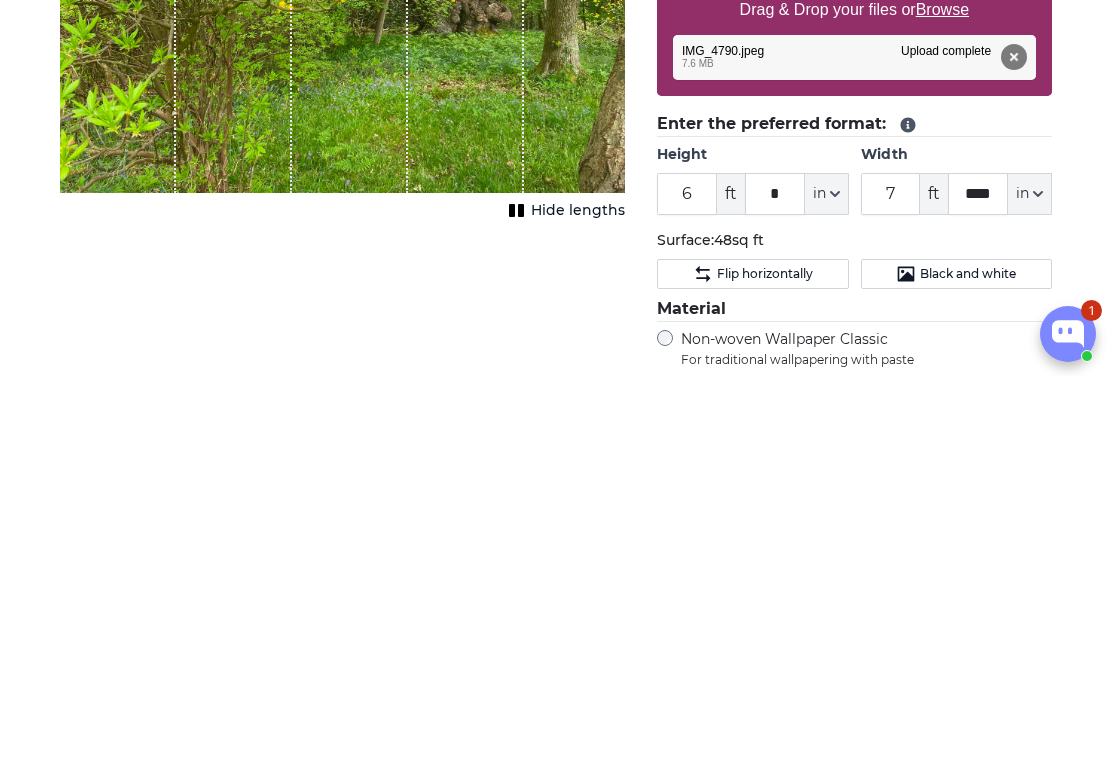 scroll, scrollTop: 491, scrollLeft: 0, axis: vertical 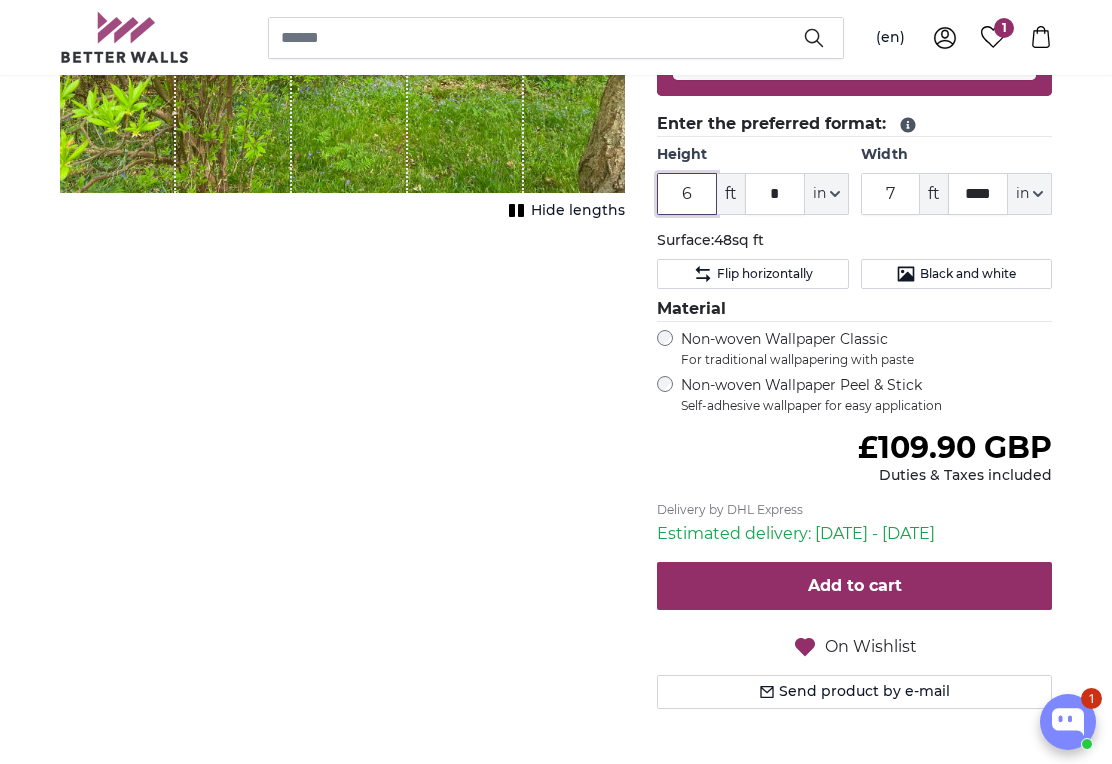 click on "6" at bounding box center (687, 194) 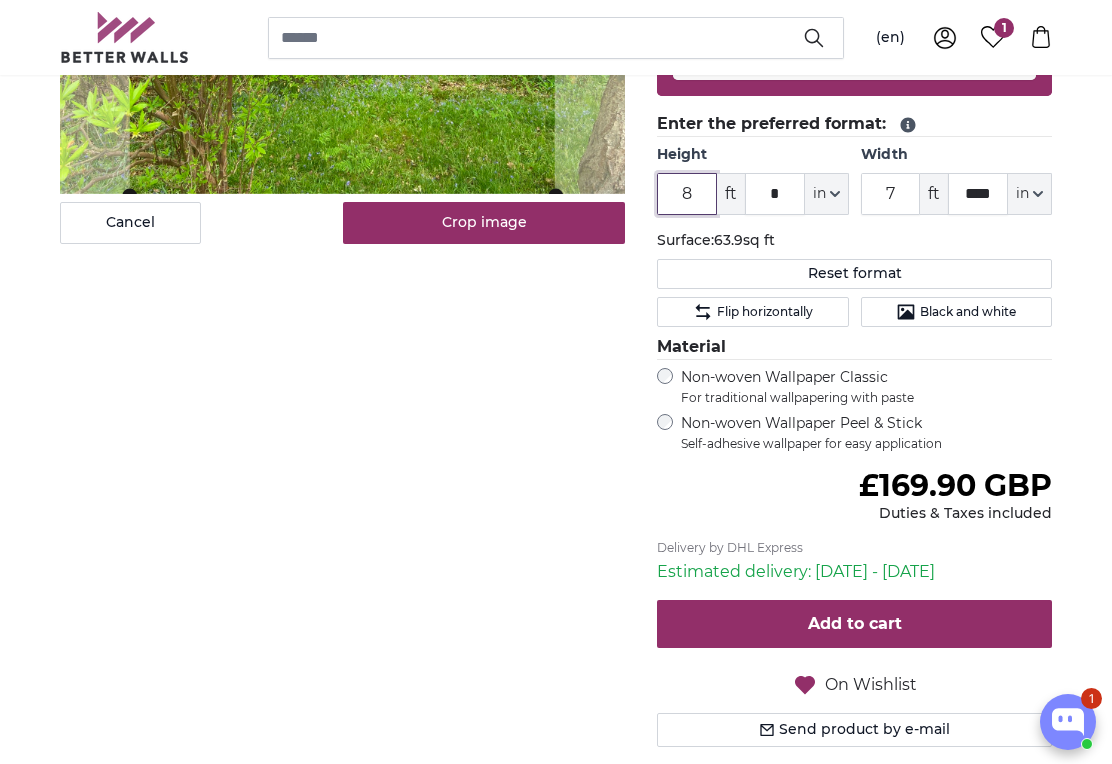 type on "8" 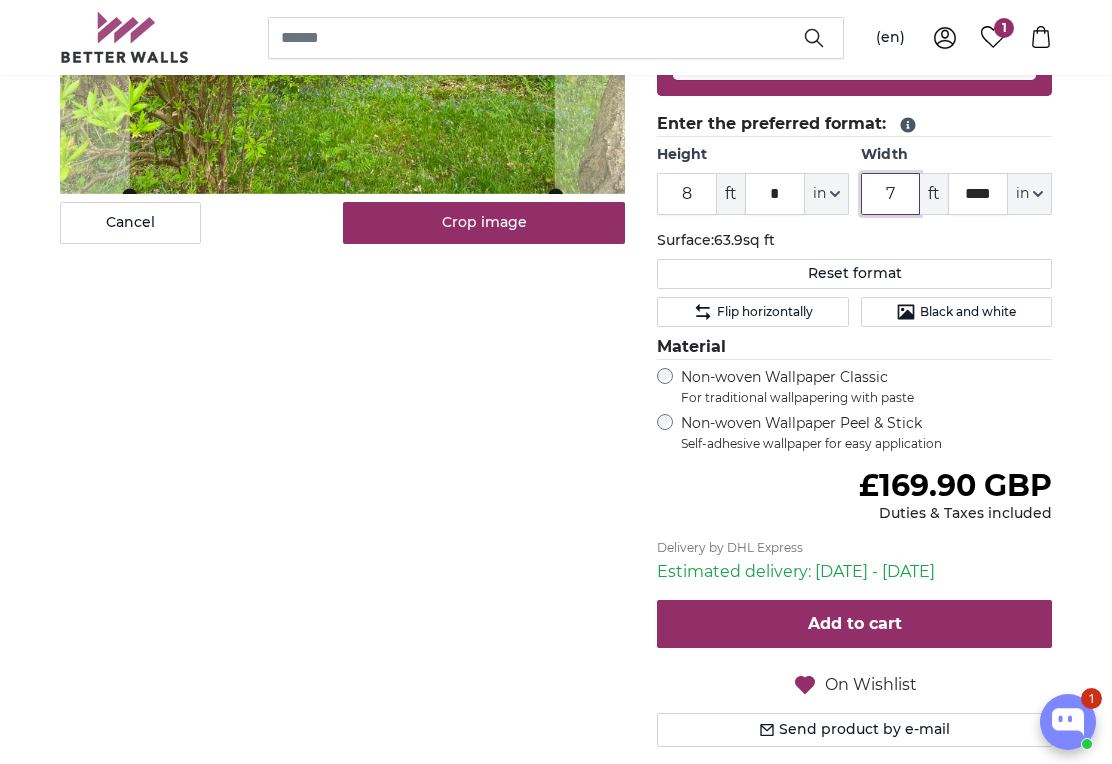 click on "7" at bounding box center (891, 194) 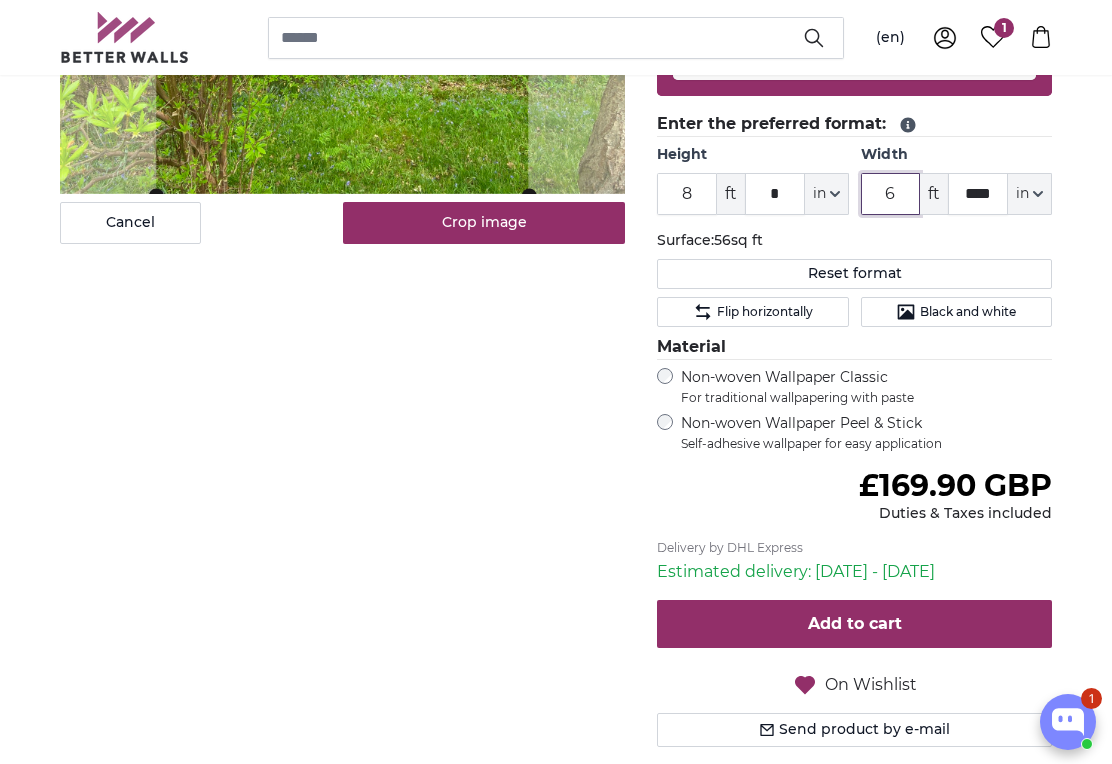 type on "6" 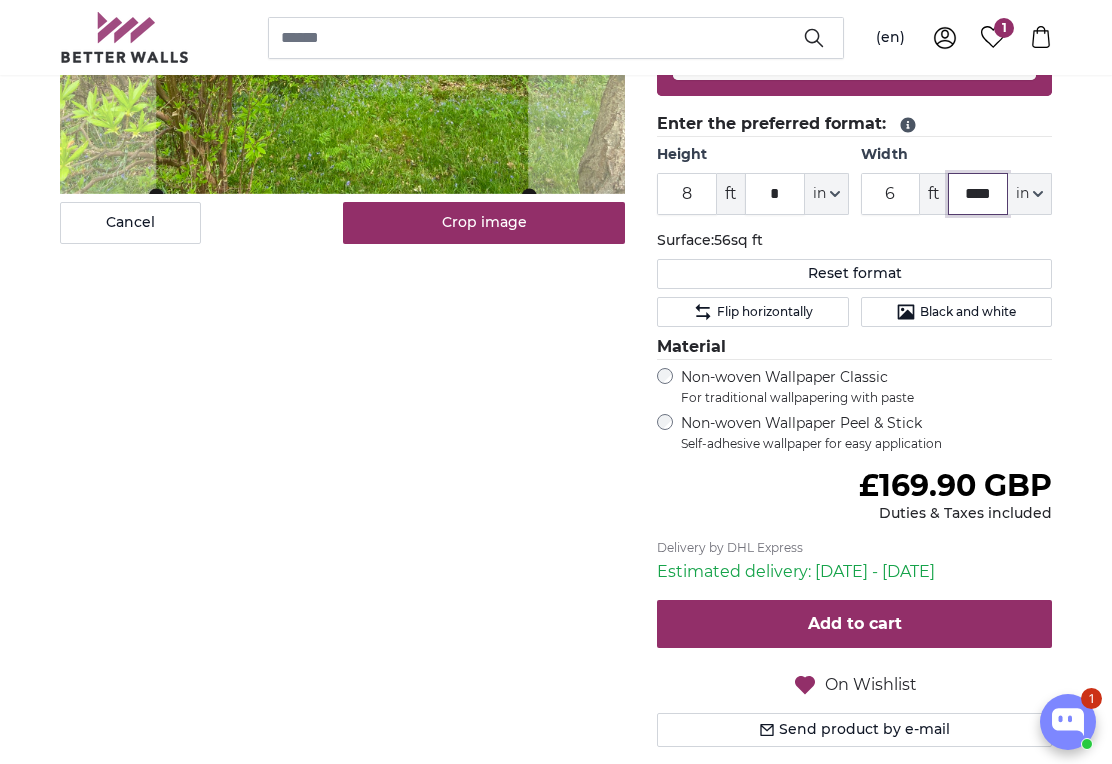 click on "****" 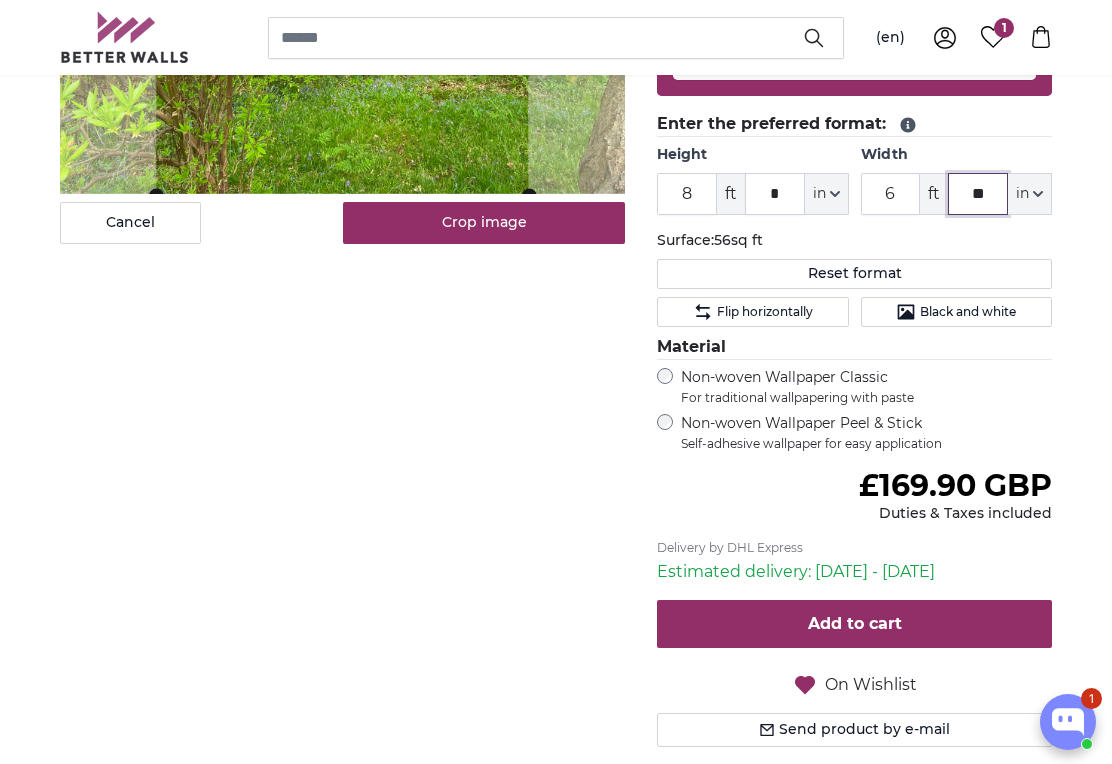 type on "*" 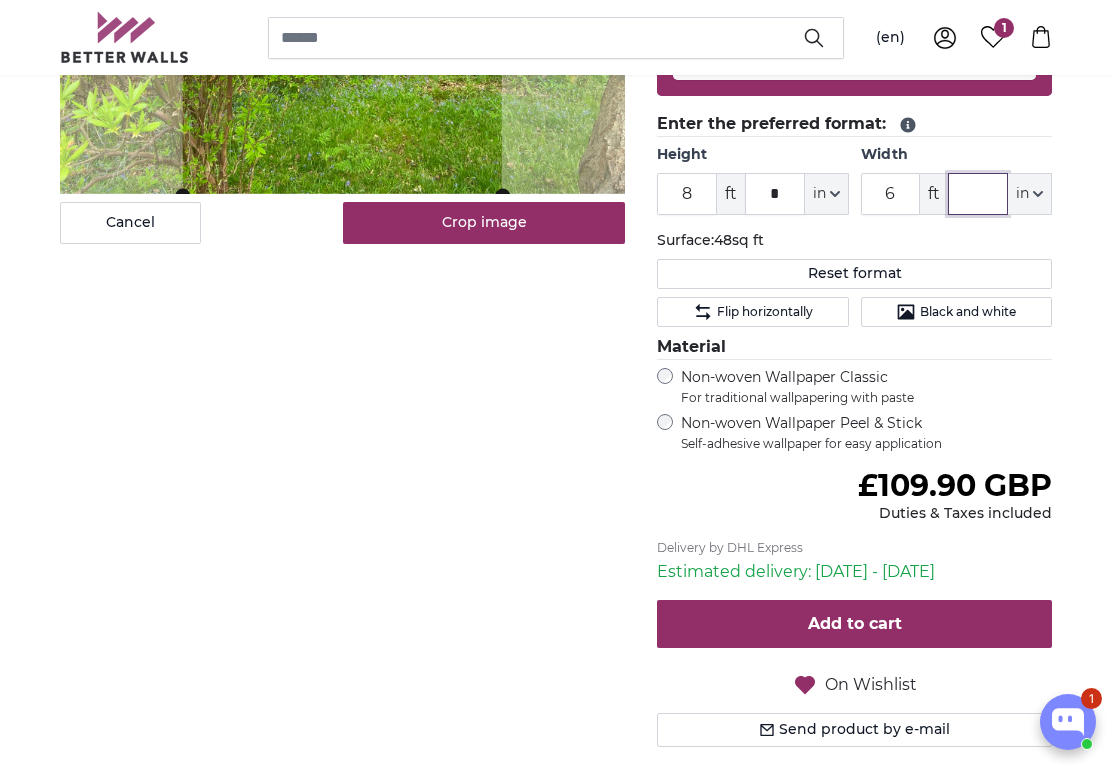 type 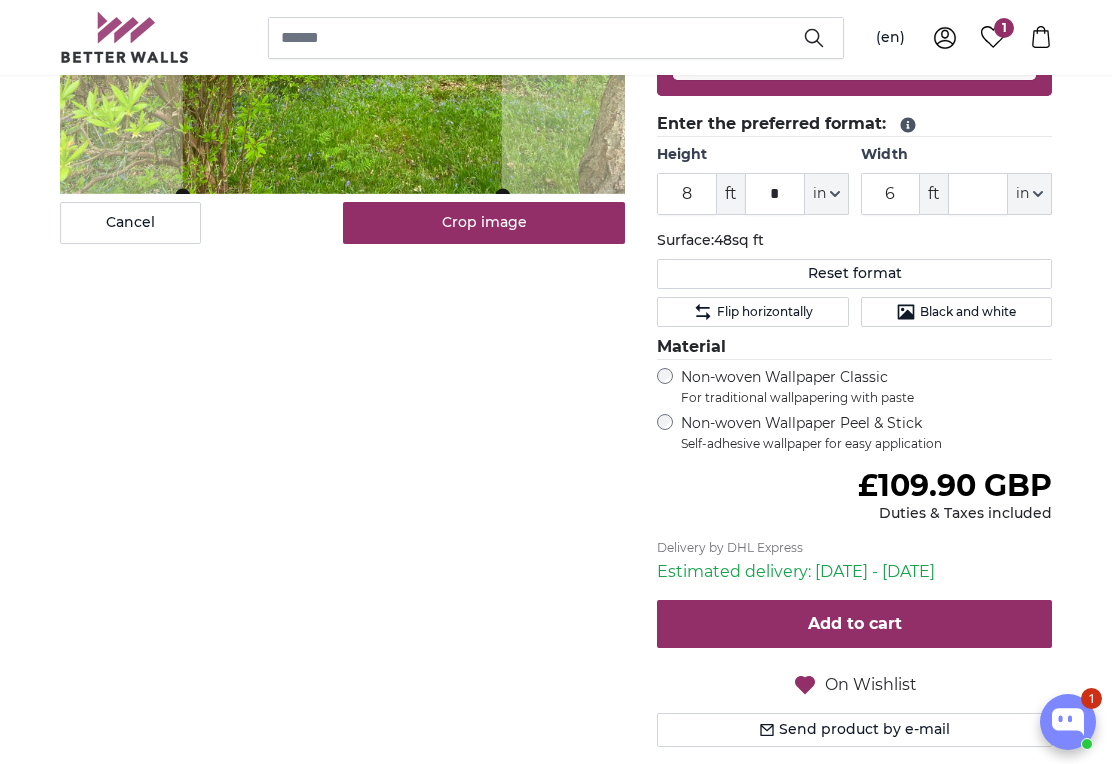 click on "Reset format" 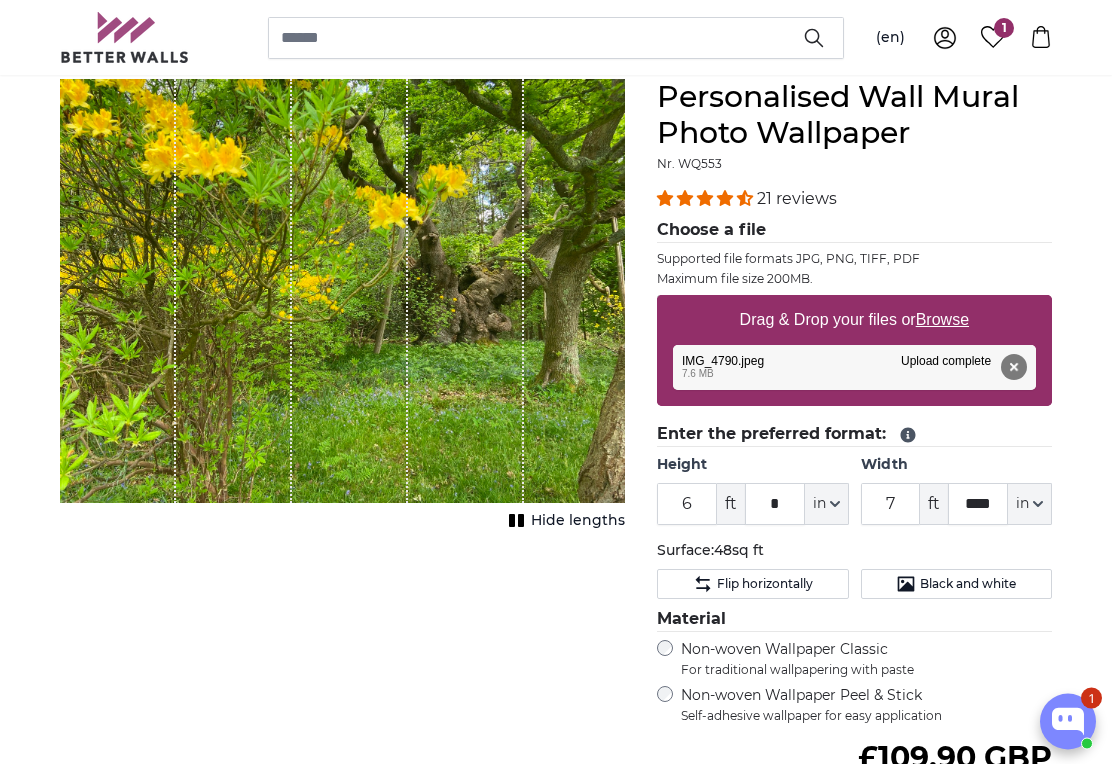 scroll, scrollTop: 181, scrollLeft: 0, axis: vertical 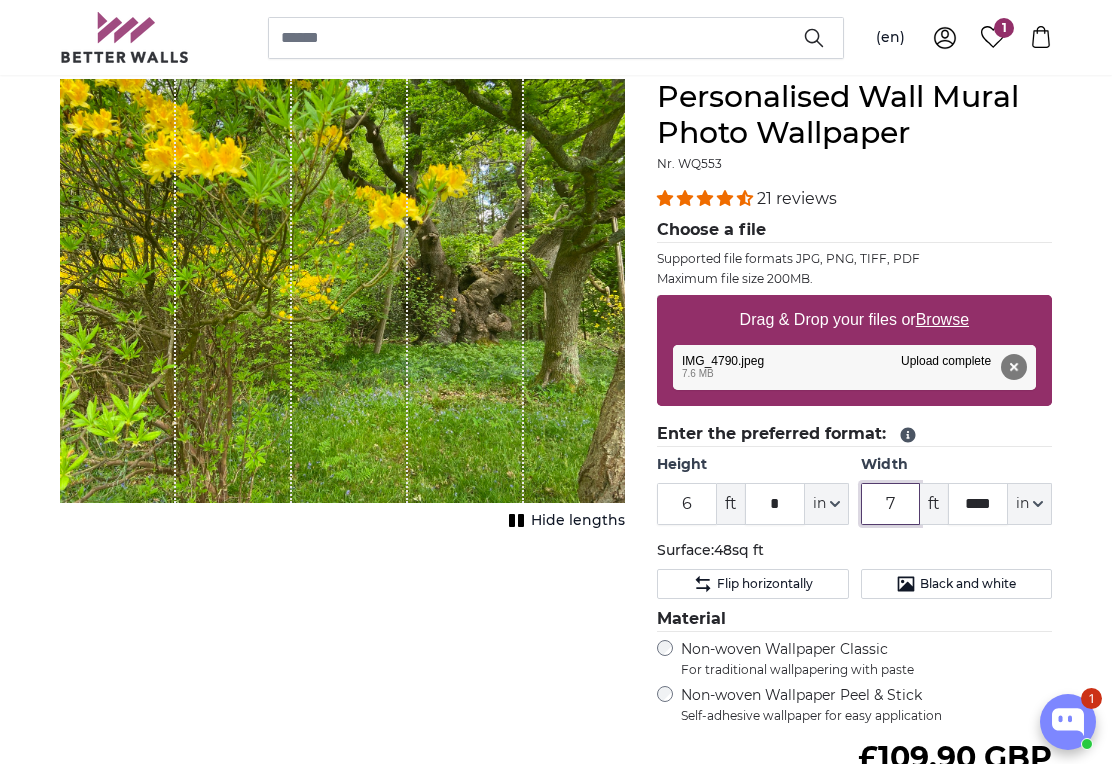 click on "7" at bounding box center (891, 504) 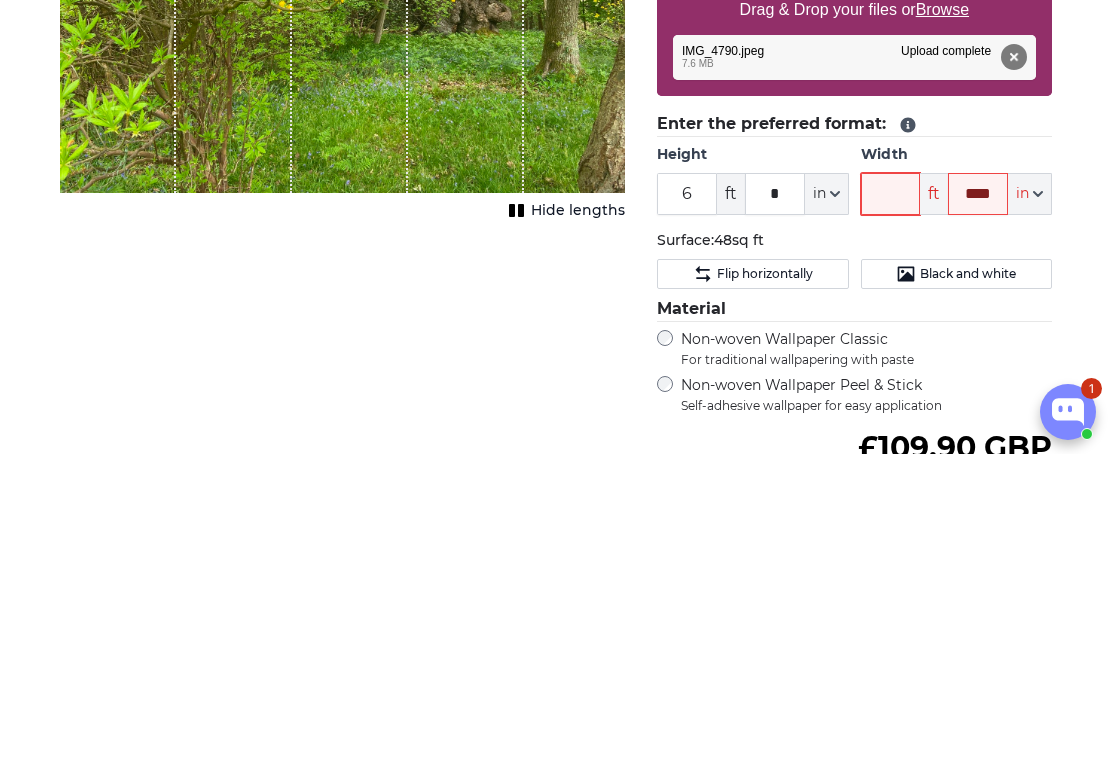 type 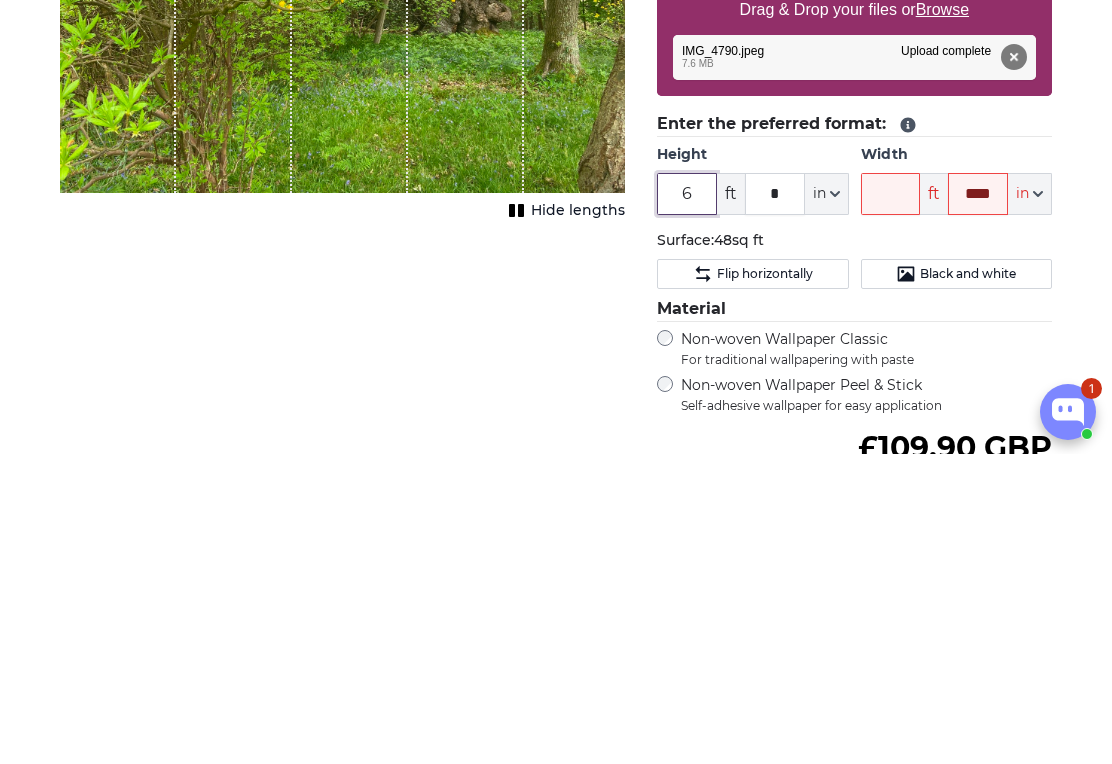 click on "6" at bounding box center [687, 504] 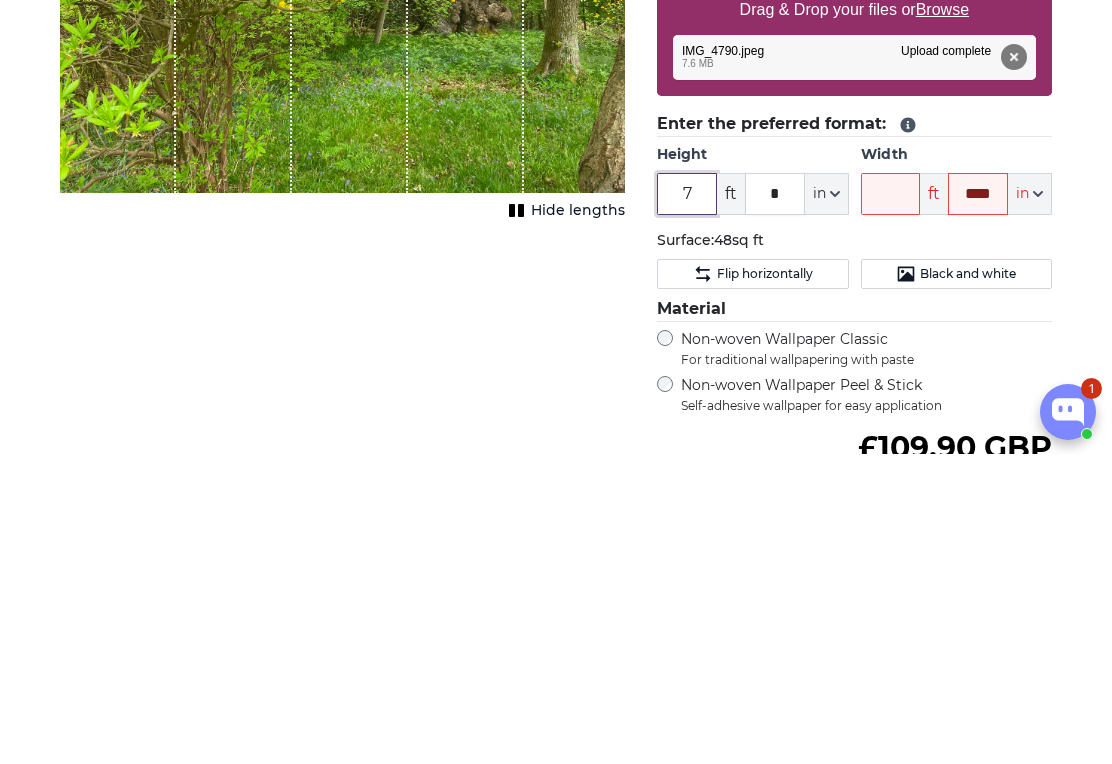 type on "7" 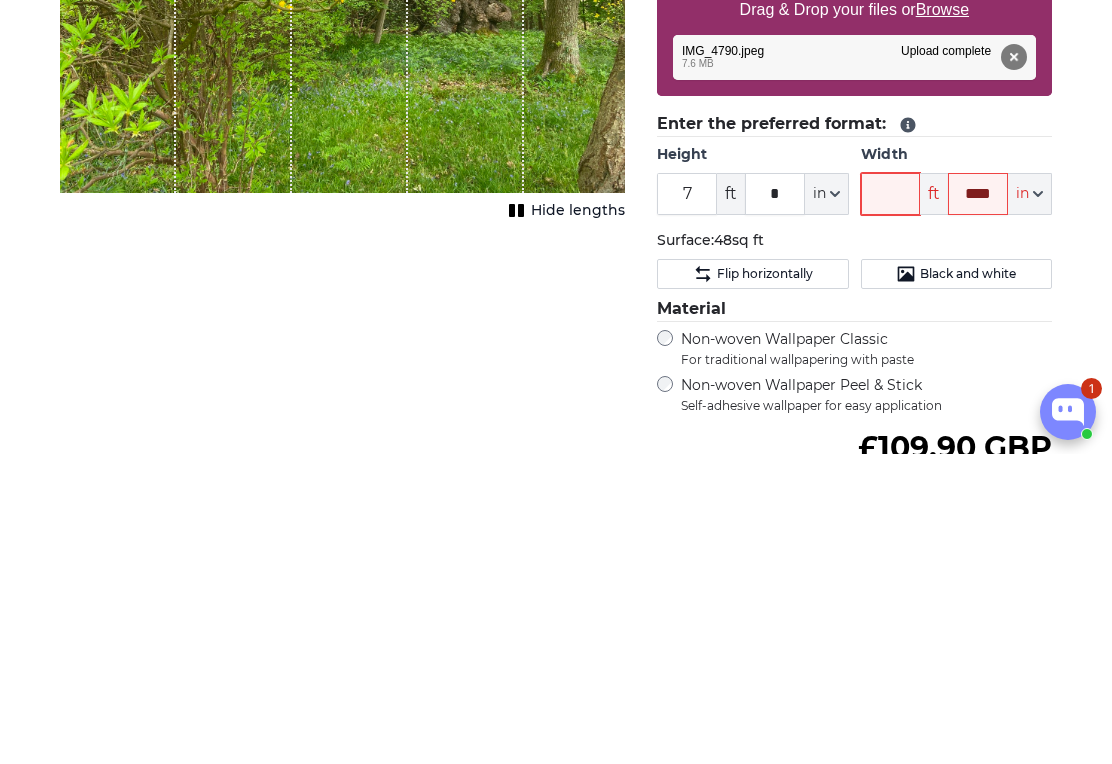 click on "Width" at bounding box center (891, 504) 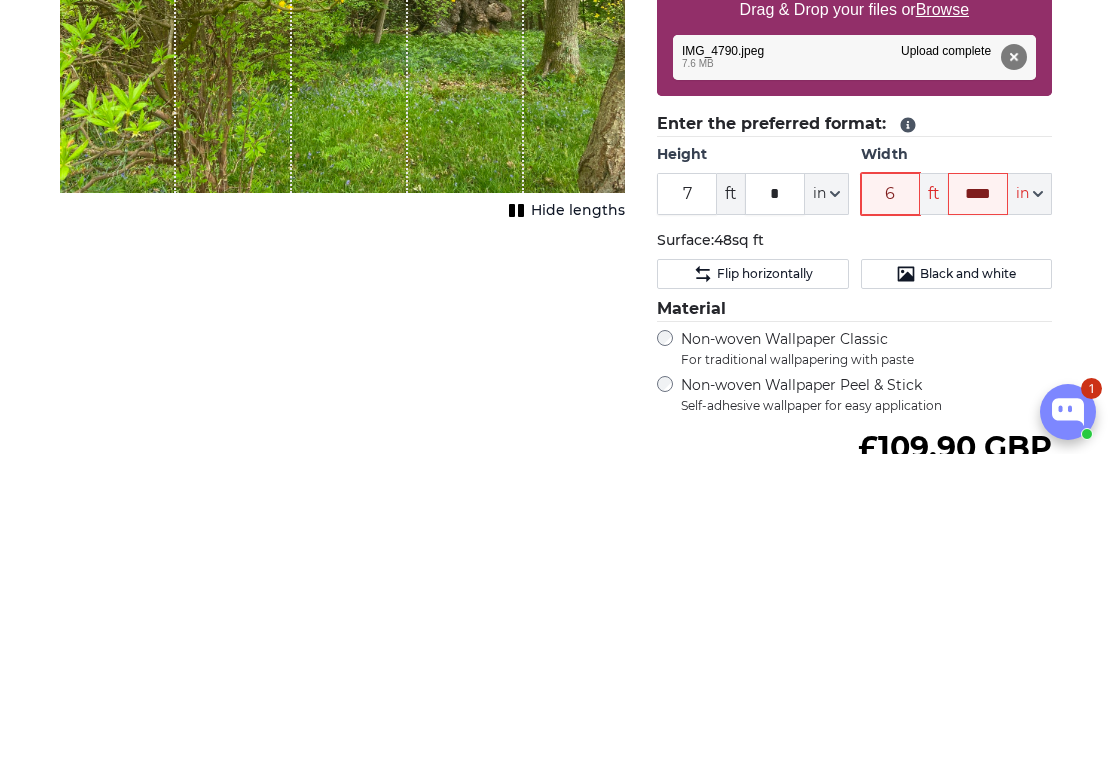 type on "6" 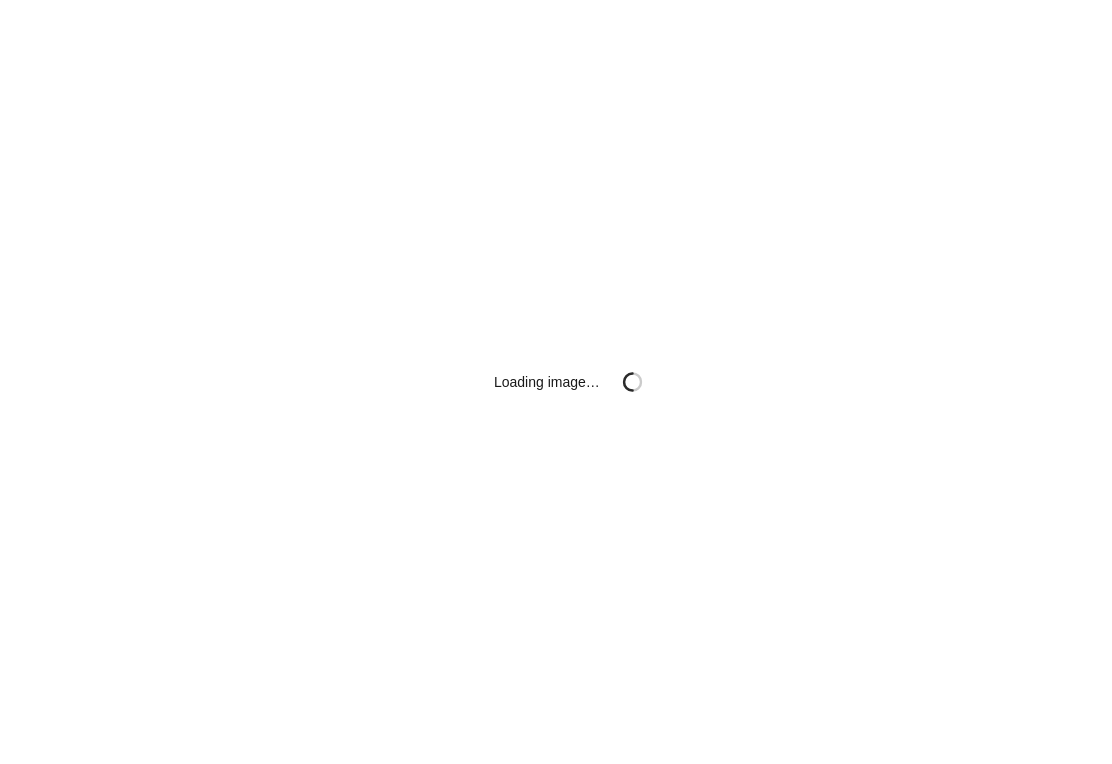 scroll, scrollTop: 0, scrollLeft: 0, axis: both 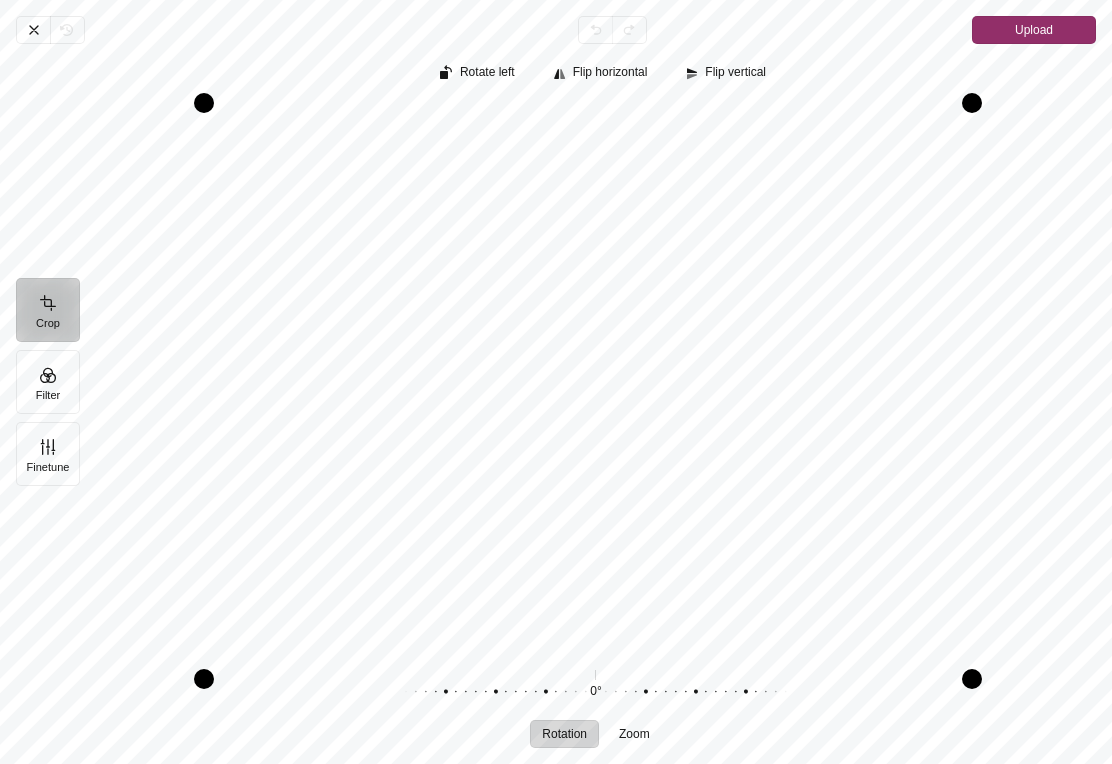 click on "Finetune" at bounding box center (48, 454) 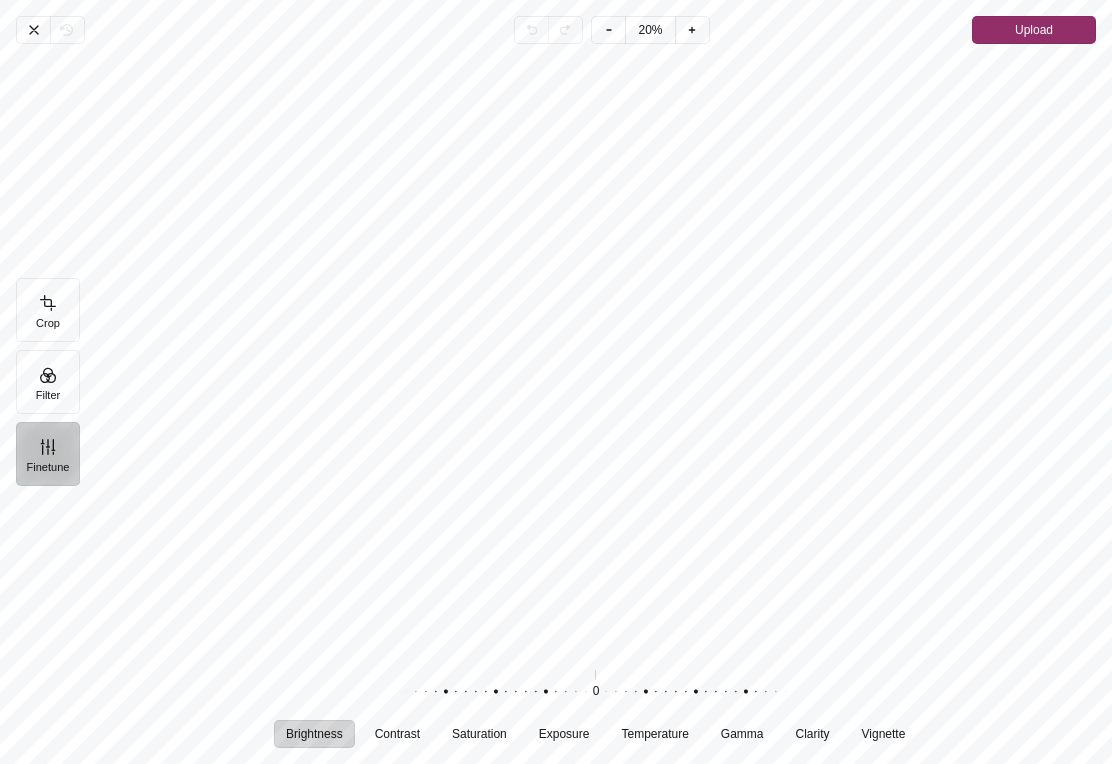 click on "Contrast" at bounding box center (397, 734) 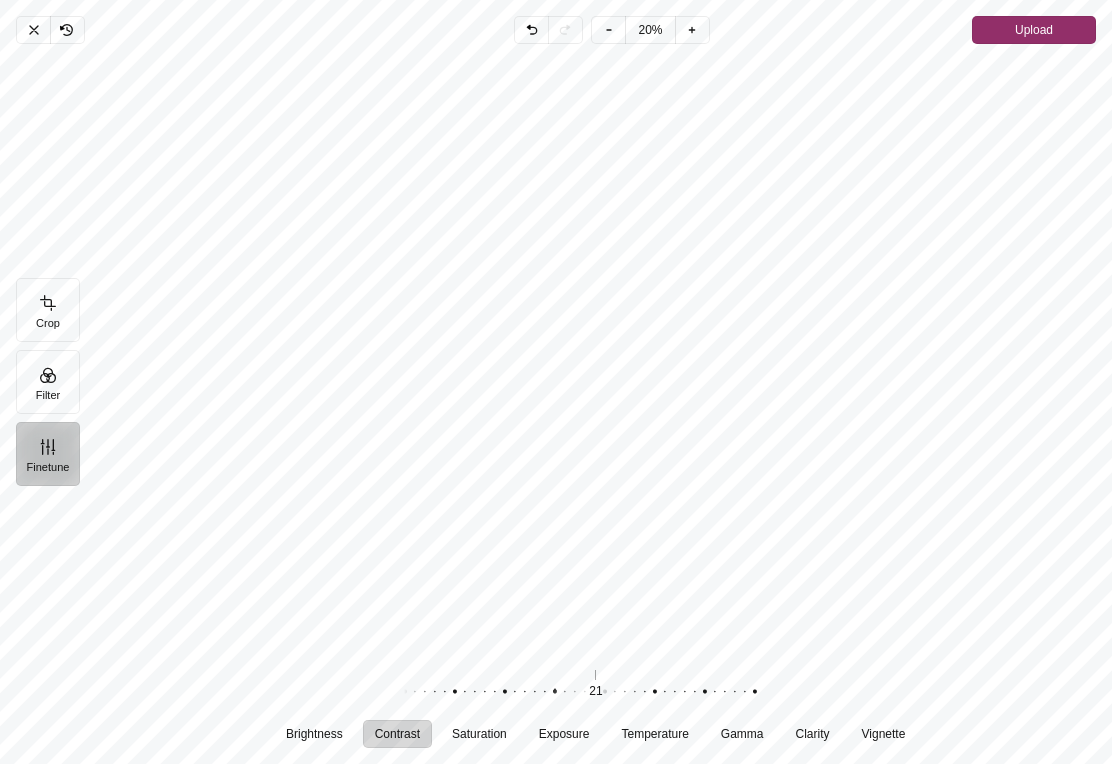 click on "Clarity" at bounding box center (813, 734) 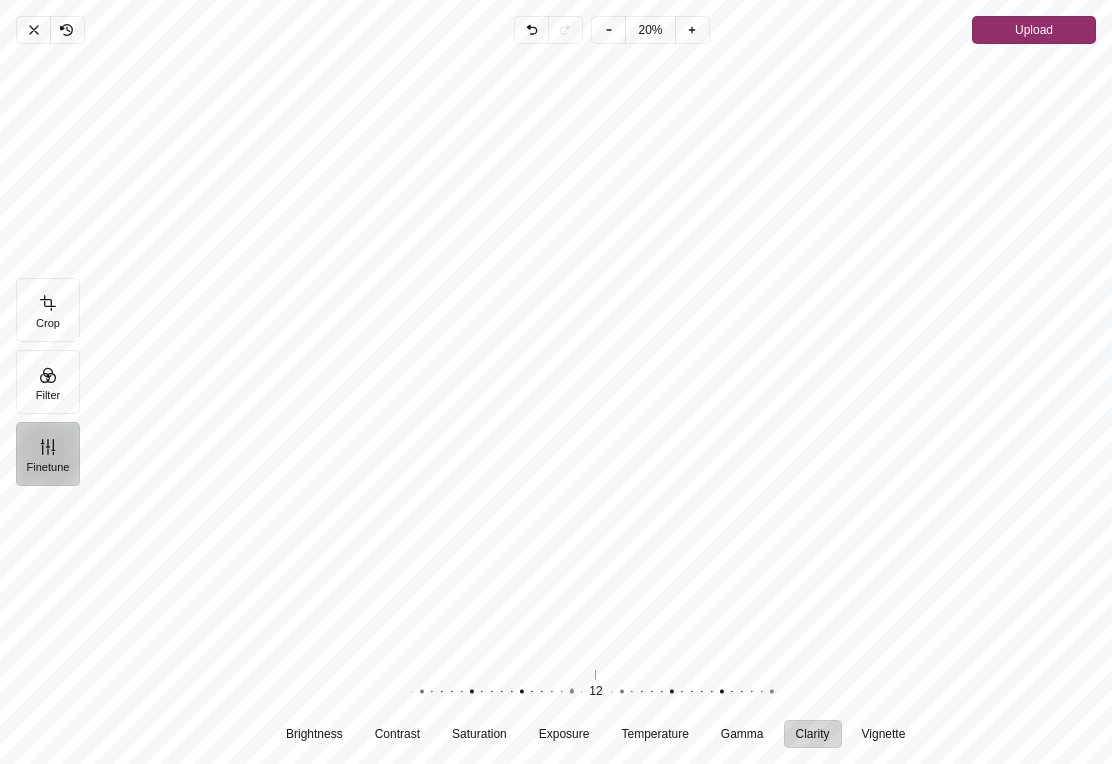 click on "Upload" at bounding box center [1034, 30] 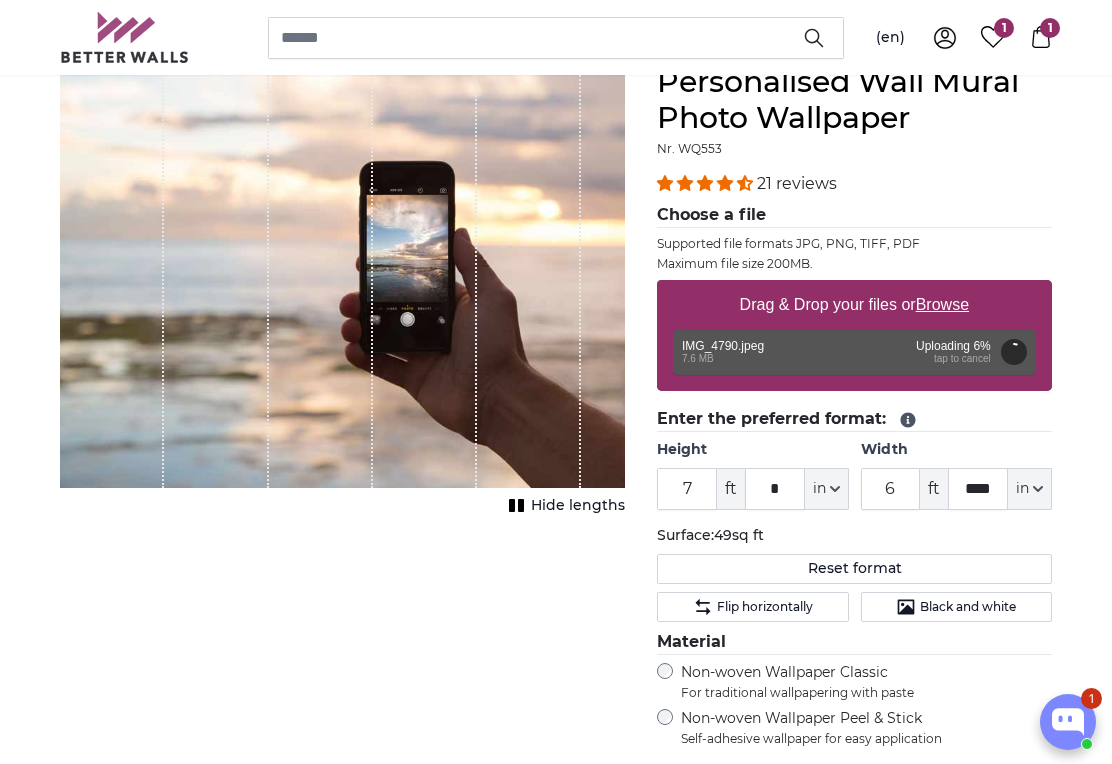 scroll, scrollTop: 195, scrollLeft: 0, axis: vertical 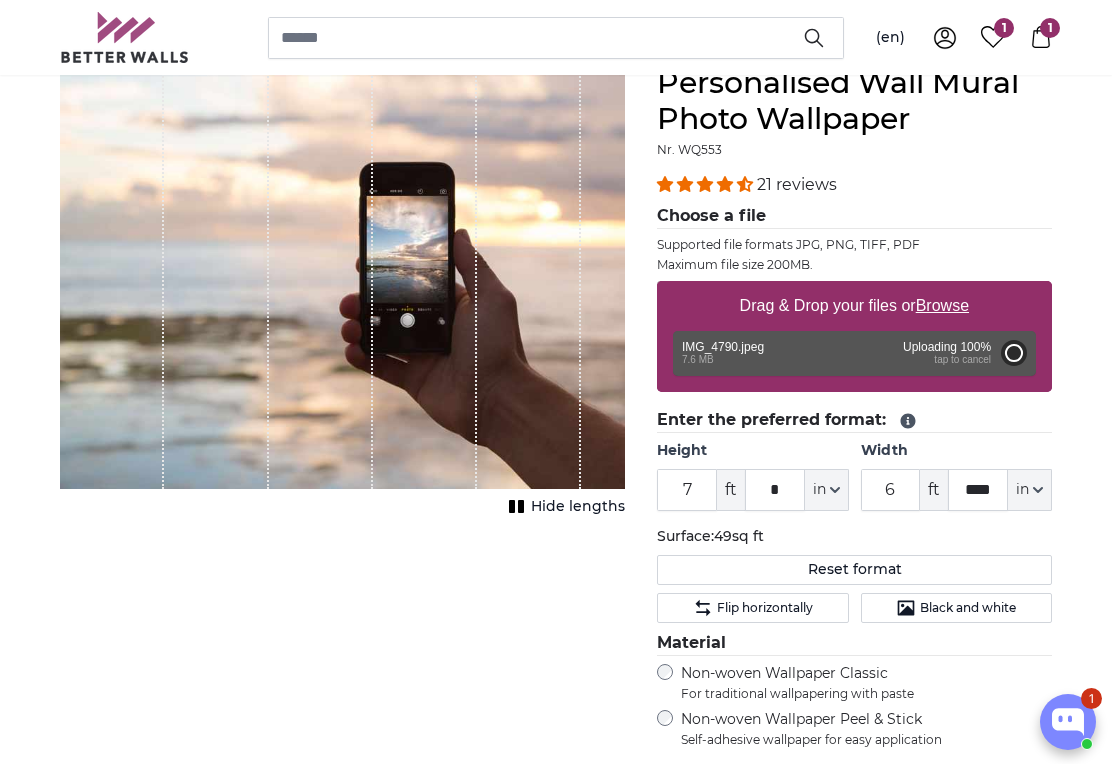 type on "6" 